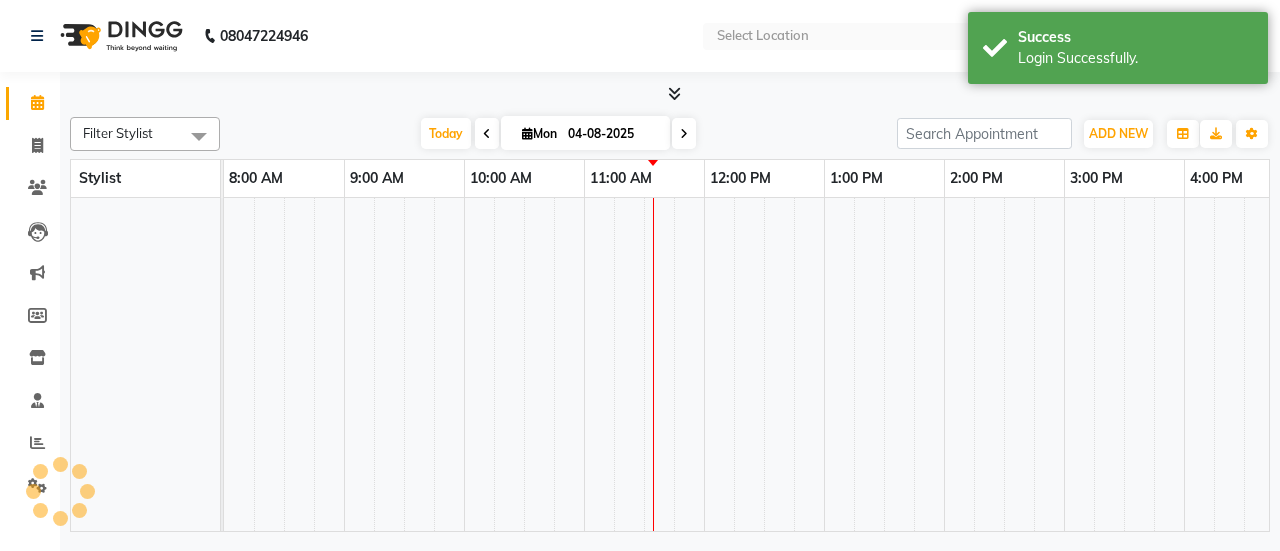 select on "en" 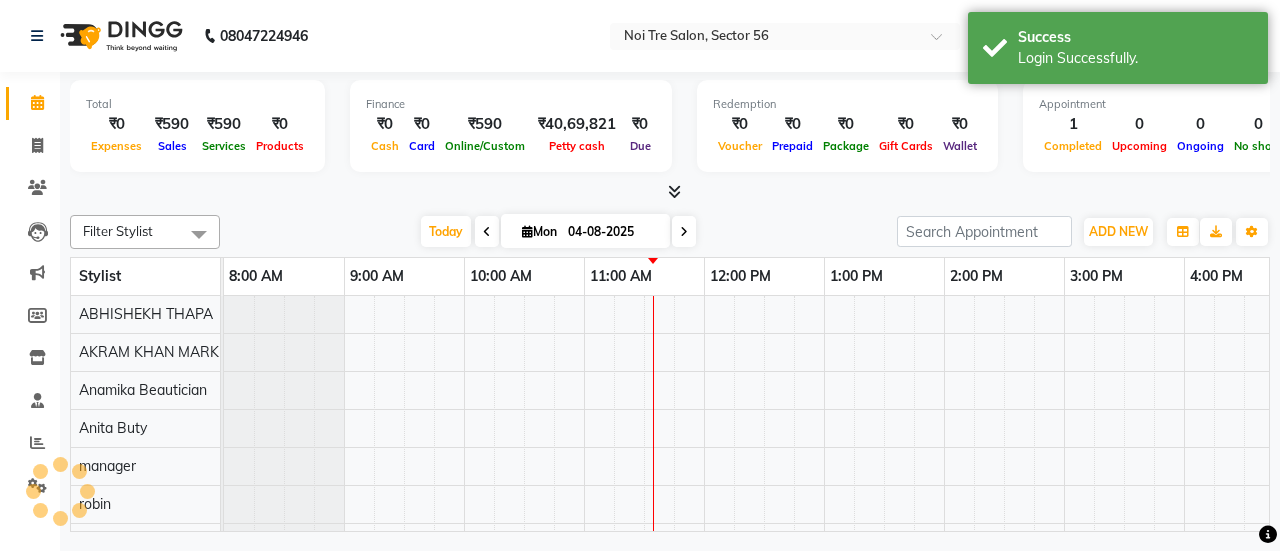 scroll, scrollTop: 0, scrollLeft: 0, axis: both 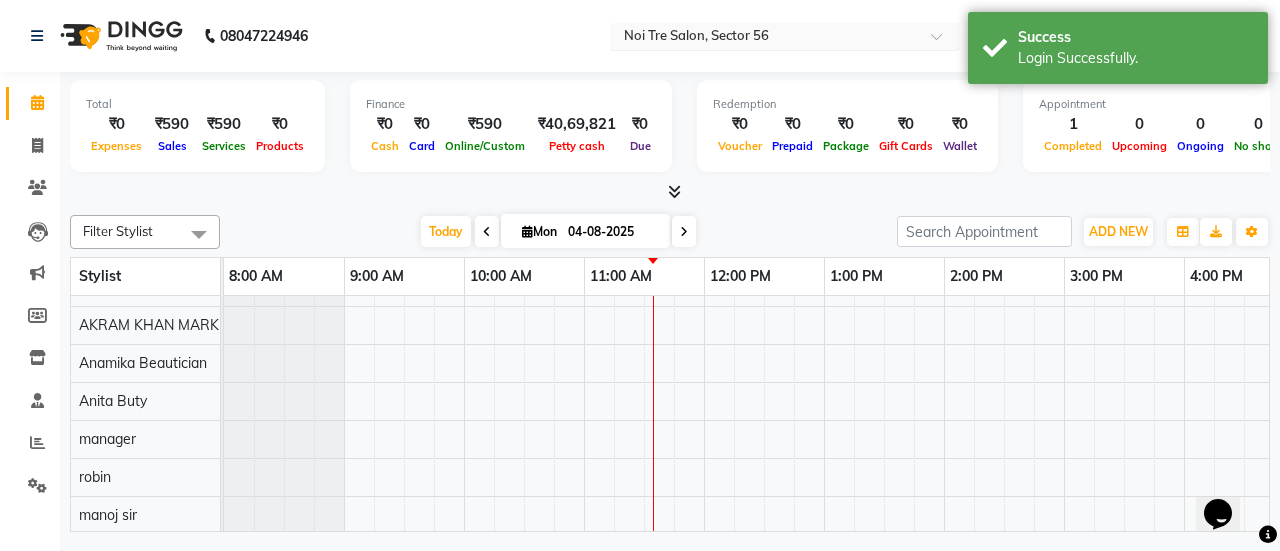 click at bounding box center (765, 38) 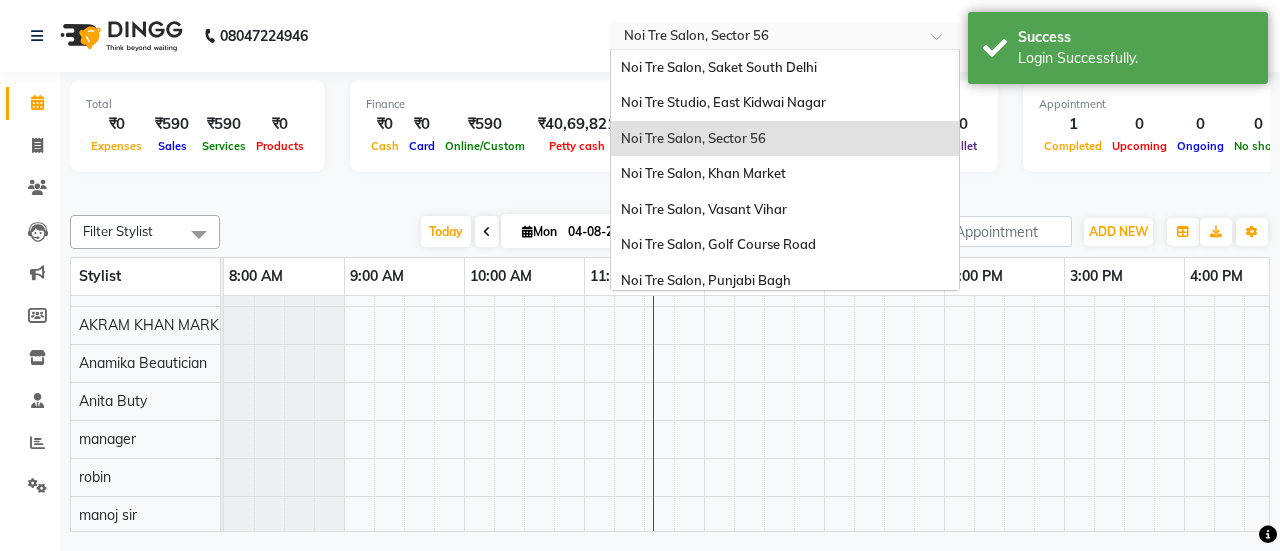 click at bounding box center [765, 38] 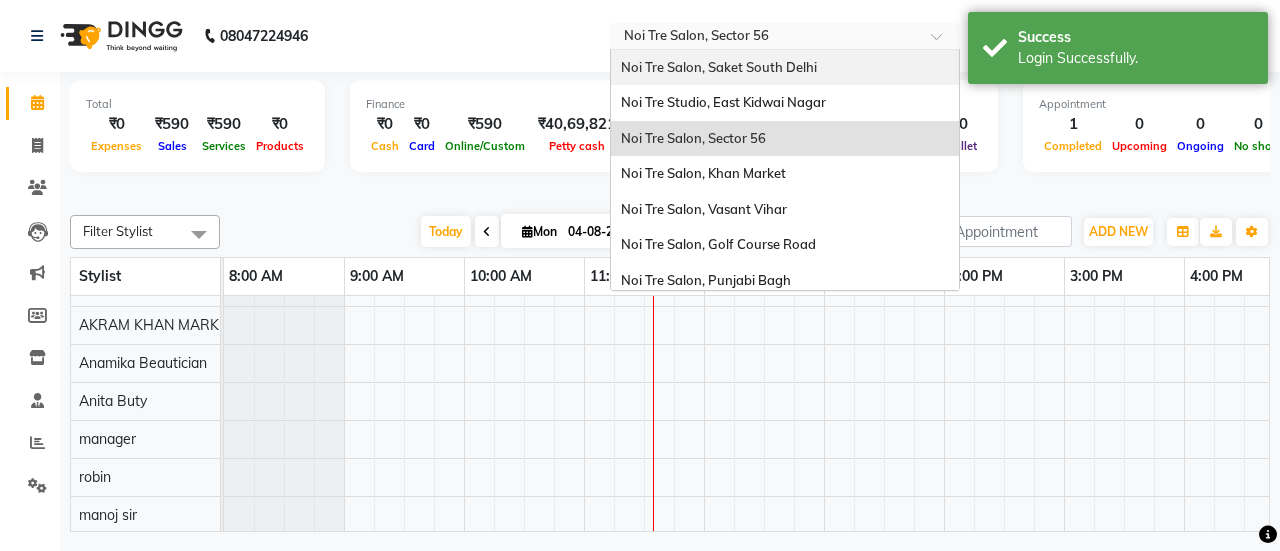 click on "Noi Tre Salon, Saket South Delhi" at bounding box center [719, 67] 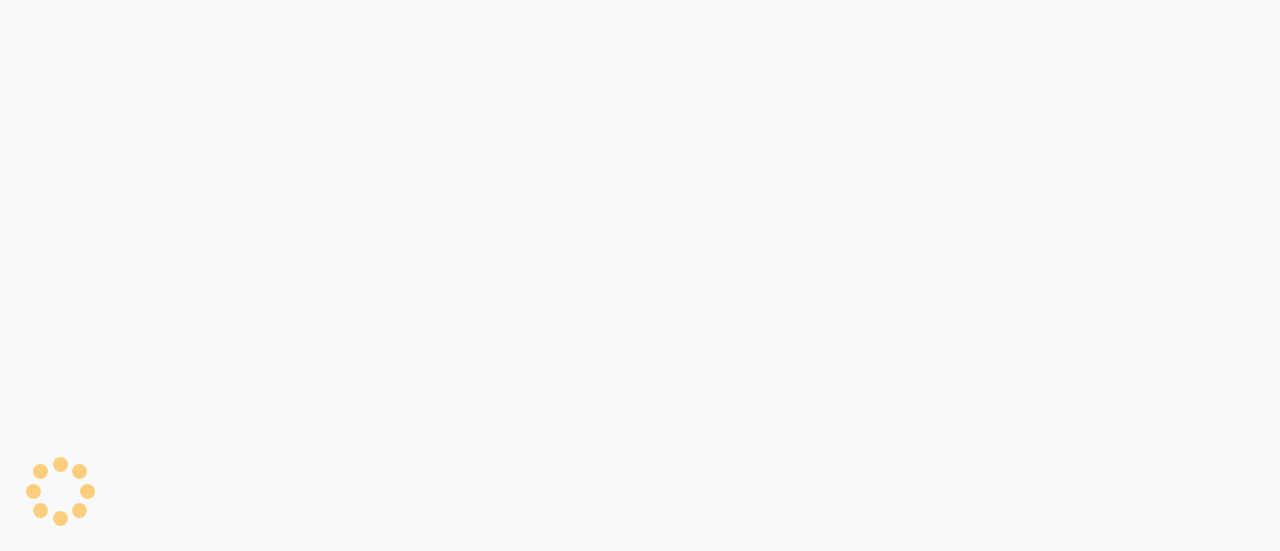scroll, scrollTop: 0, scrollLeft: 0, axis: both 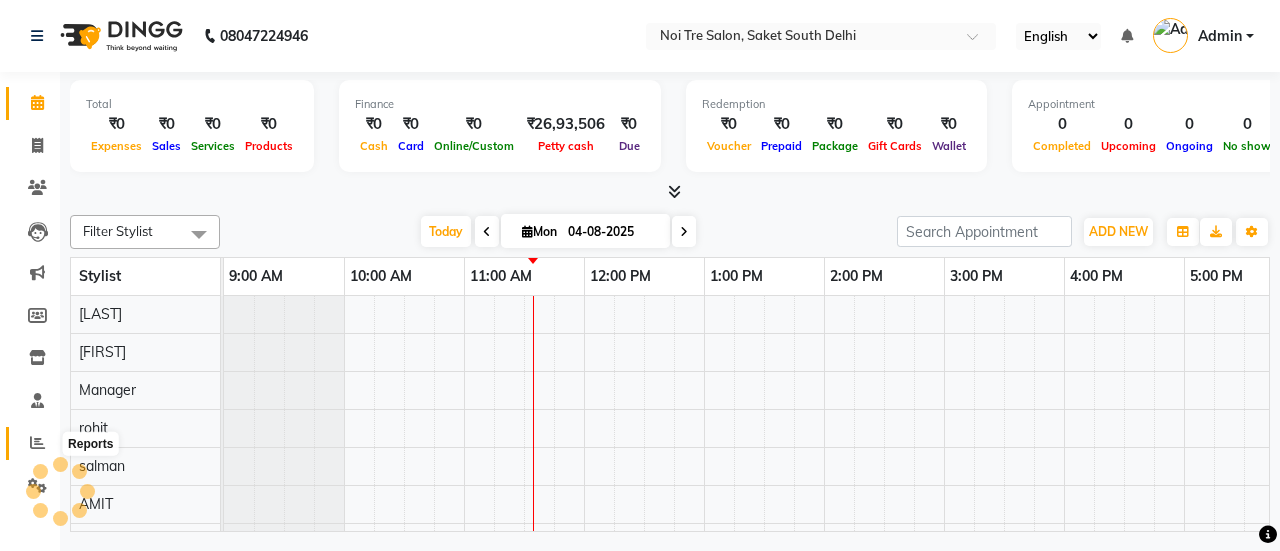 click 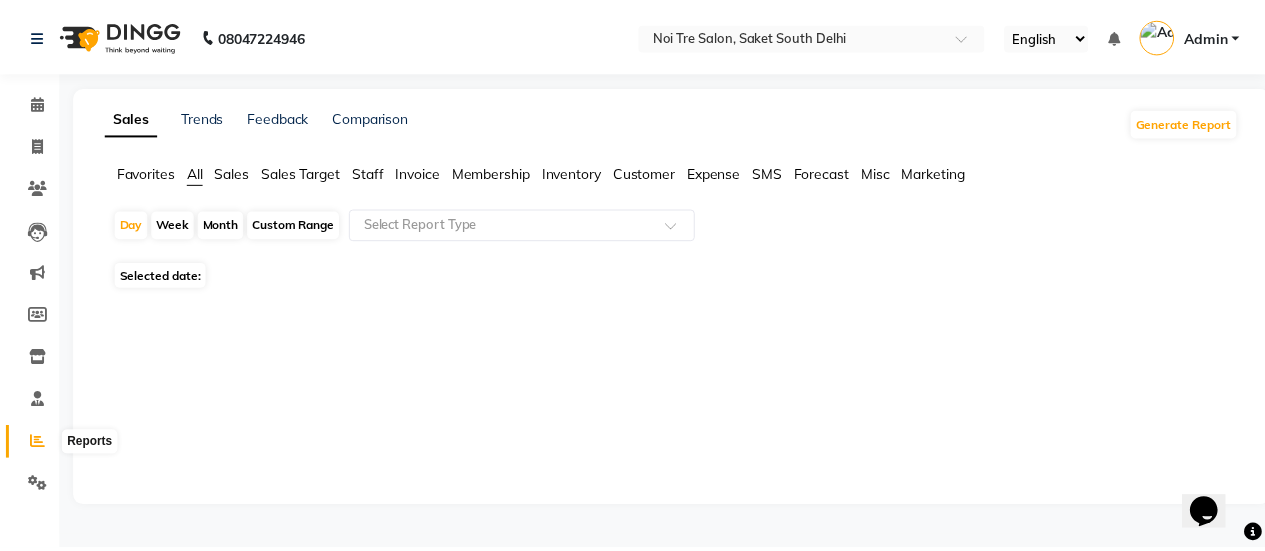 scroll, scrollTop: 0, scrollLeft: 0, axis: both 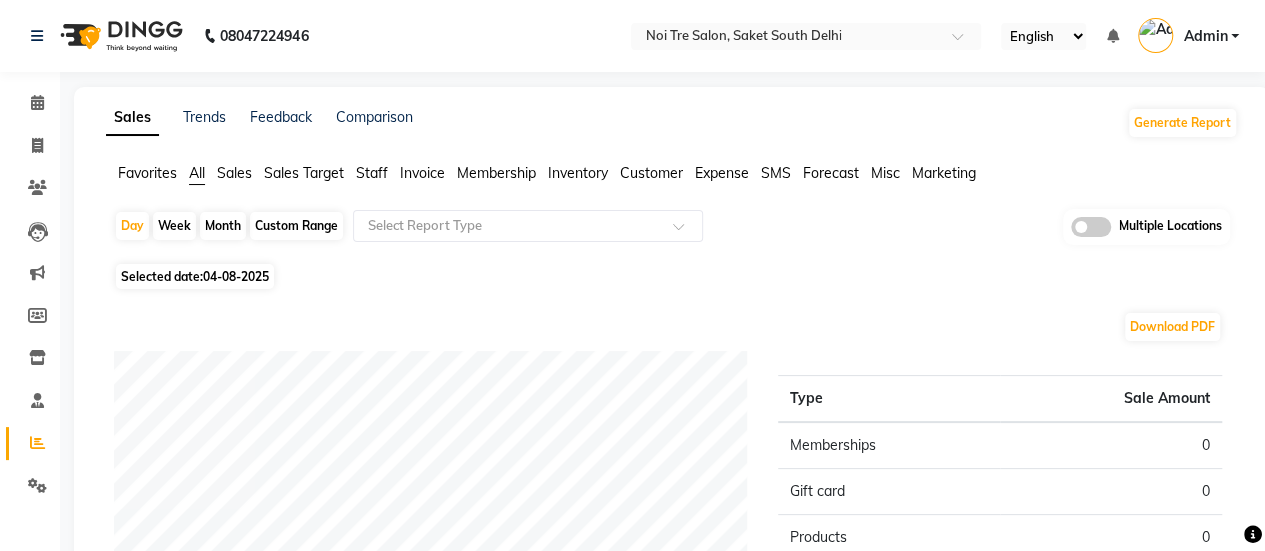 click on "Invoice" 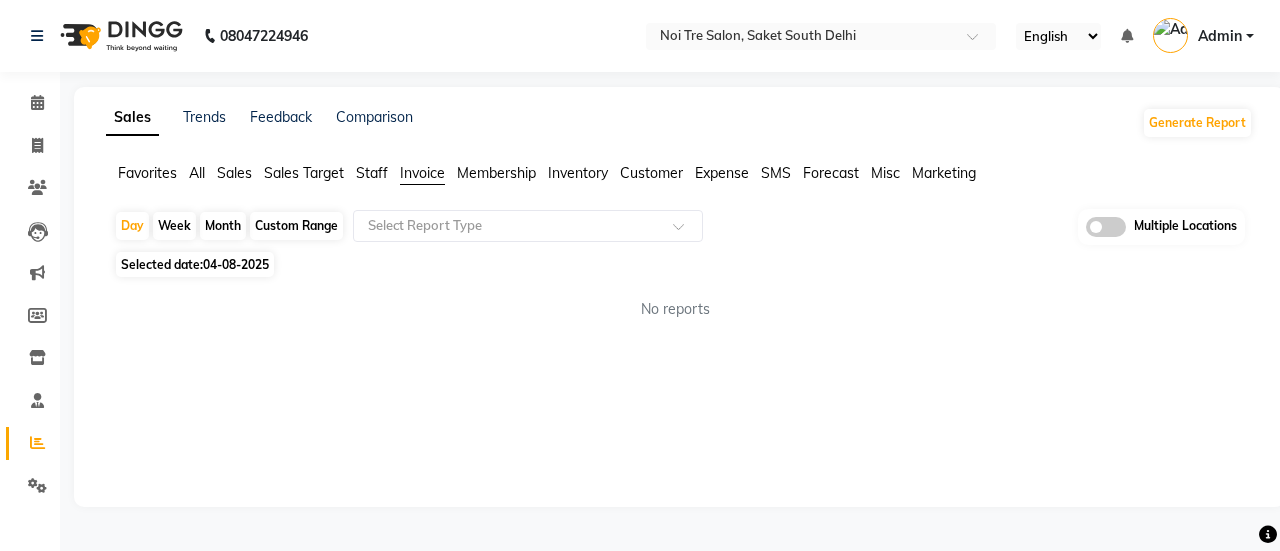 click on "Custom Range" 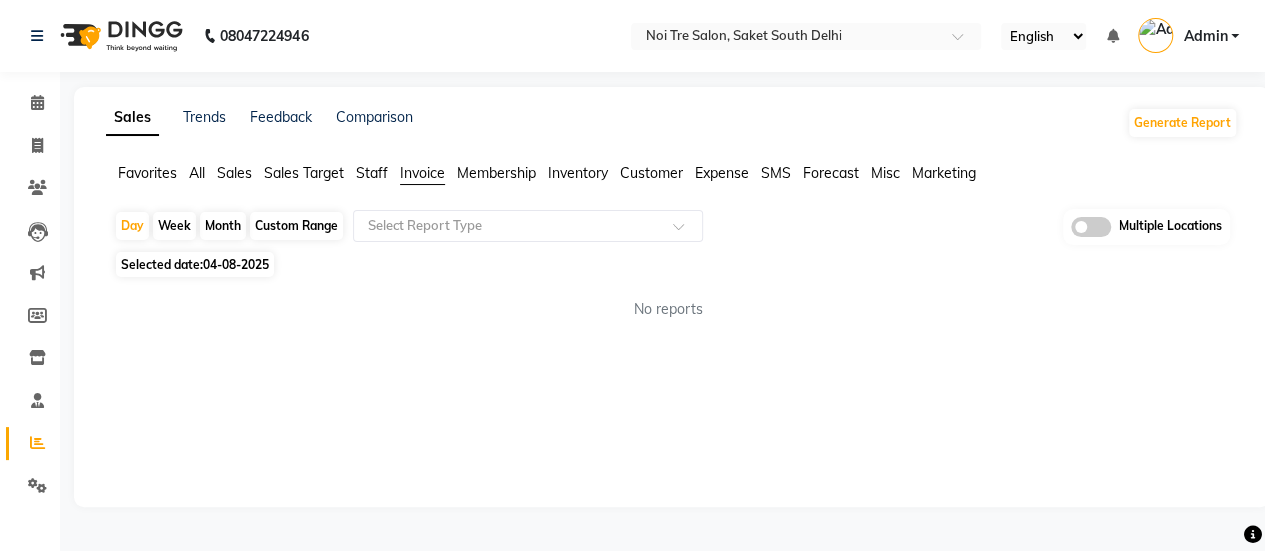 select on "8" 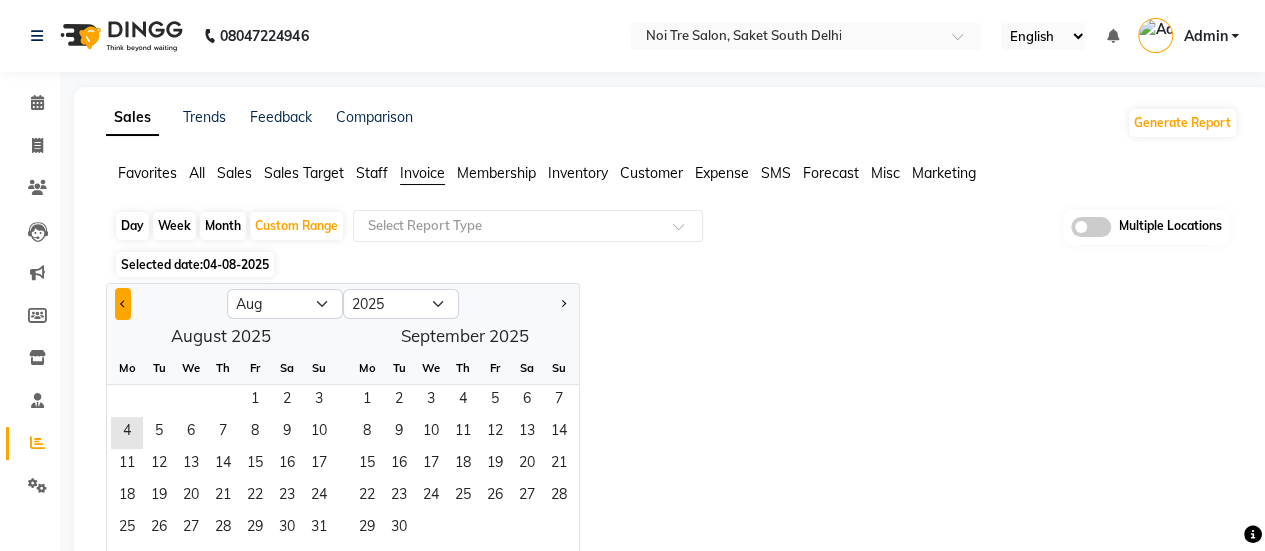 click 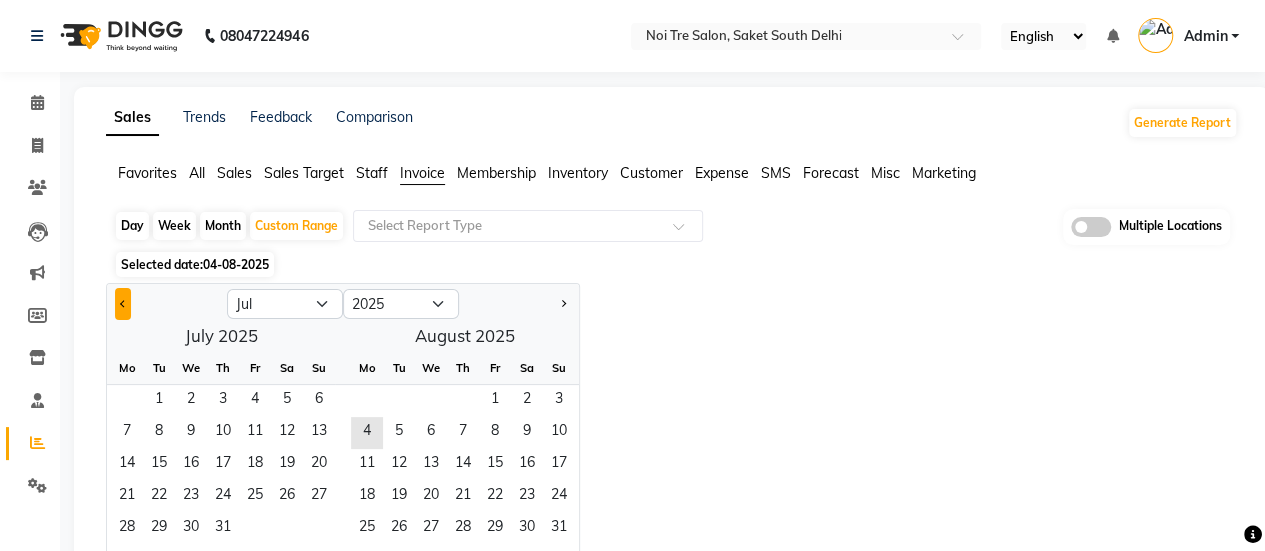 scroll, scrollTop: 132, scrollLeft: 0, axis: vertical 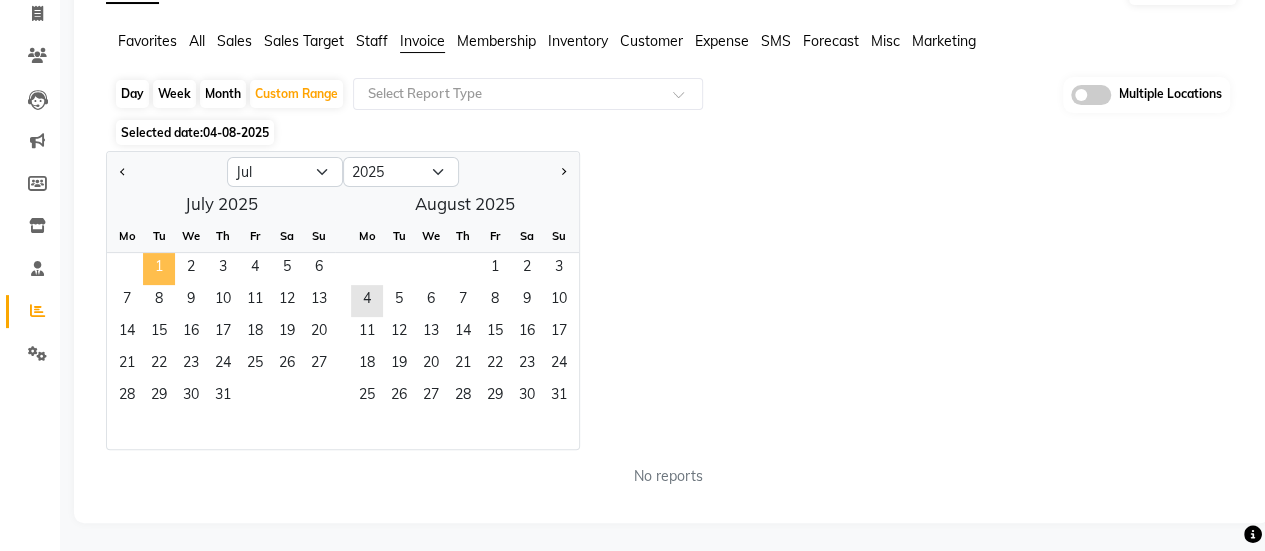 click on "1" 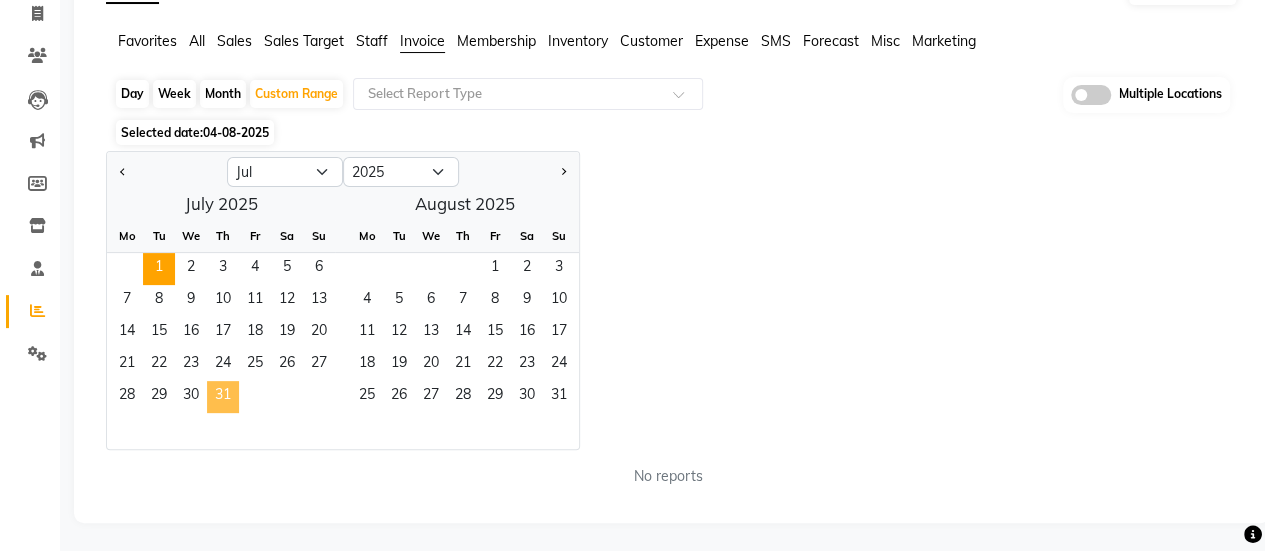 click on "31" 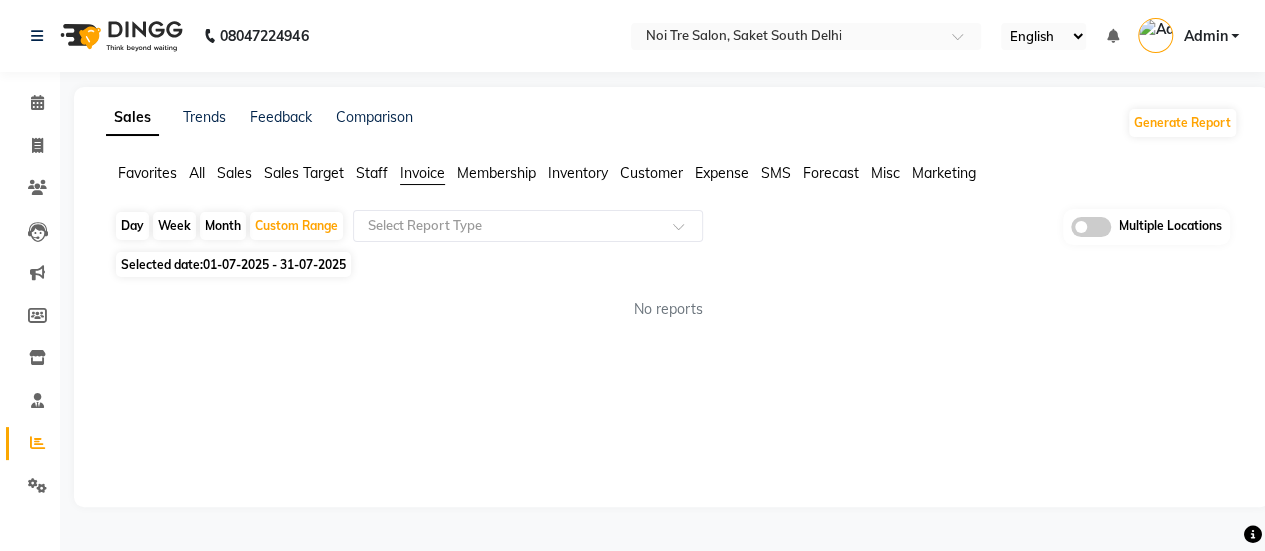 scroll, scrollTop: 0, scrollLeft: 0, axis: both 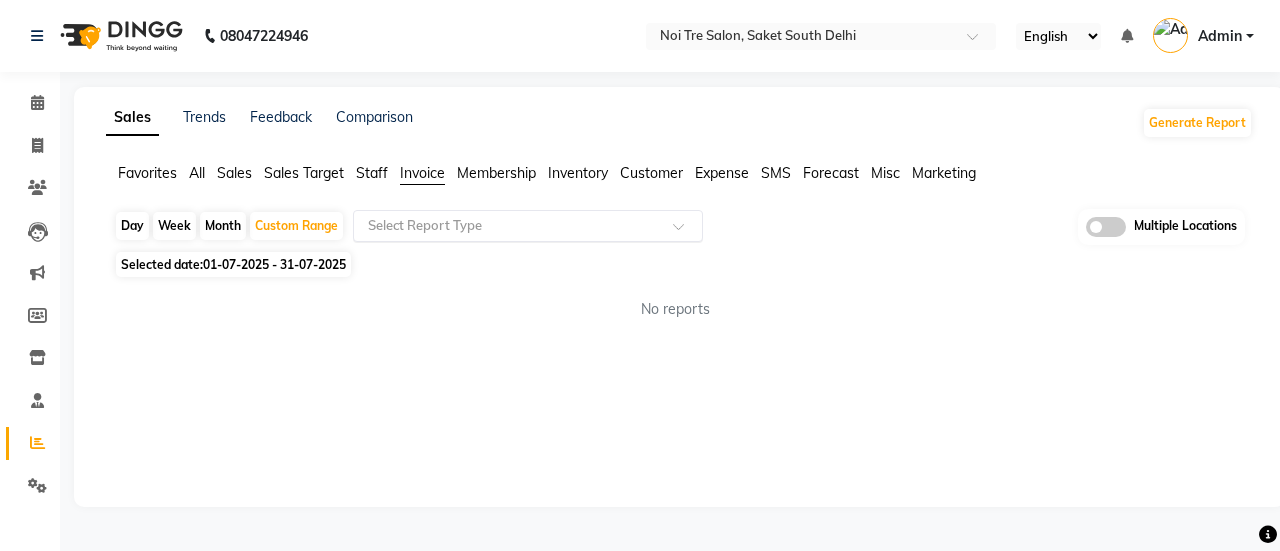 click 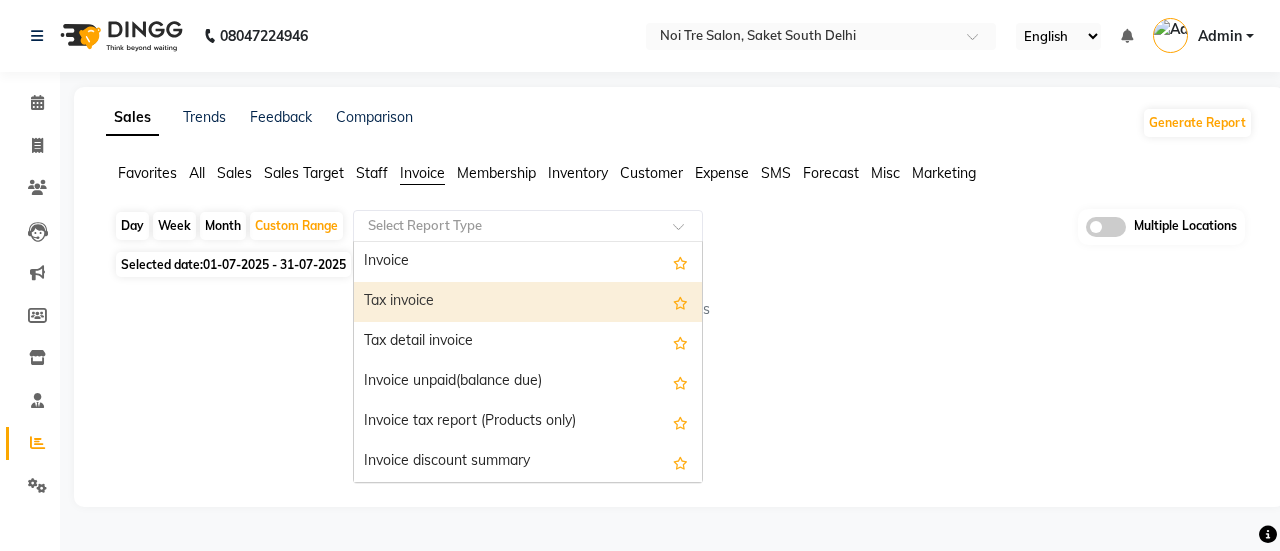 click on "Tax invoice" at bounding box center [528, 302] 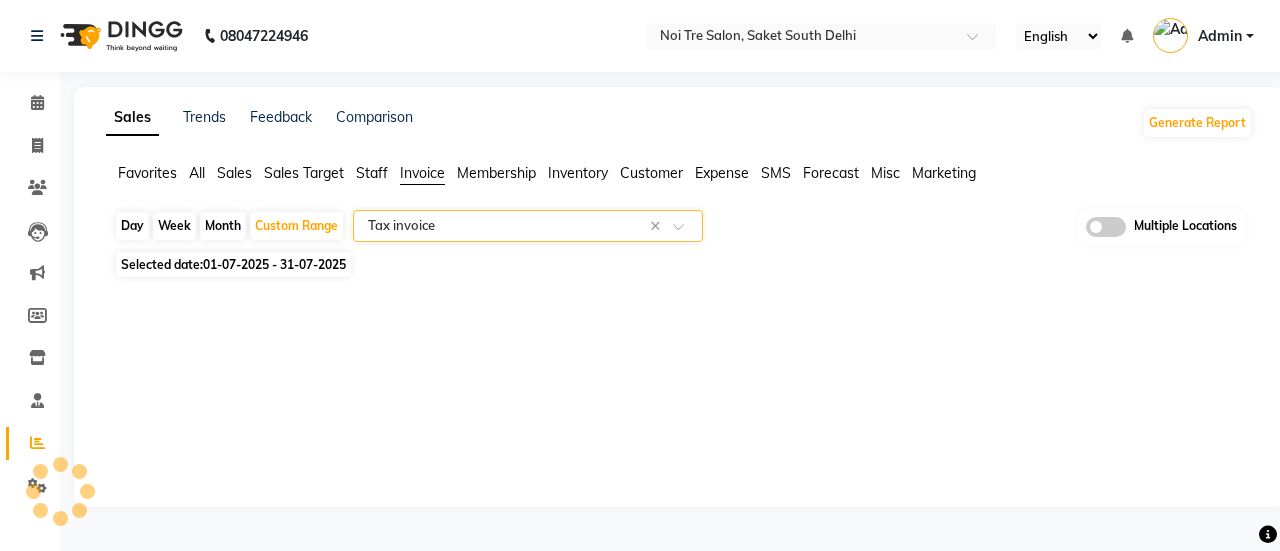 select on "full_report" 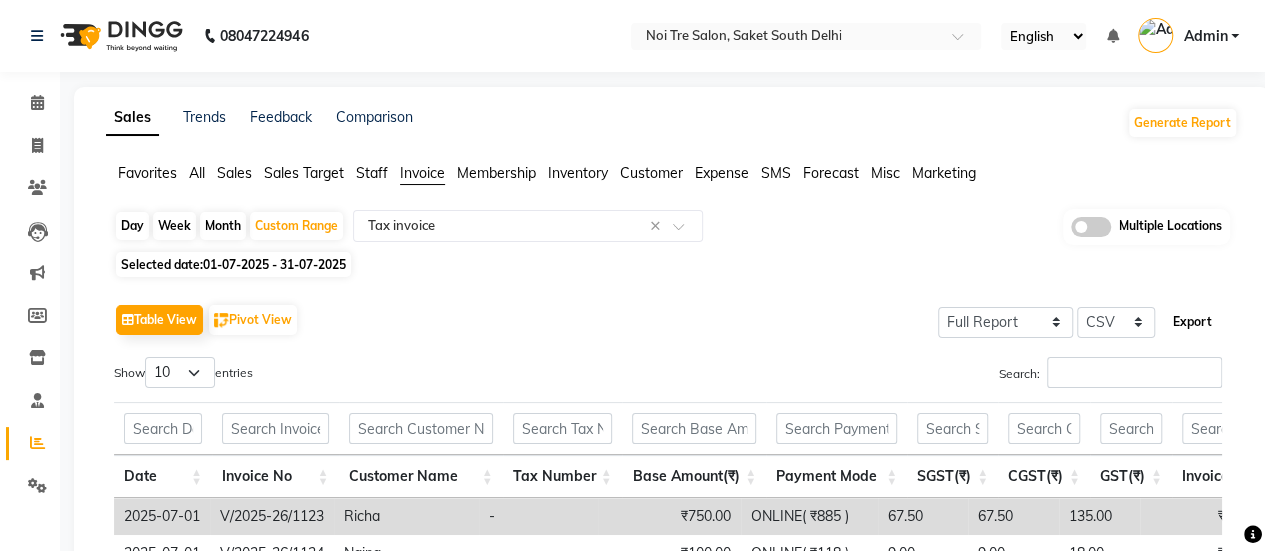 click on "Export" 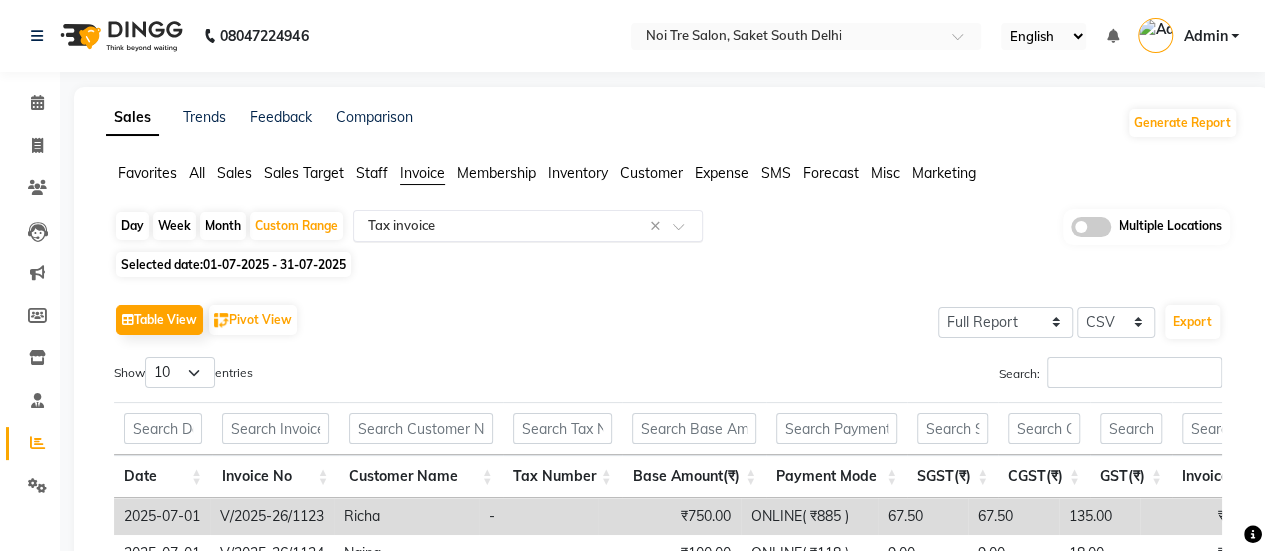 click on "Select Report Type × Tax invoice ×" 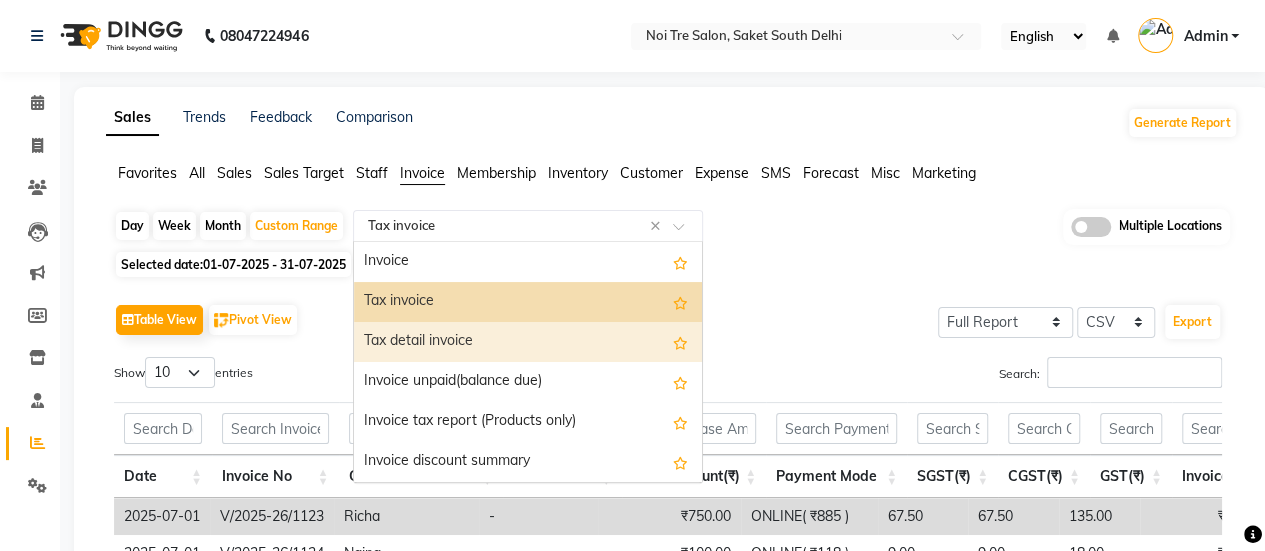 click on "Tax detail invoice" at bounding box center (528, 342) 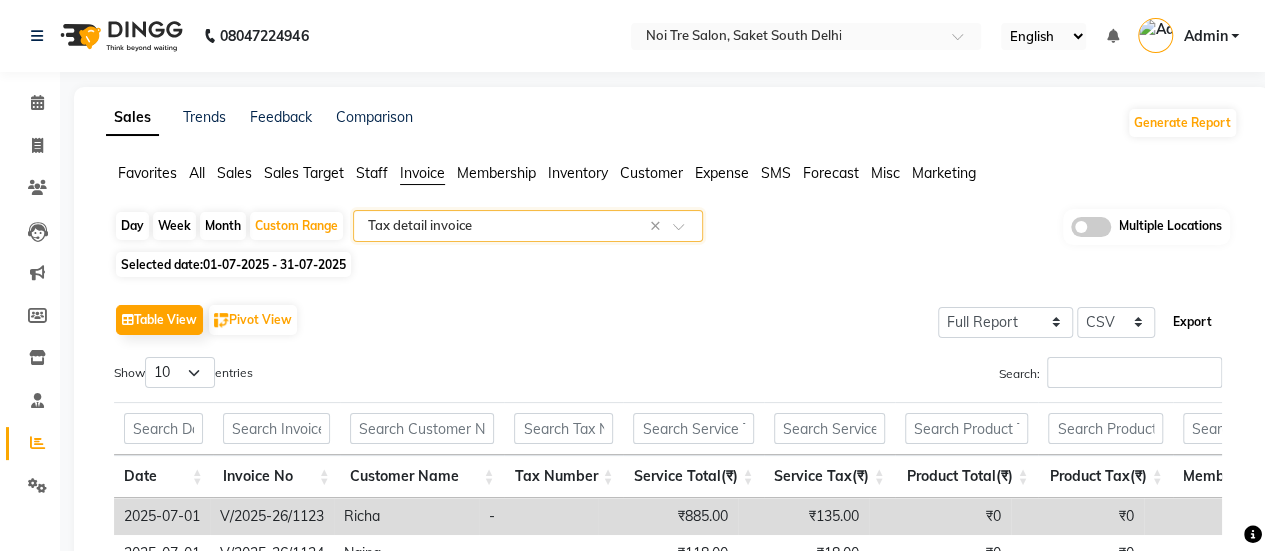 click on "Export" 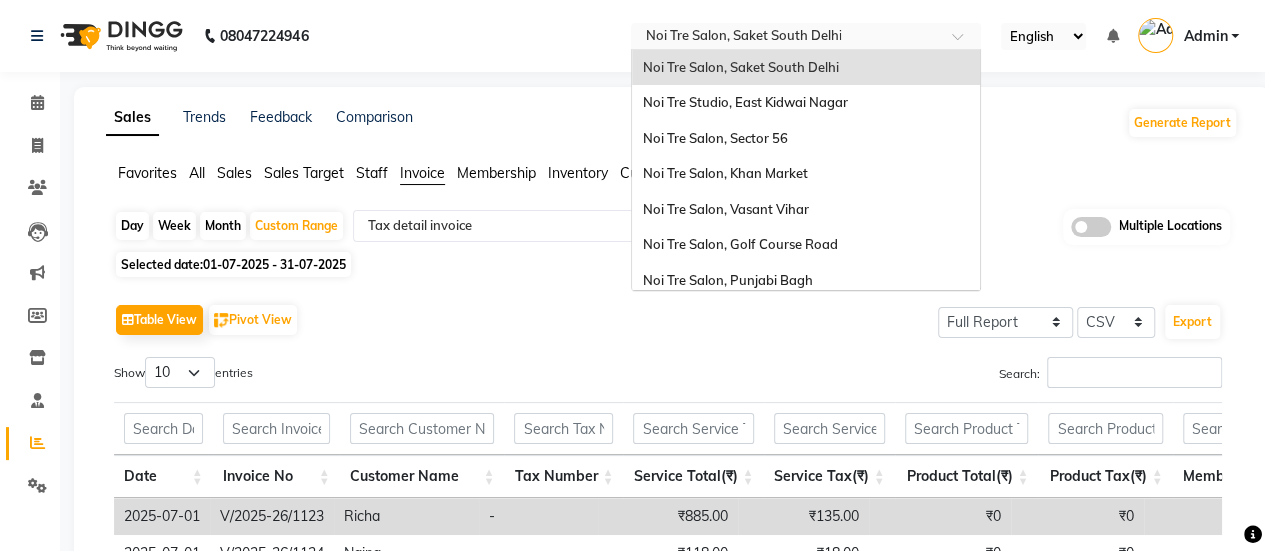 click at bounding box center [786, 38] 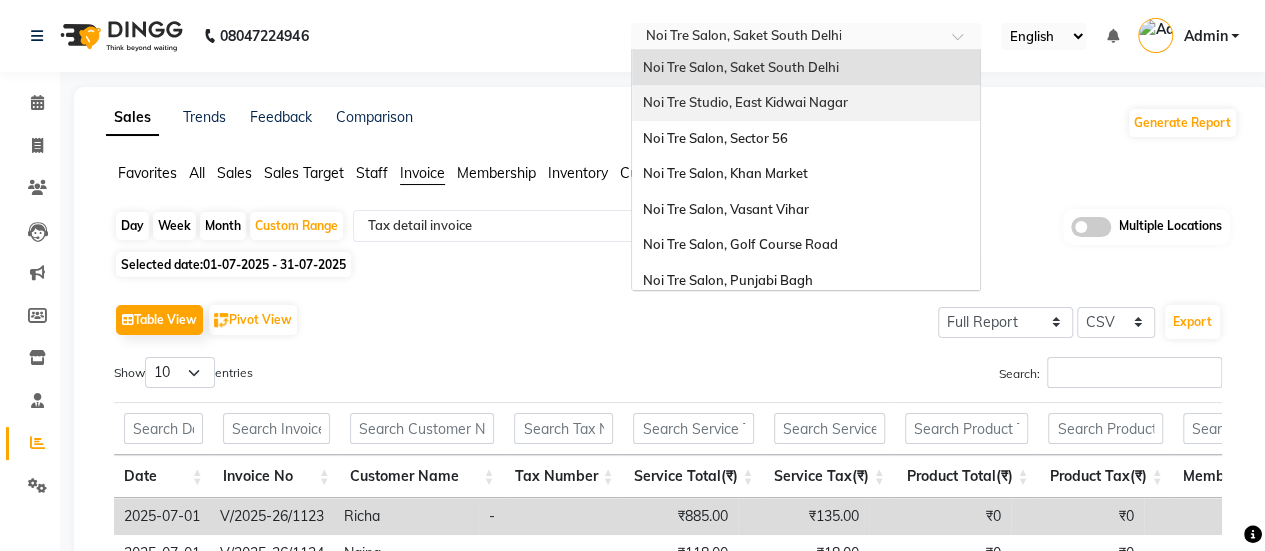 click on "Noi Tre Studio, East Kidwai Nagar" at bounding box center [744, 102] 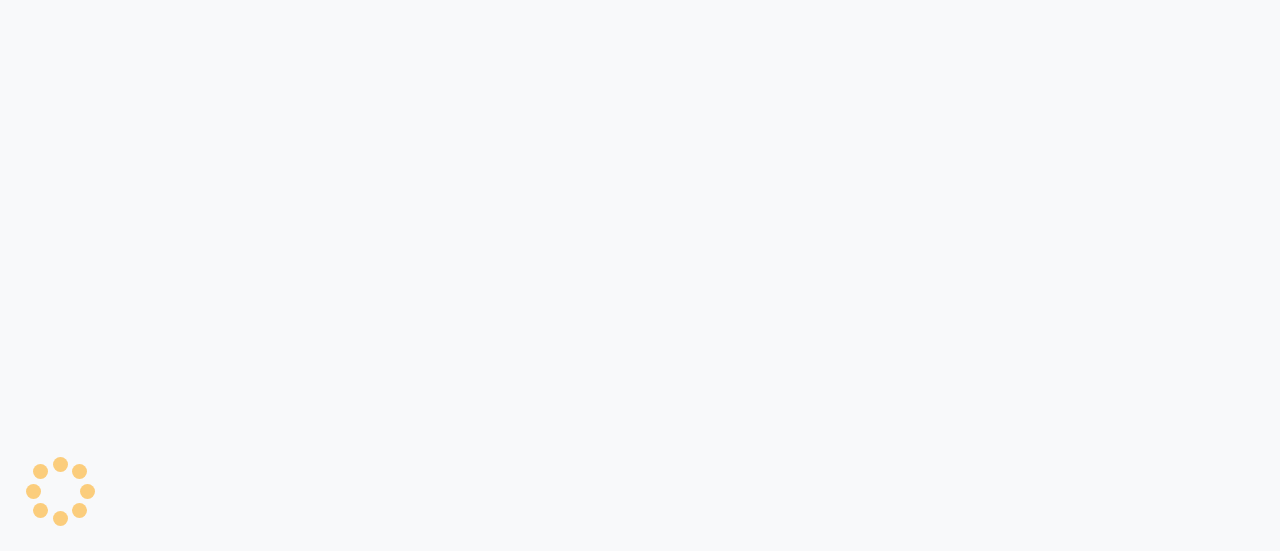 scroll, scrollTop: 0, scrollLeft: 0, axis: both 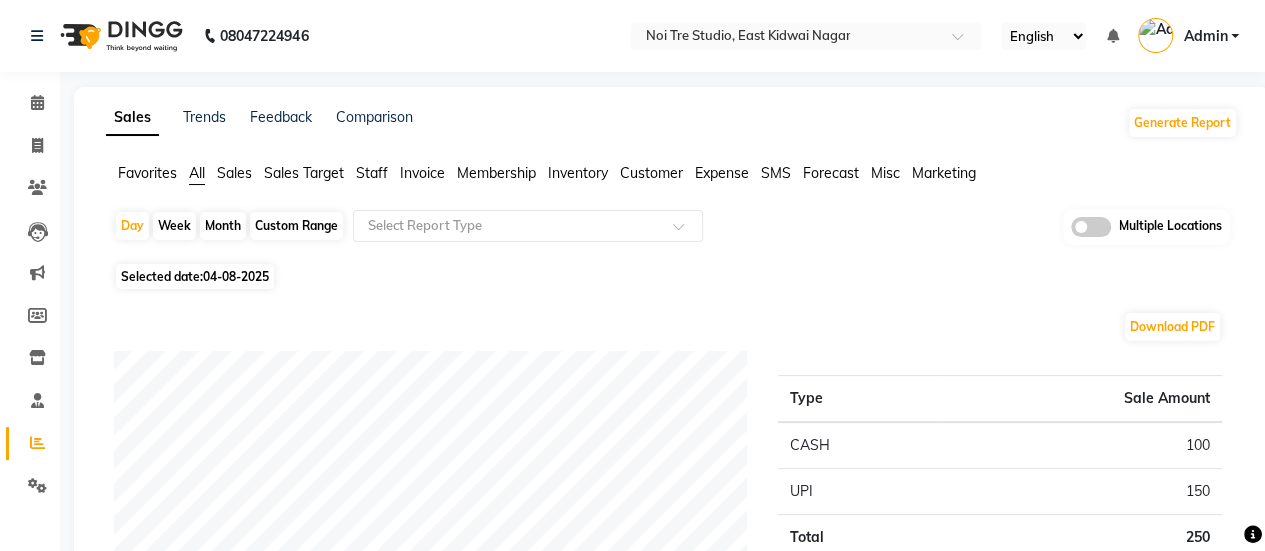 click on "Invoice" 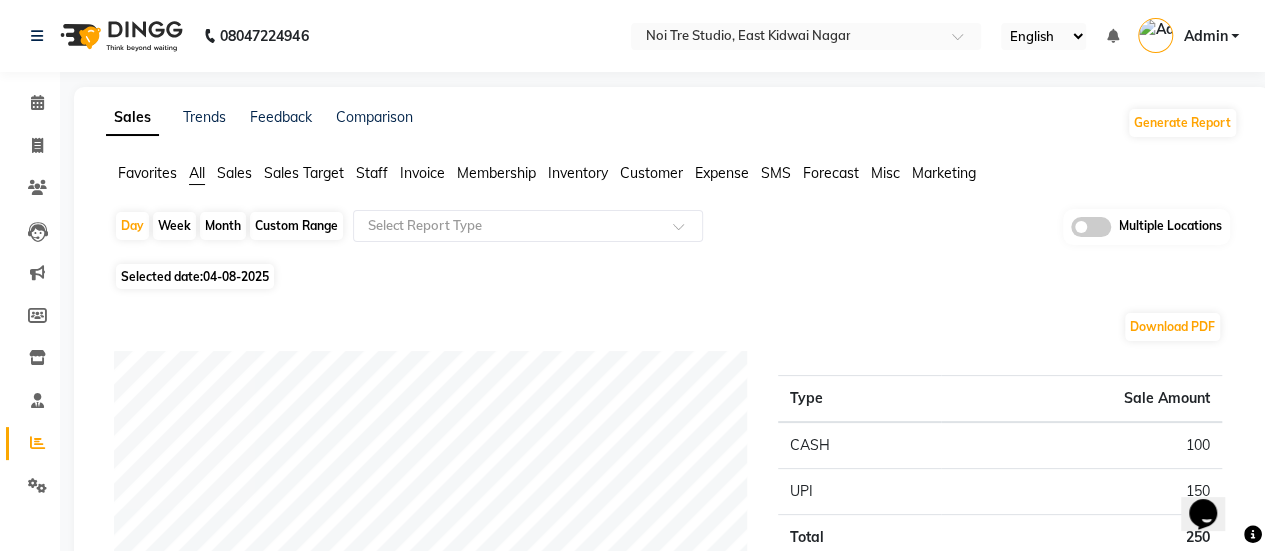 scroll, scrollTop: 0, scrollLeft: 0, axis: both 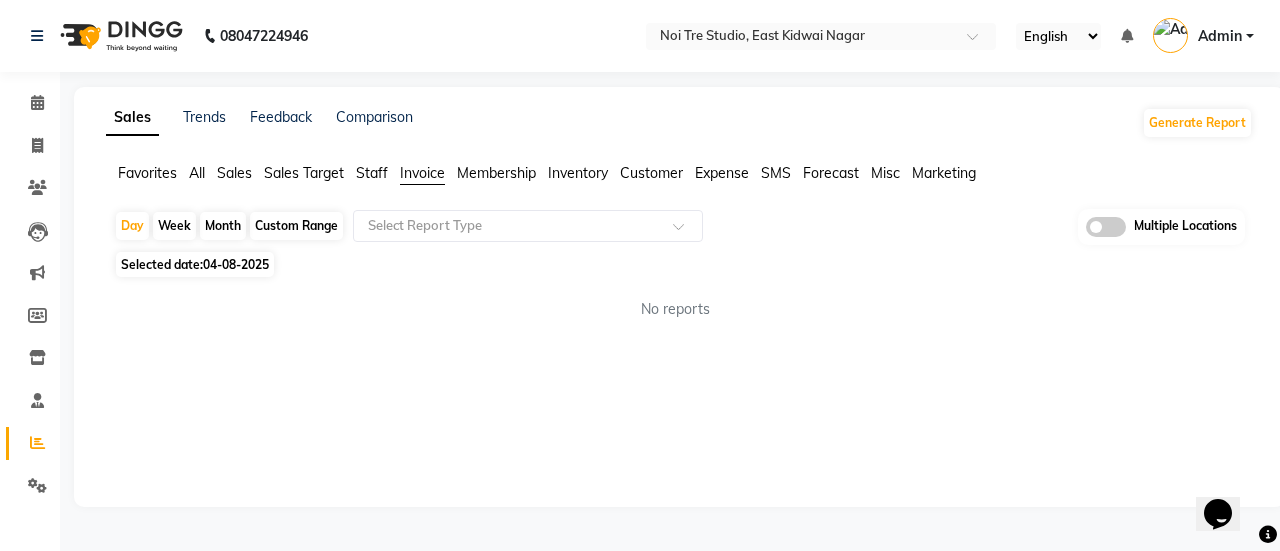 click on "Custom Range" 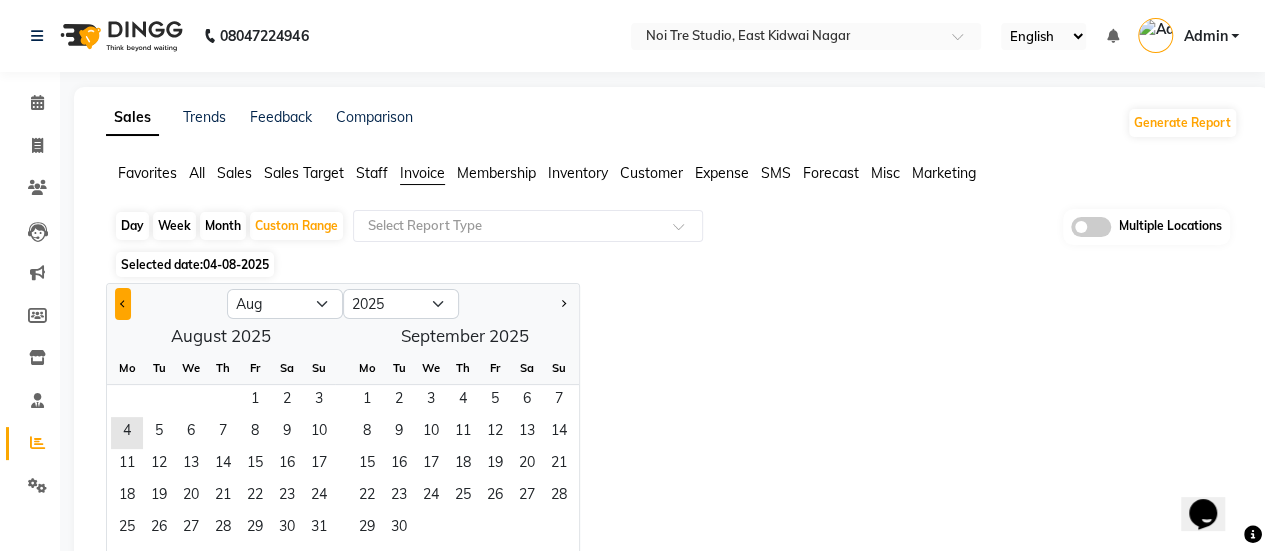 click 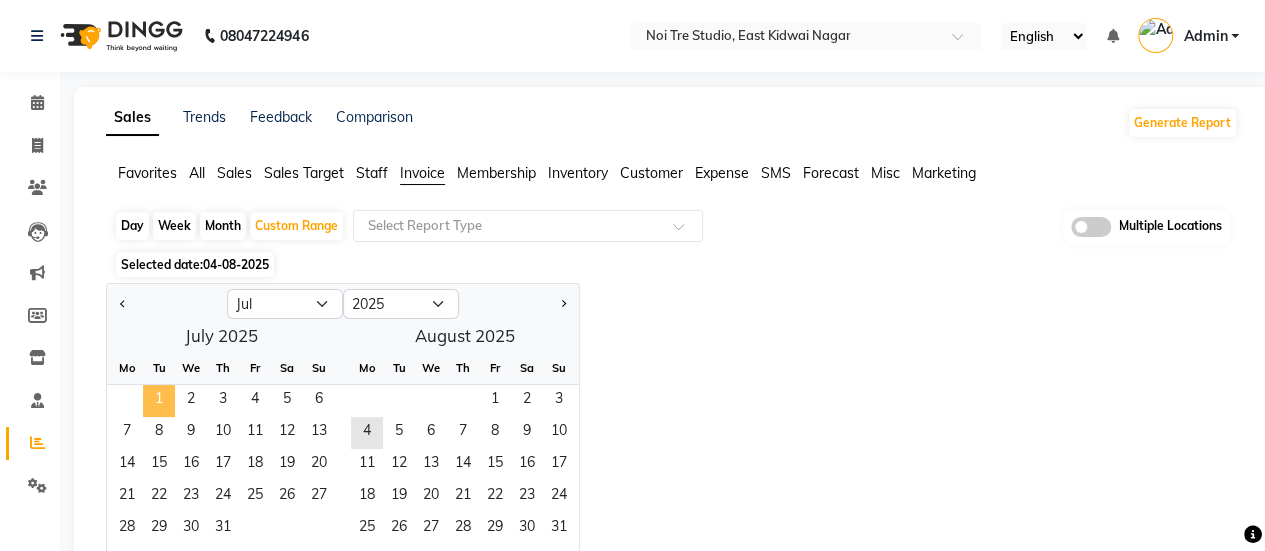 click on "1" 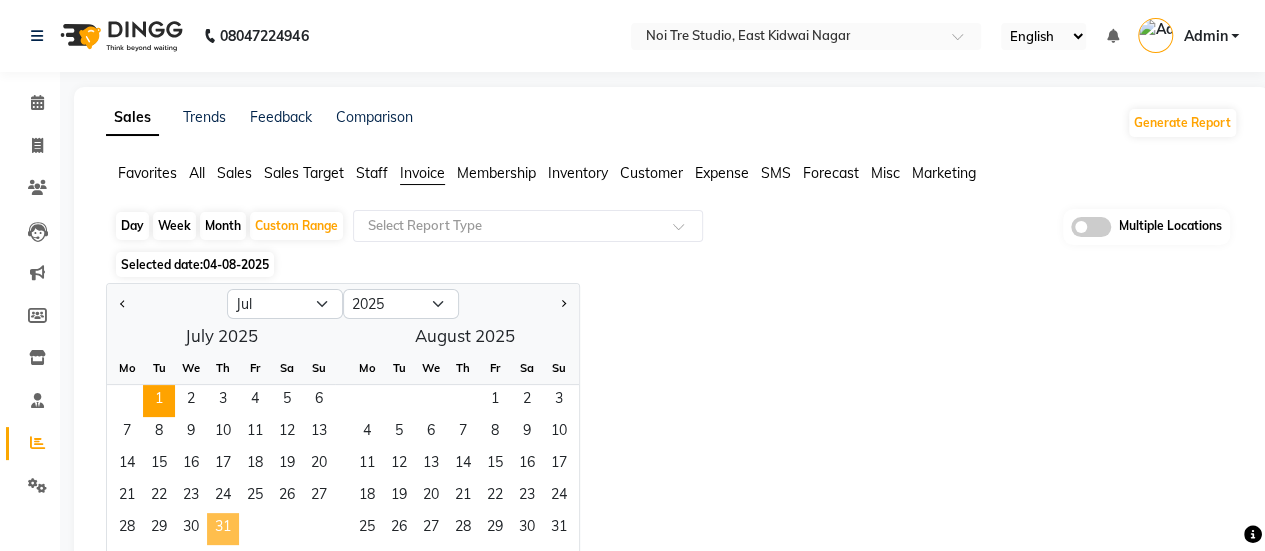 click on "31" 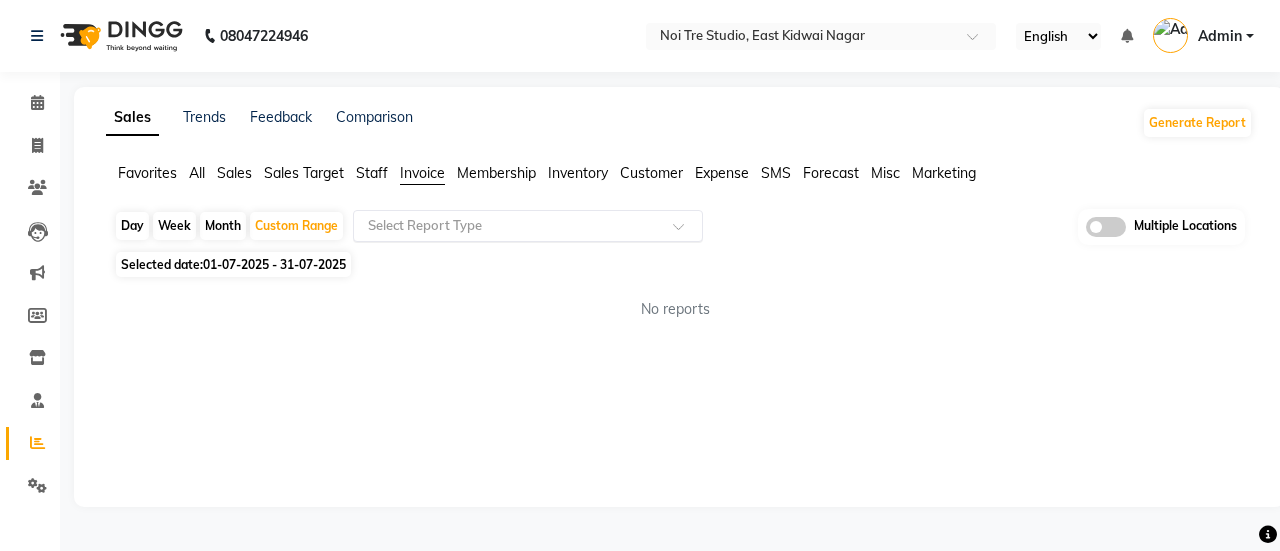 click 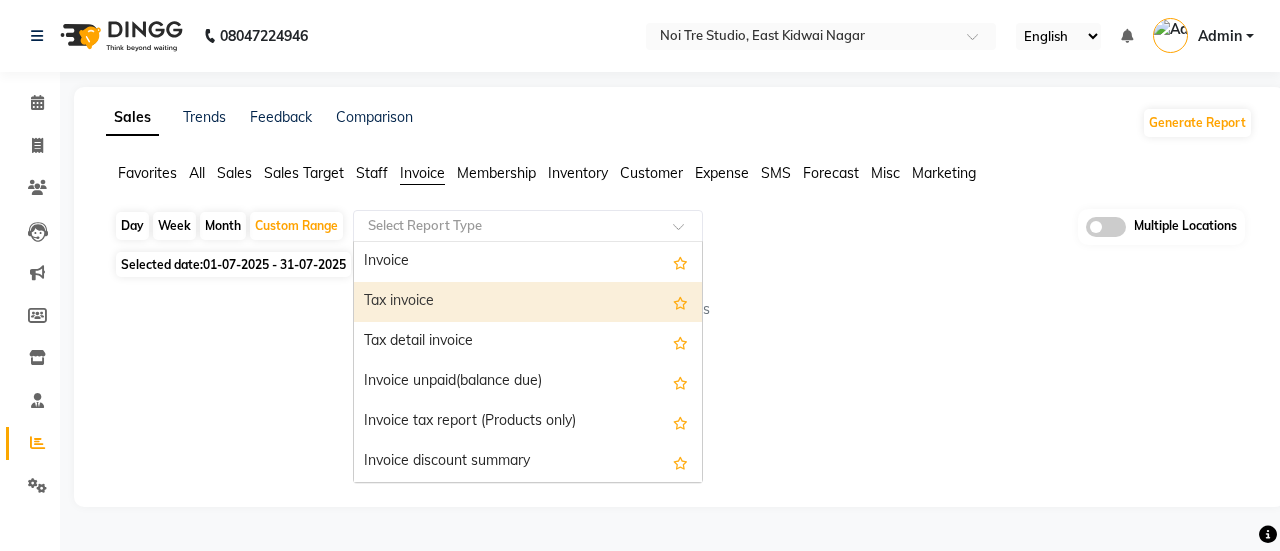 click on "Tax invoice" at bounding box center (528, 302) 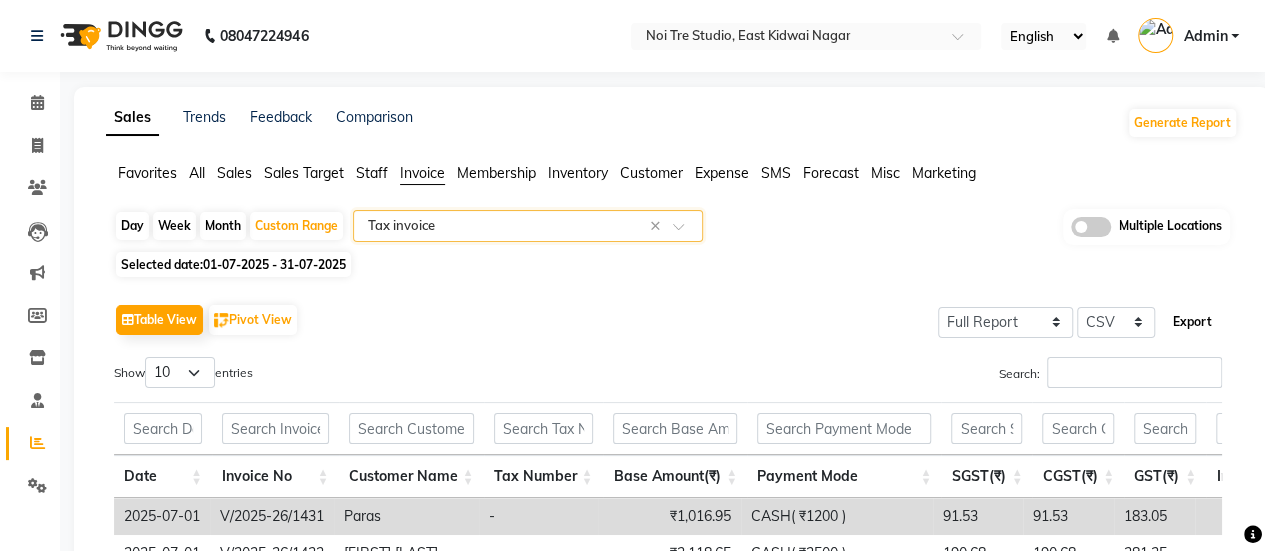 click on "Export" 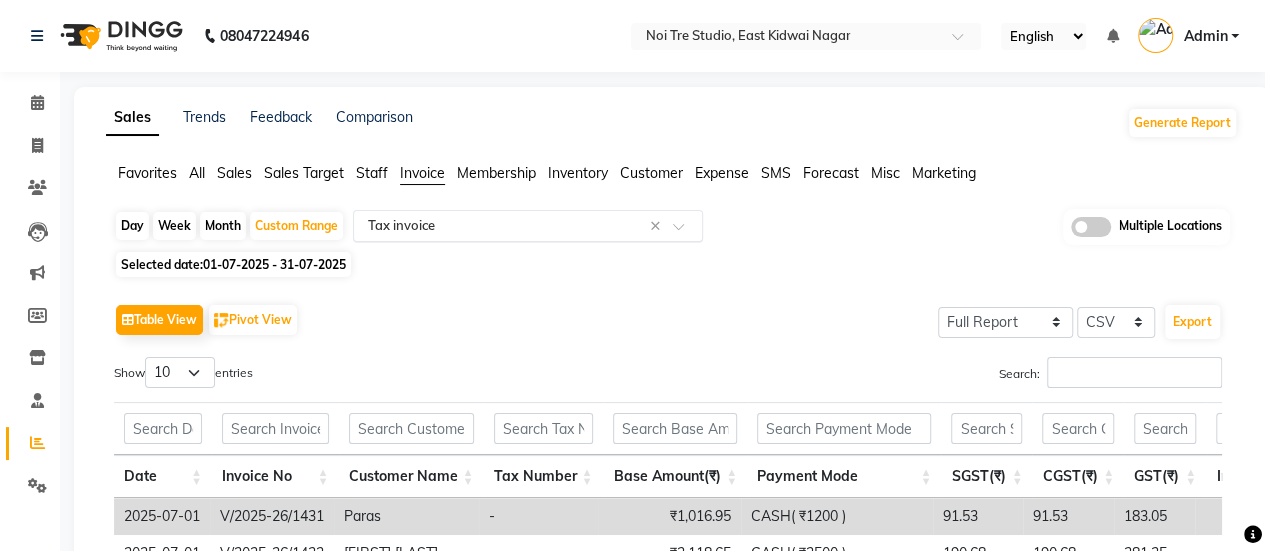 click on "Select Report Type × Tax invoice ×" 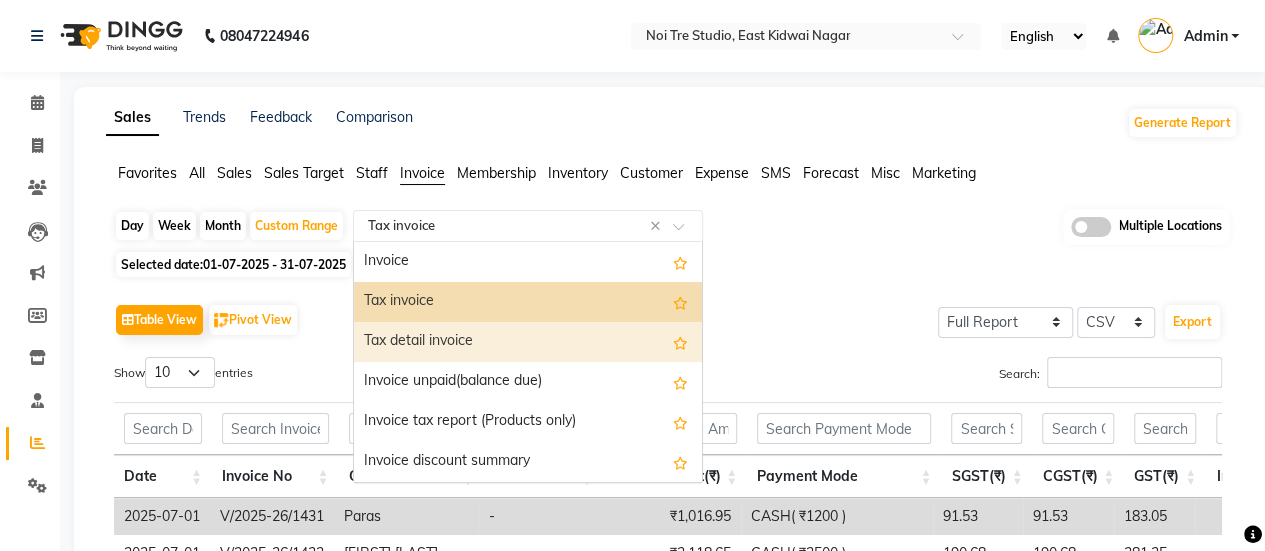 click on "Tax detail invoice" at bounding box center (528, 342) 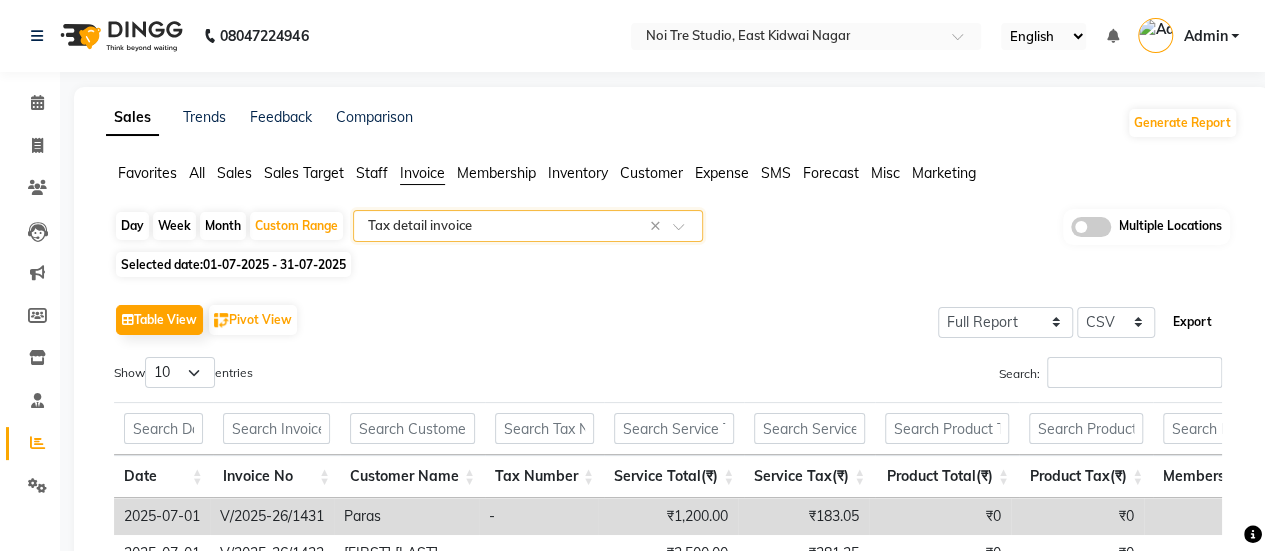 click on "Export" 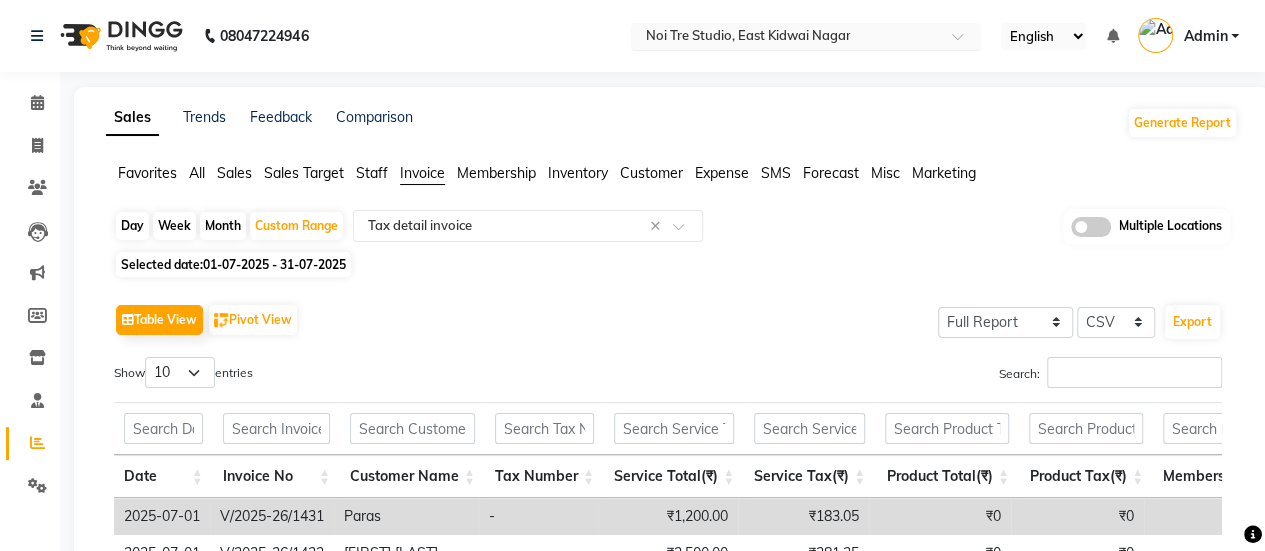 click at bounding box center [786, 38] 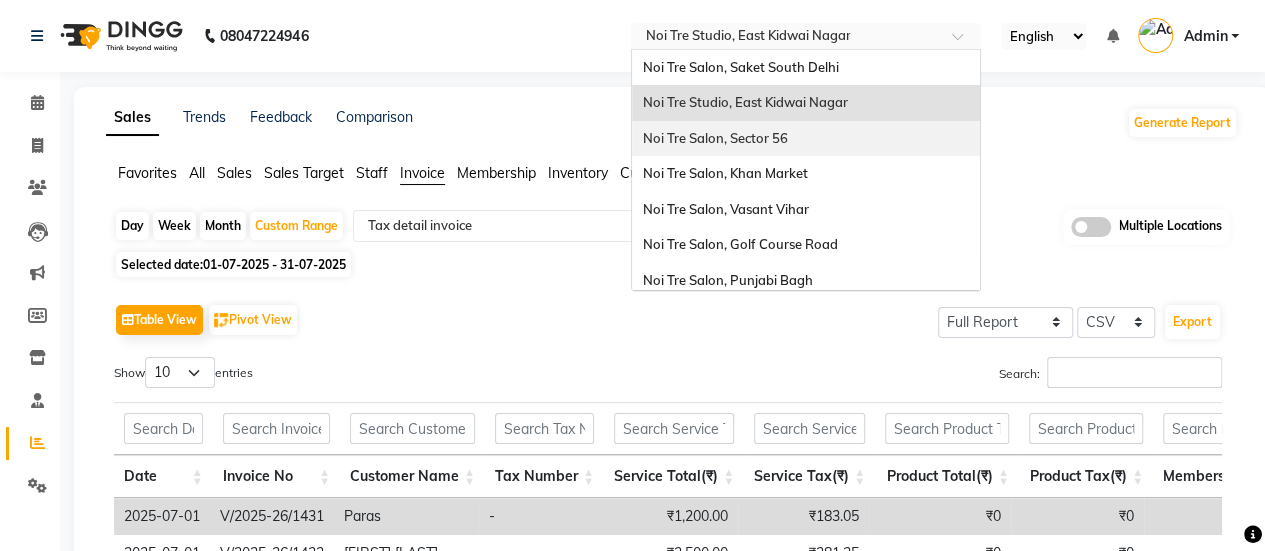 click on "Noi Tre Salon, Sector 56" at bounding box center (714, 138) 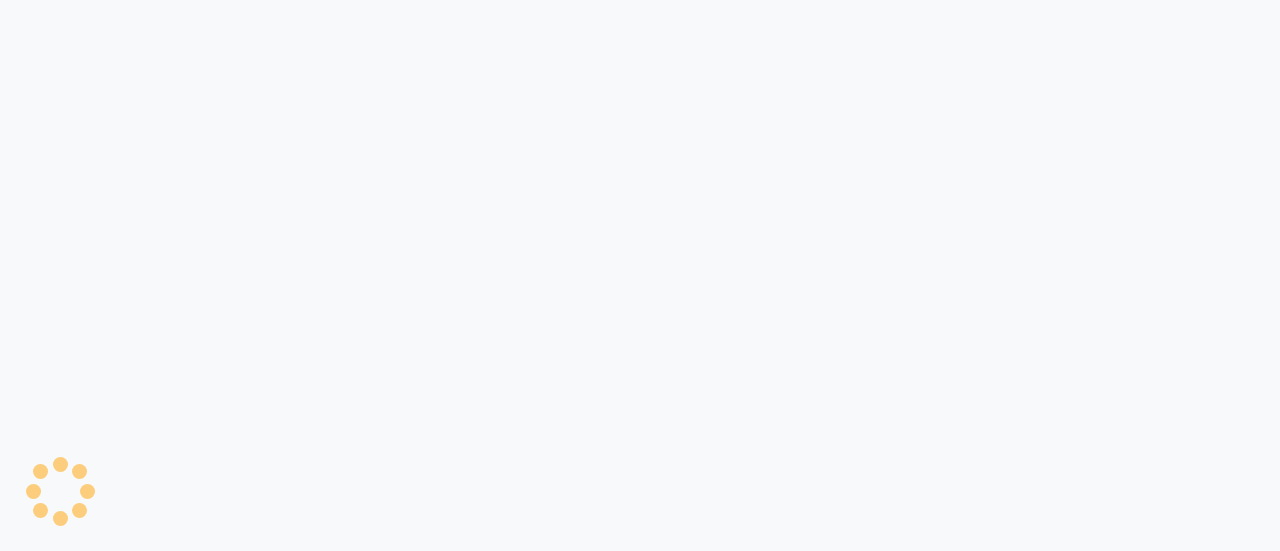 scroll, scrollTop: 0, scrollLeft: 0, axis: both 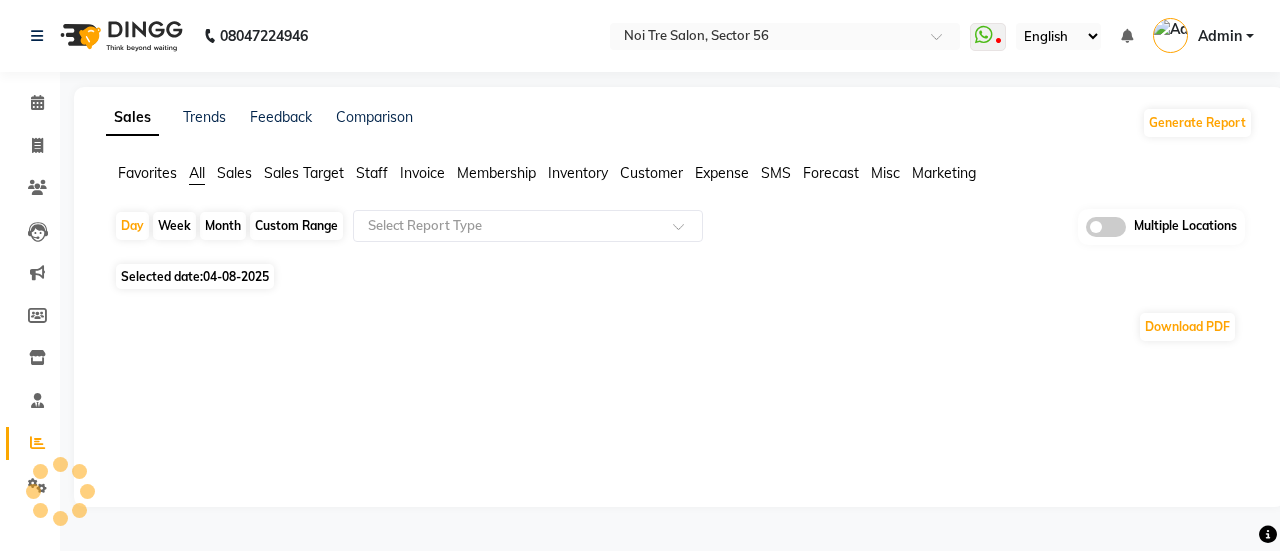 click on "Invoice" 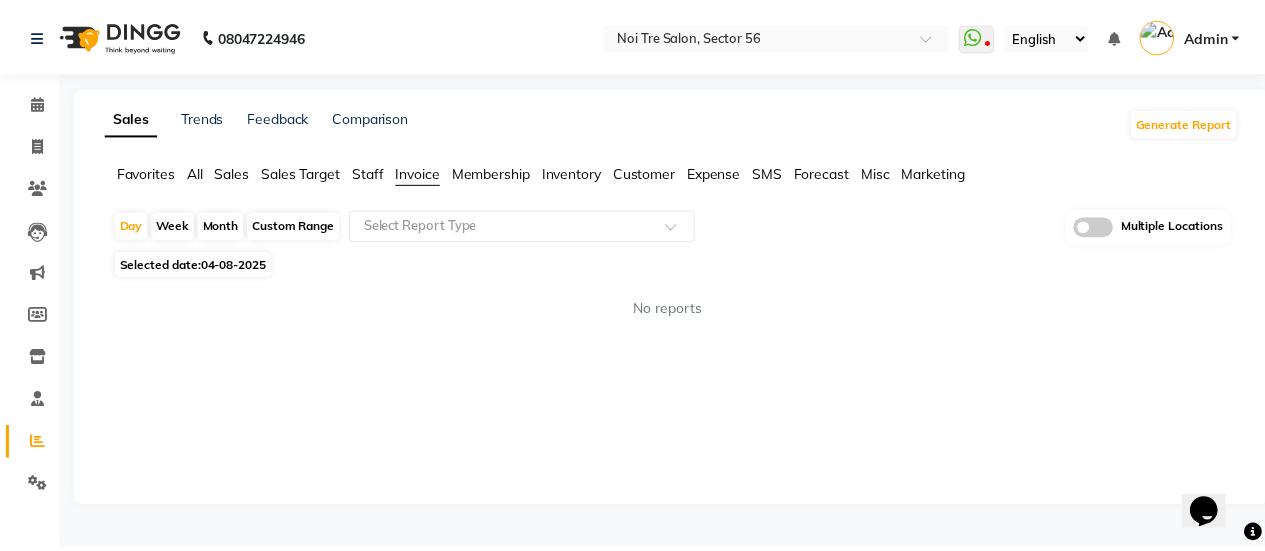 scroll, scrollTop: 0, scrollLeft: 0, axis: both 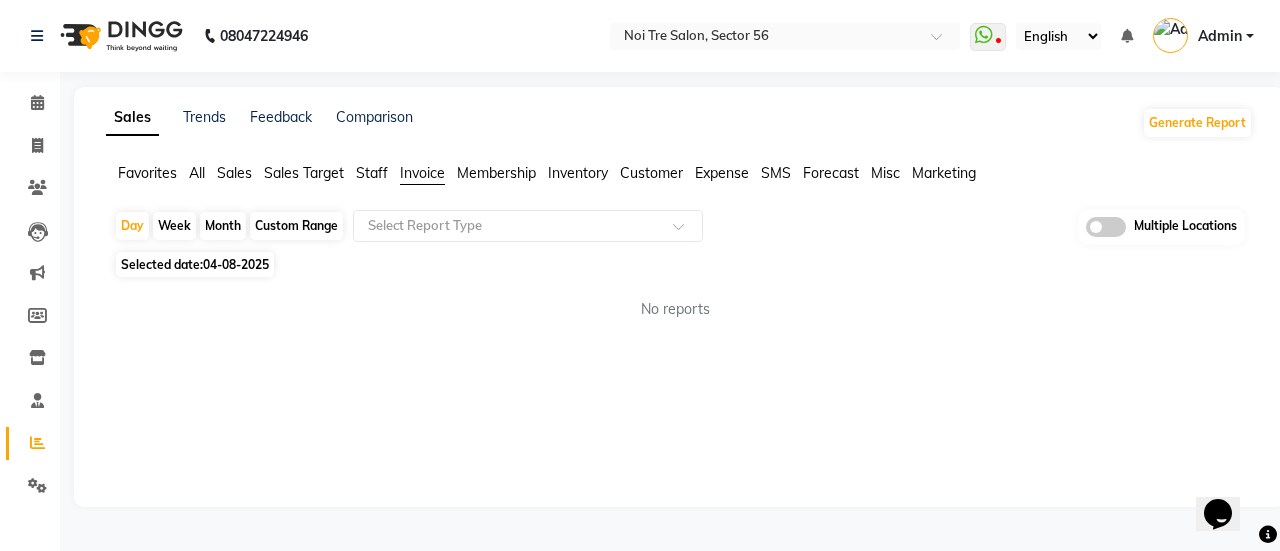click on "Custom Range" 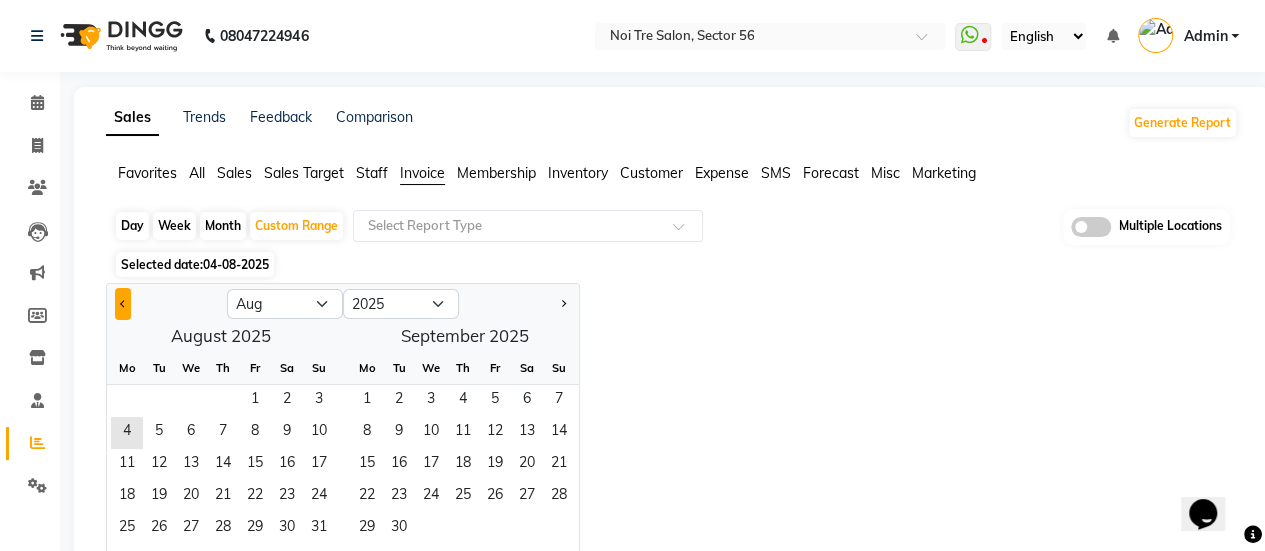 click 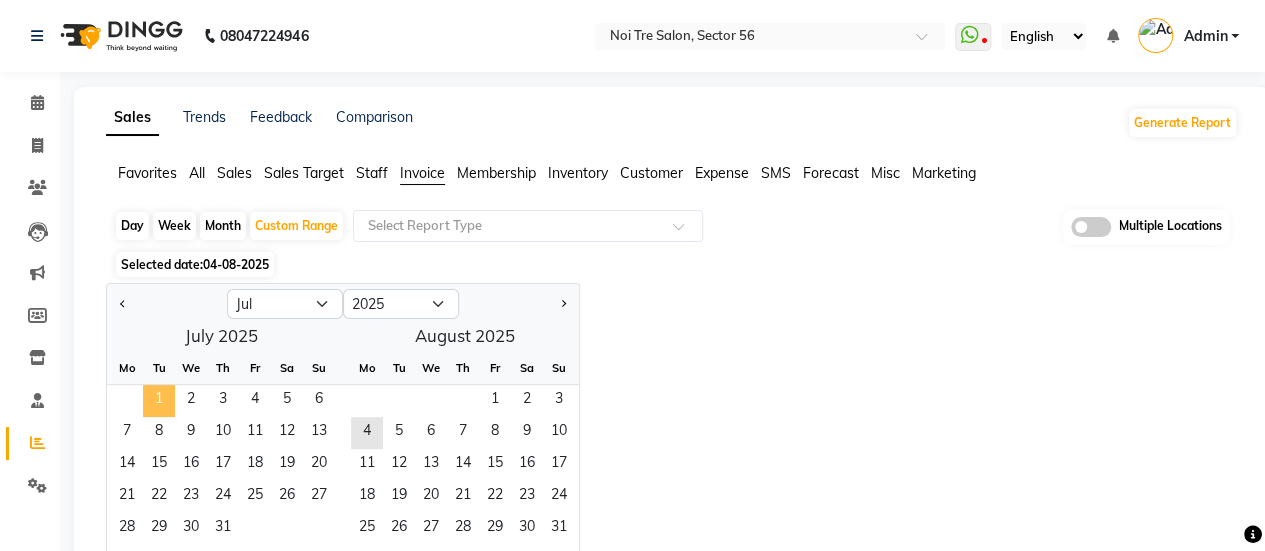 click on "1" 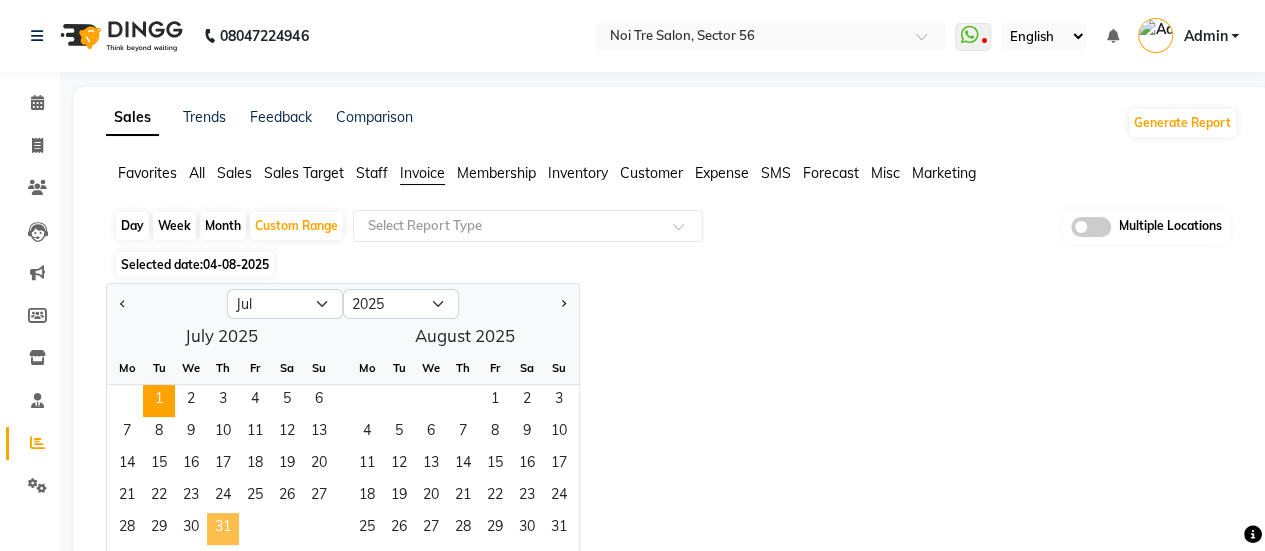 click on "31" 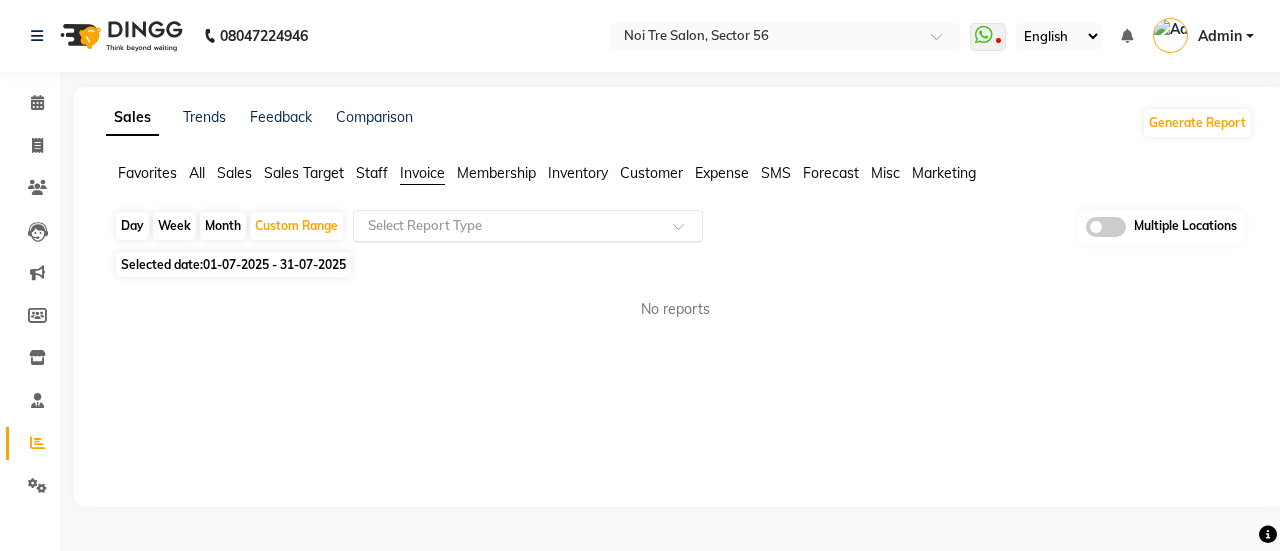 click 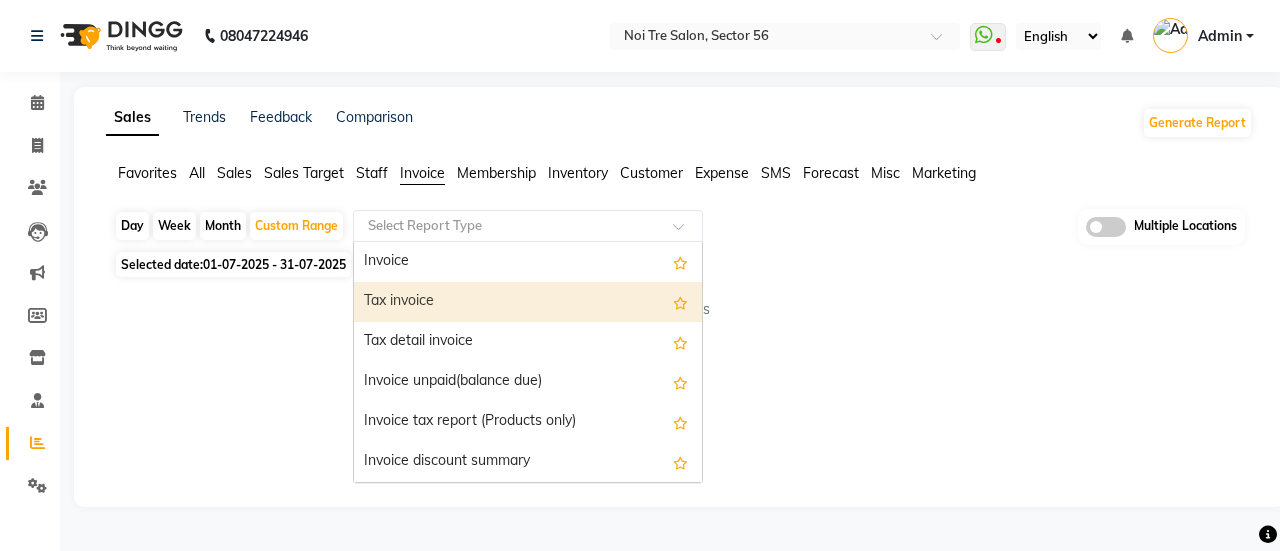 click on "Tax invoice" at bounding box center [528, 302] 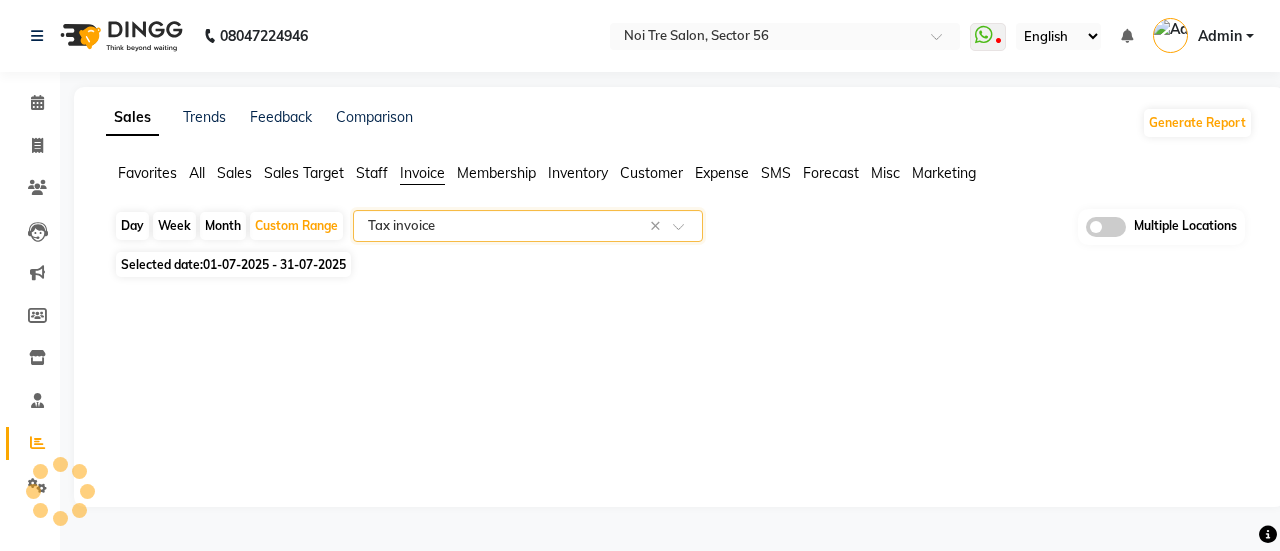 select on "full_report" 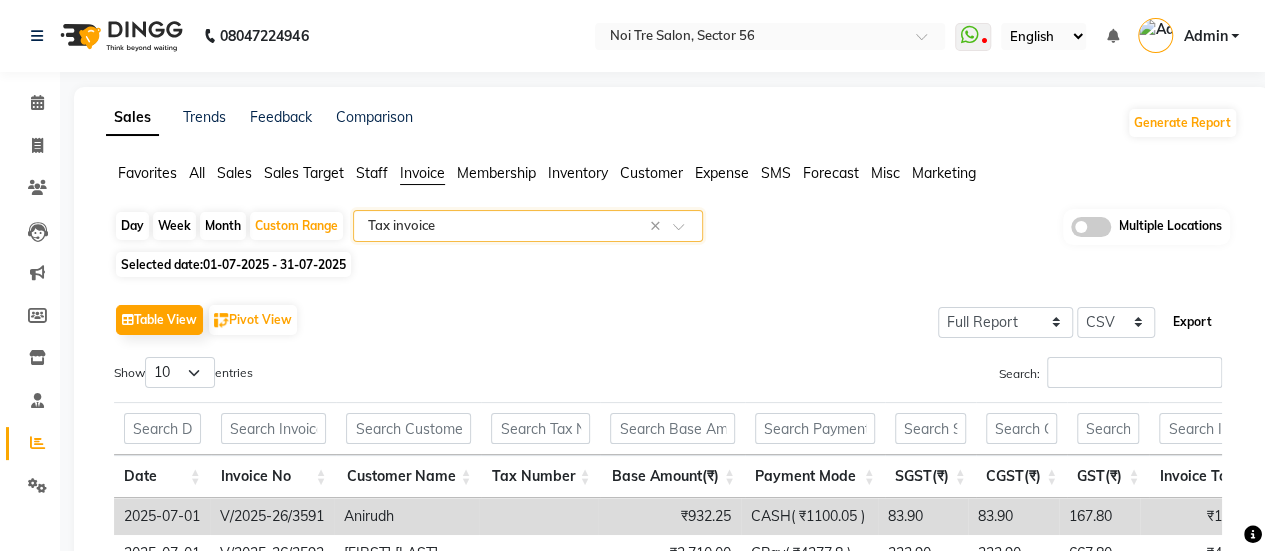 click on "Export" 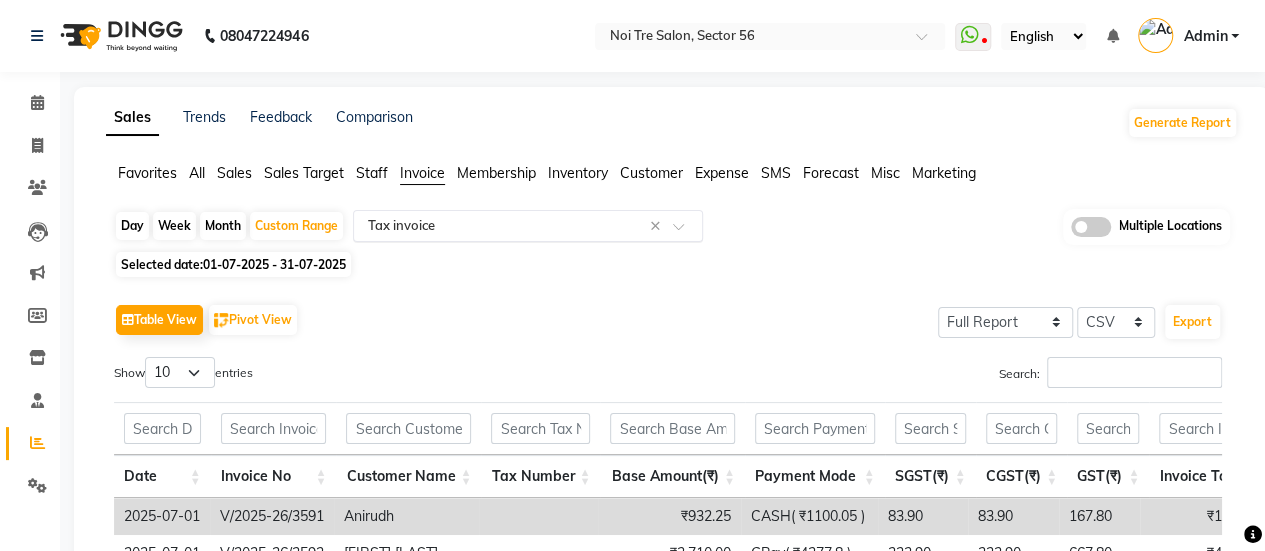 click 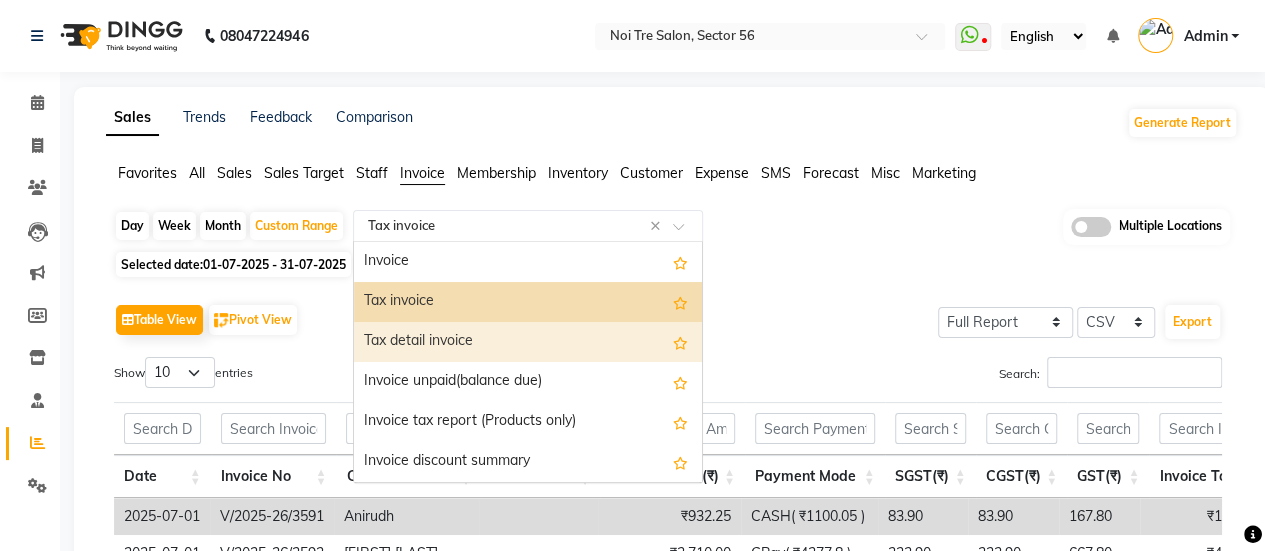 click on "Tax detail invoice" at bounding box center (528, 342) 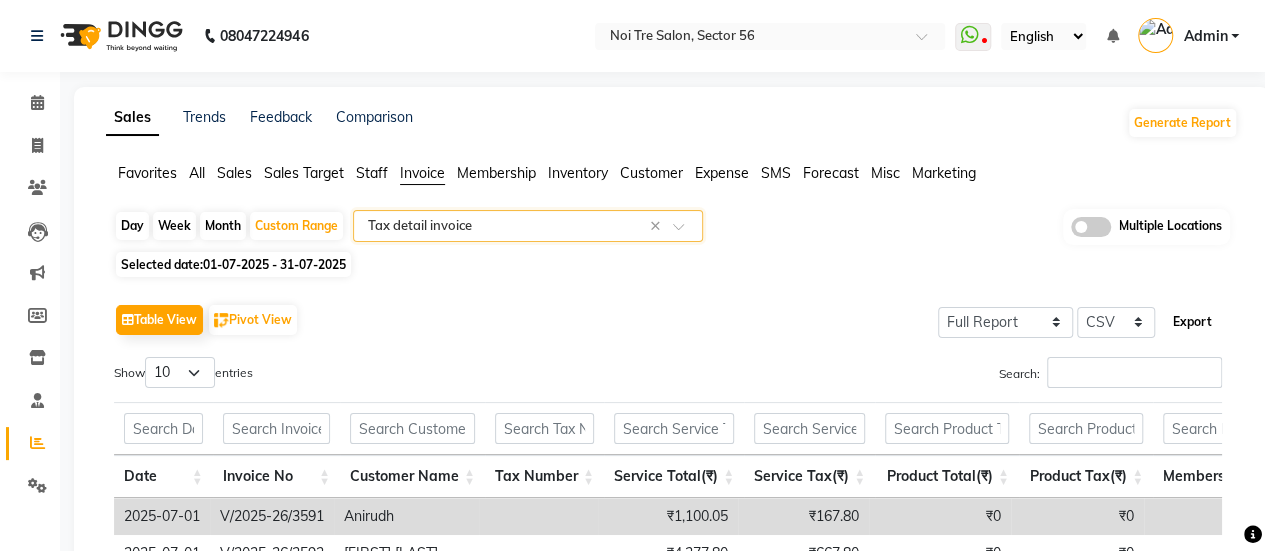 click on "Export" 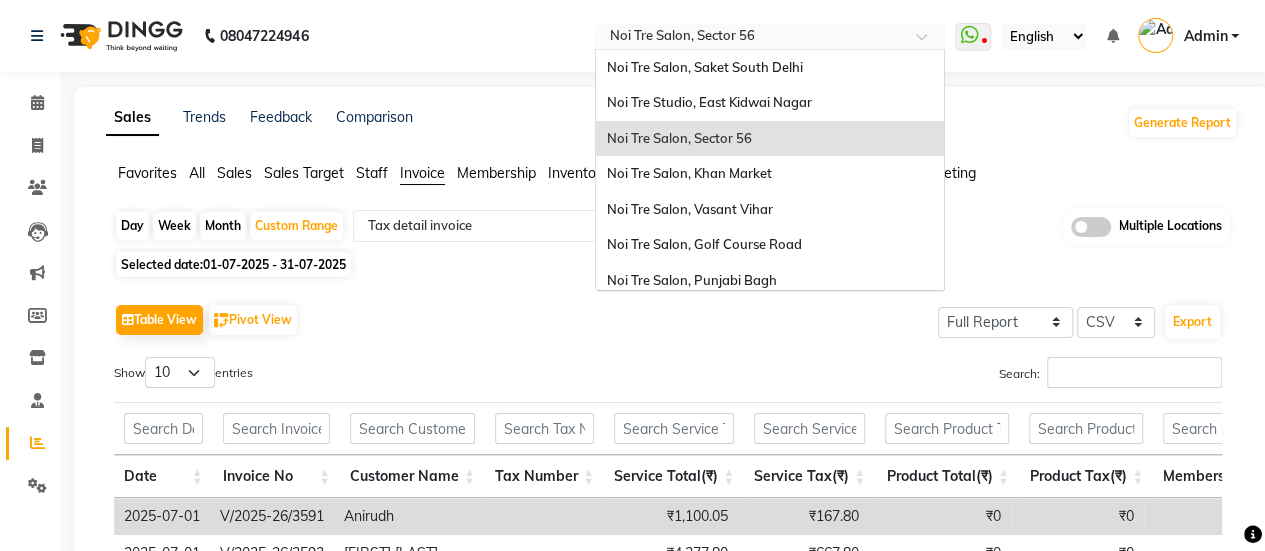 click at bounding box center [750, 38] 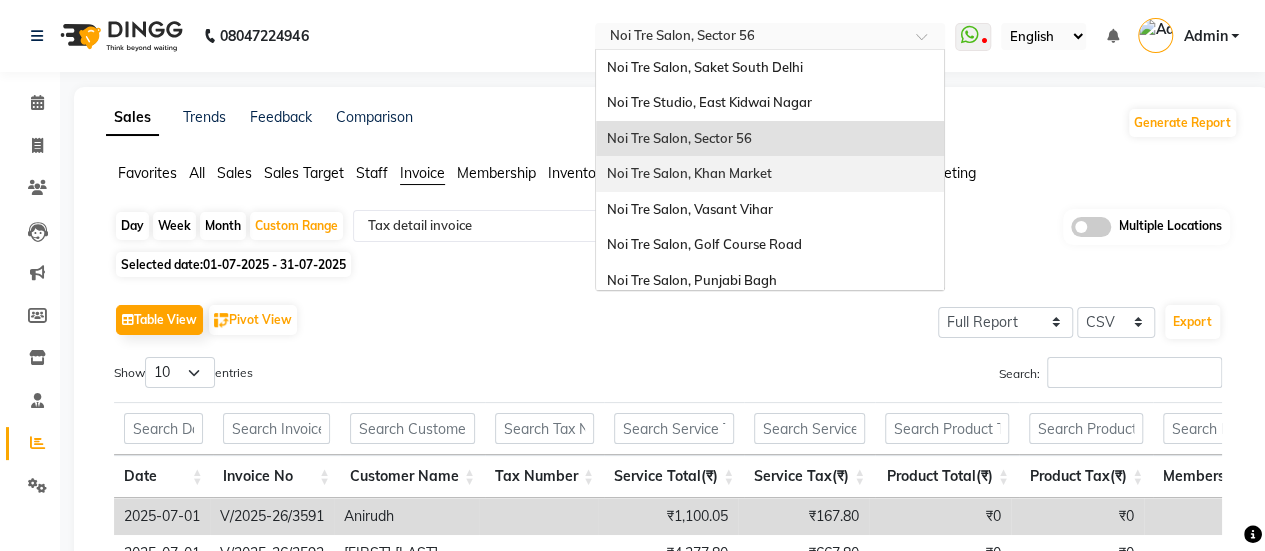click on "Noi Tre Salon, Khan Market" at bounding box center [770, 174] 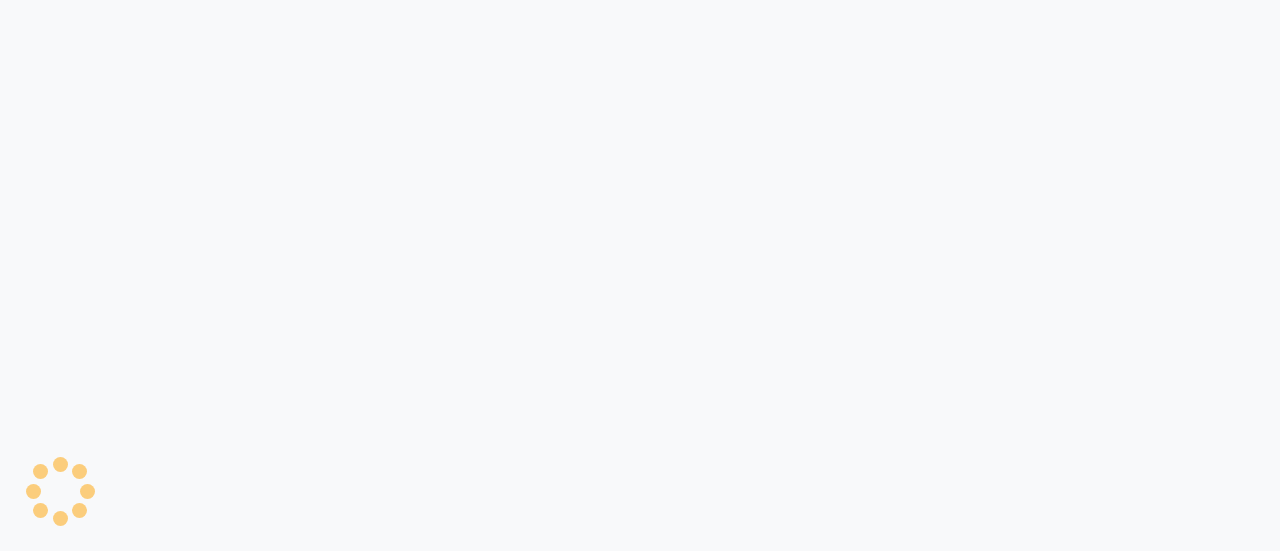 scroll, scrollTop: 0, scrollLeft: 0, axis: both 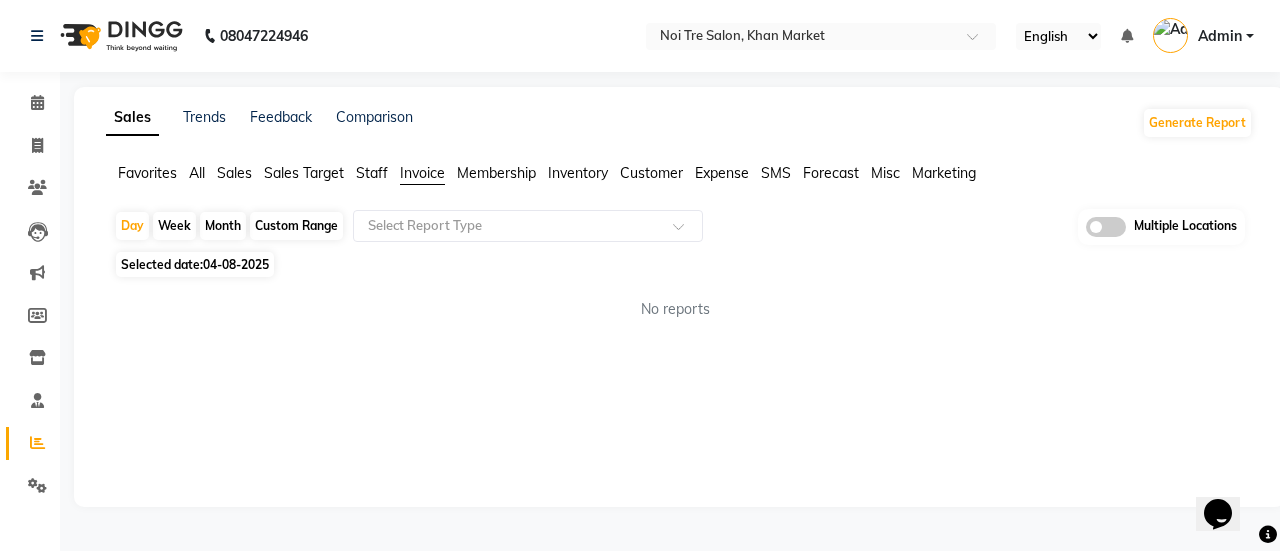 click on "Custom Range" 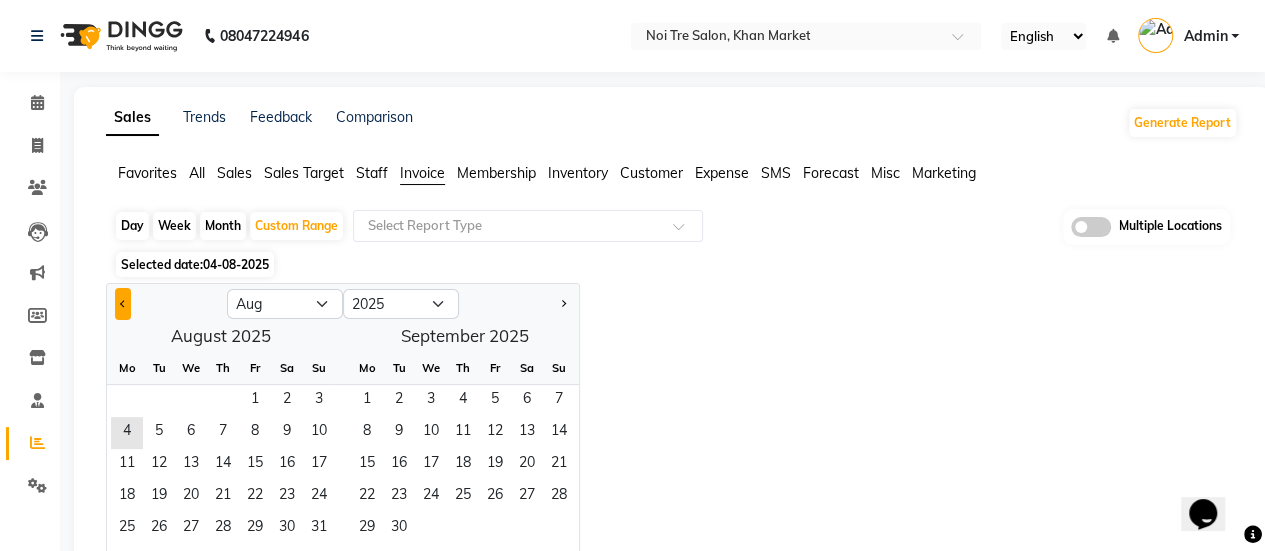 click 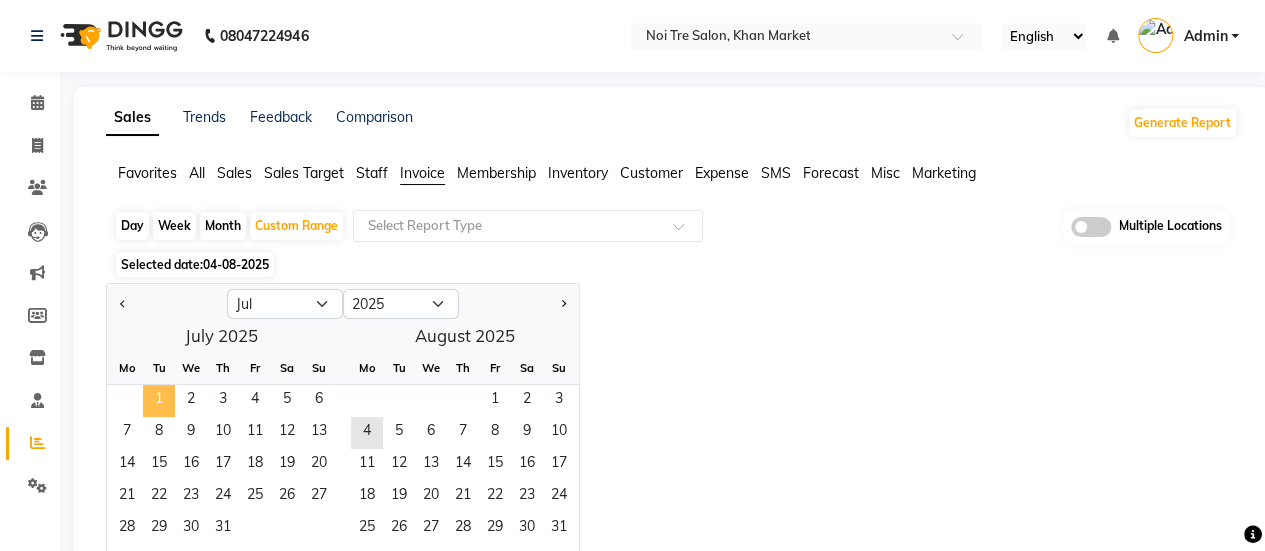 click on "1" 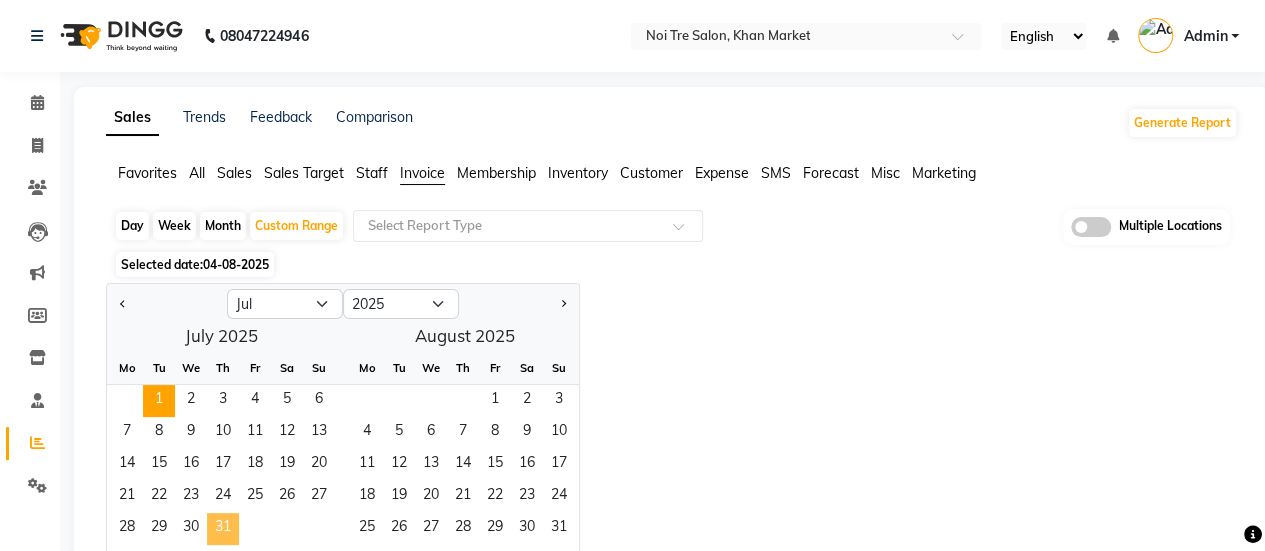 click on "31" 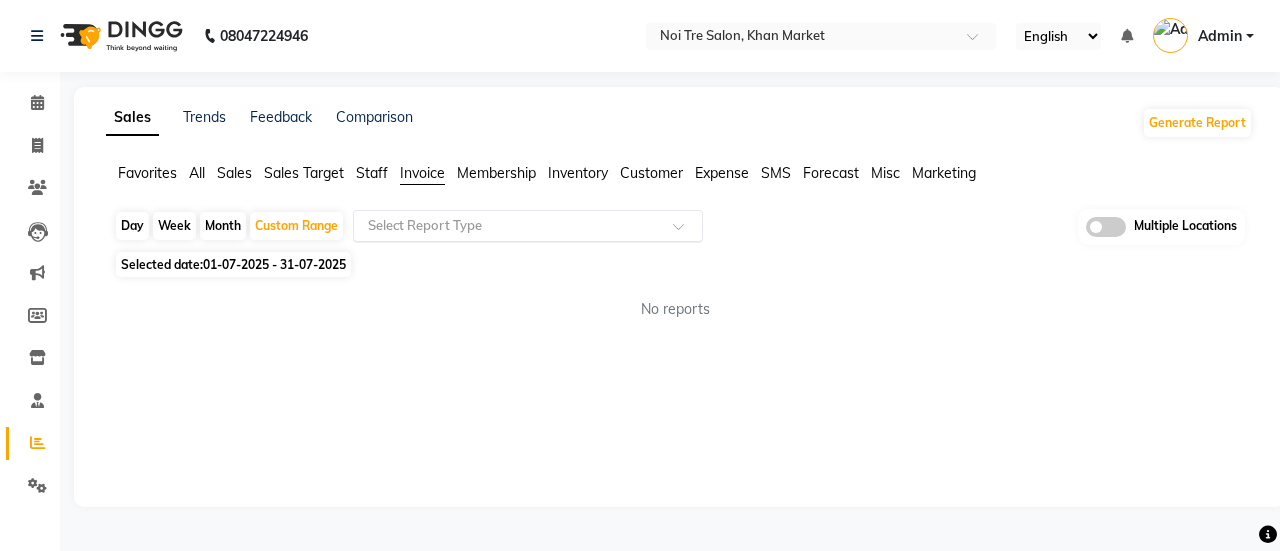 click 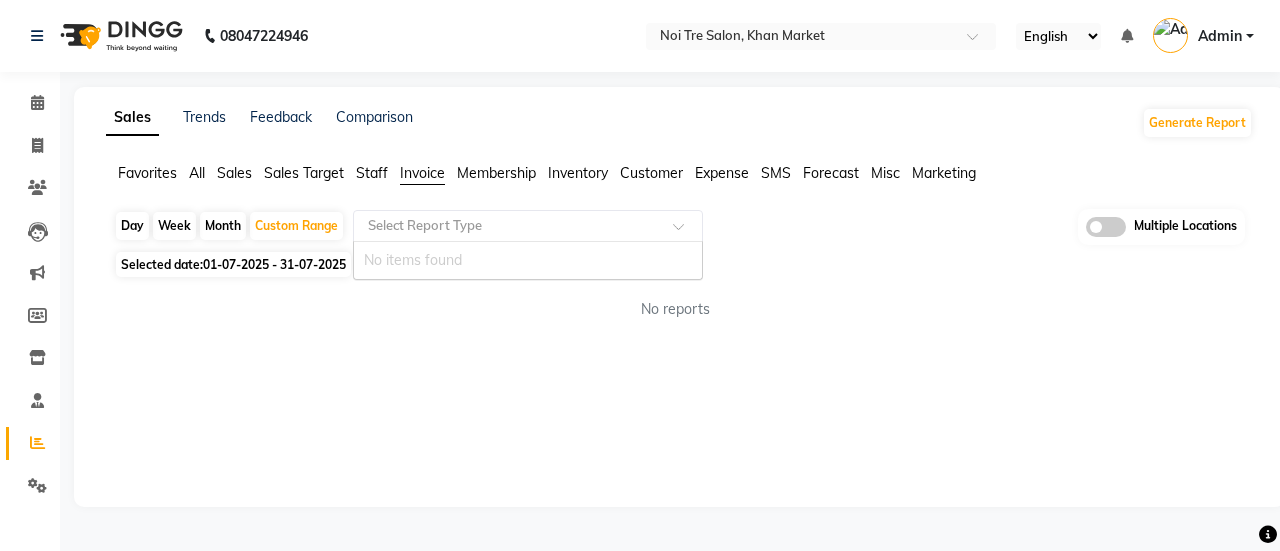 click on "Favorites All Sales Sales Target Staff Invoice Membership Inventory Customer Expense SMS Forecast Misc Marketing" 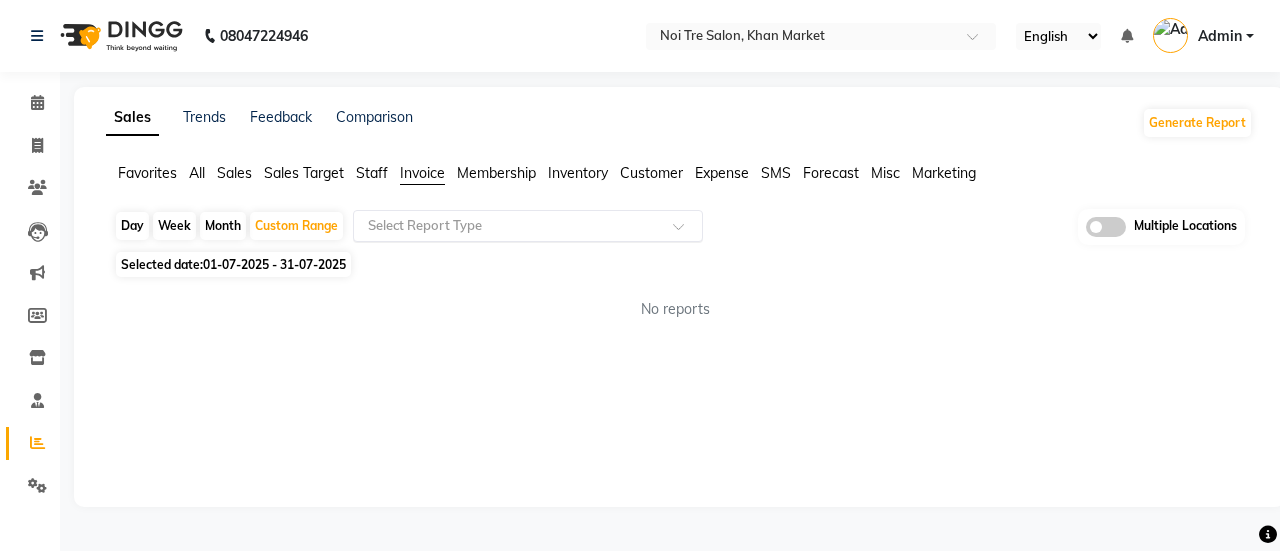 click on "Select Report Type" 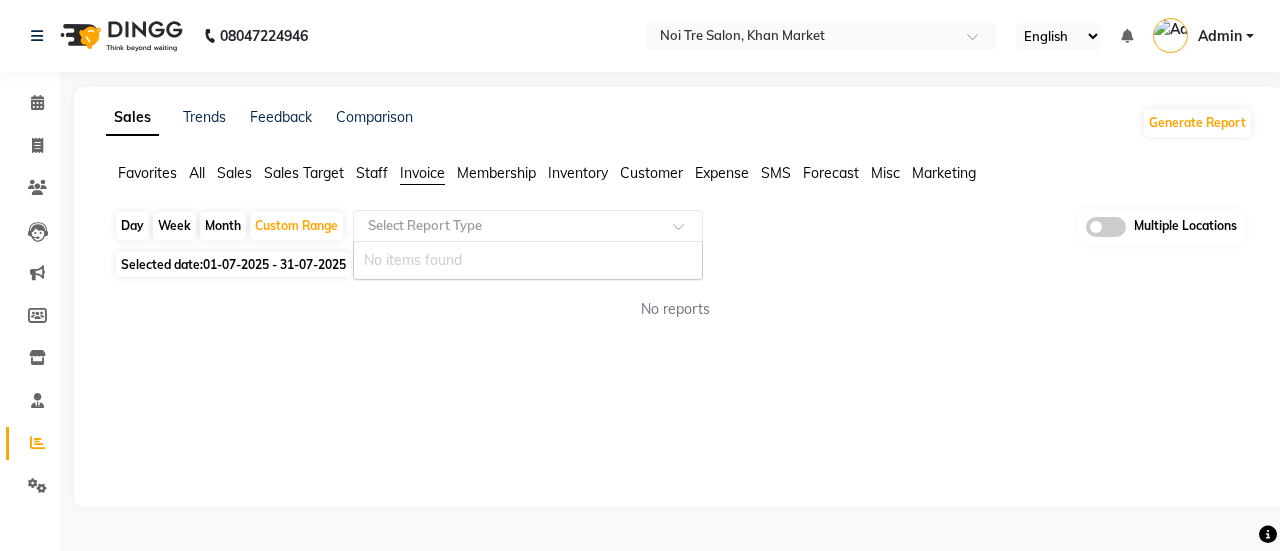 click on "Favorites All Sales Sales Target Staff Invoice Membership Inventory Customer Expense SMS Forecast Misc Marketing  Day   Week   Month   Custom Range  Select Report Type No items found Multiple Locations Selected date:  01-07-2025 - 31-07-2025  No reports ★ Mark as Favorite  Choose how you'd like to save "" report to favorites  Save to Personal Favorites:   Only you can see this report in your favorites tab. Share with Organization:   Everyone in your organization can see this report in their favorites tab.  Save to Favorites" 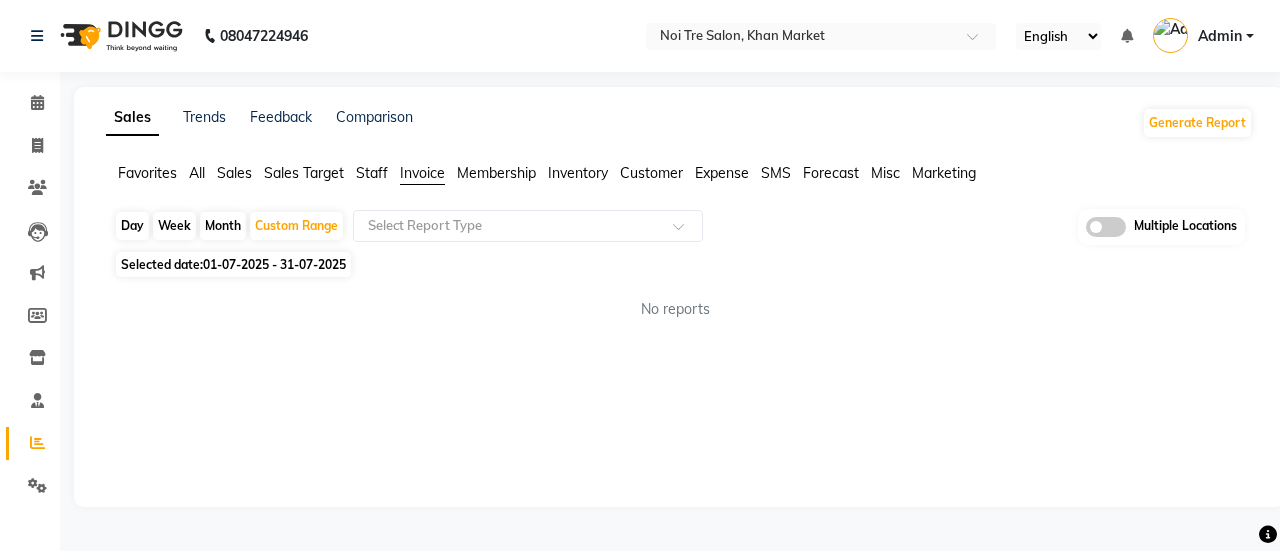 click on "Membership" 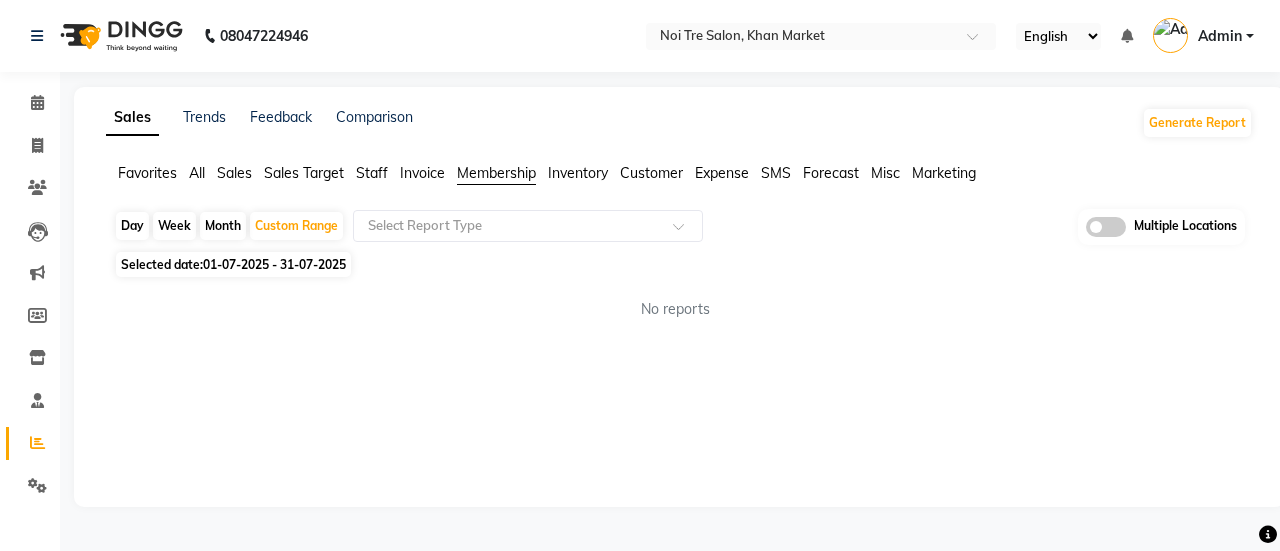 click on "Invoice" 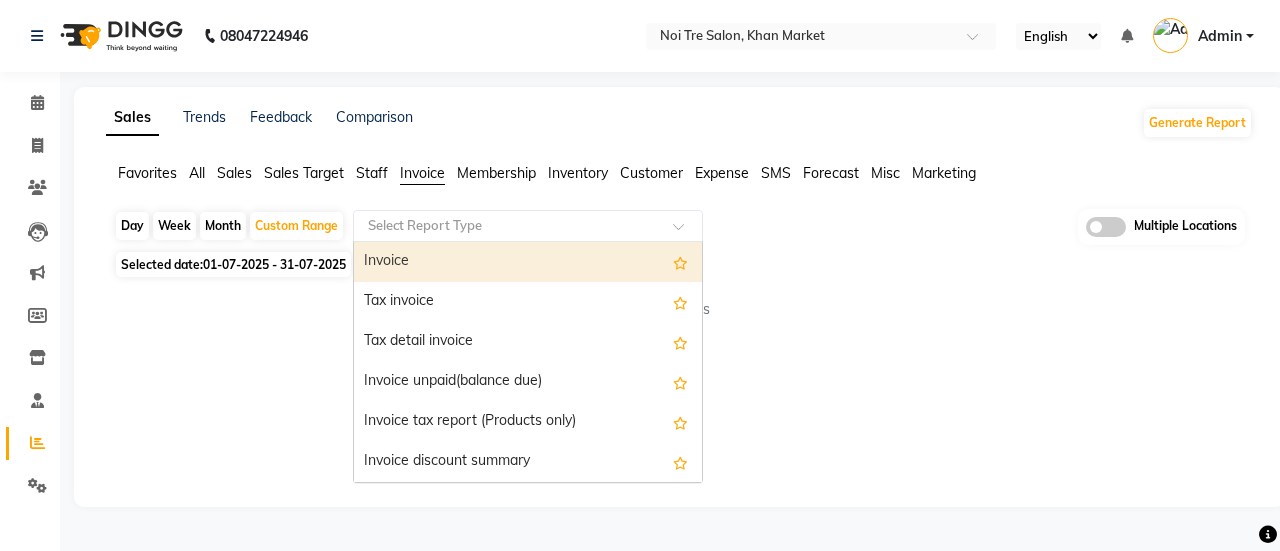 click 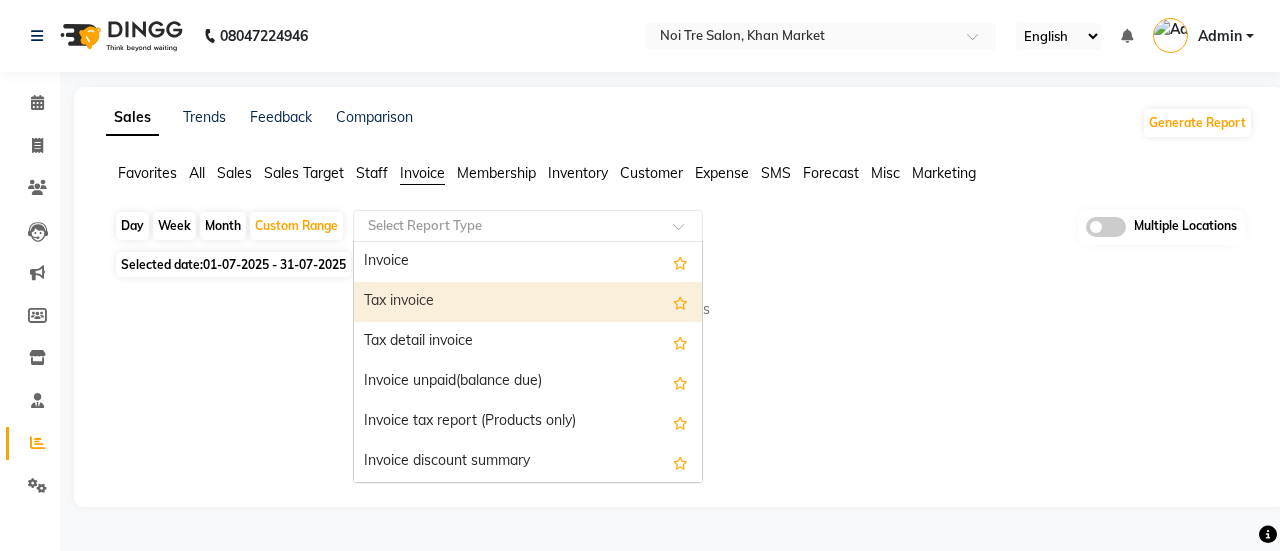 click on "Tax invoice" at bounding box center [528, 302] 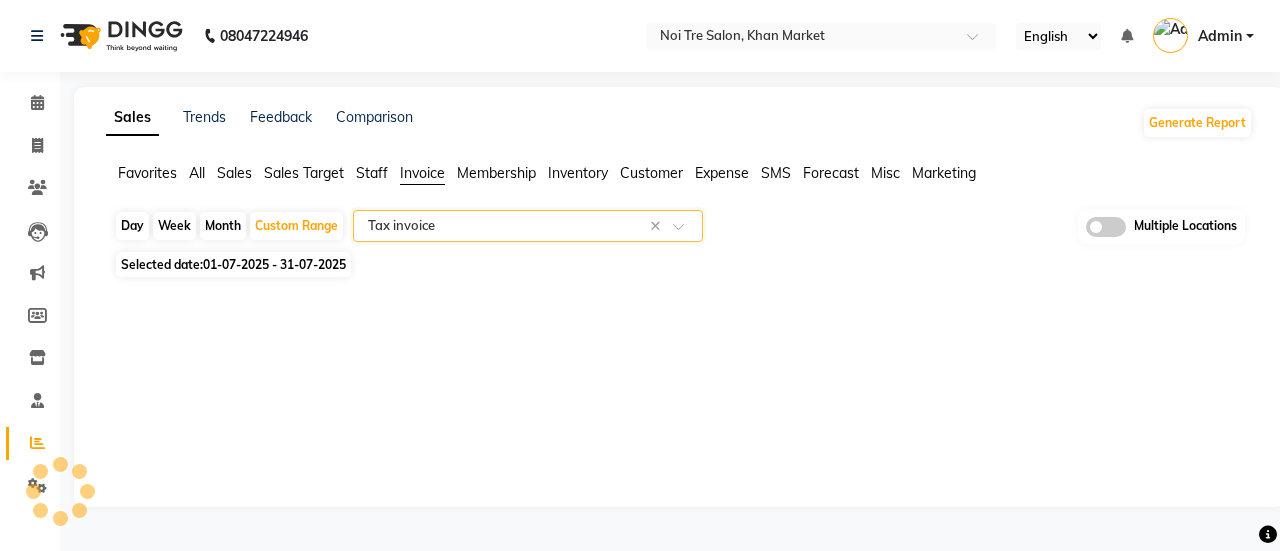 select on "full_report" 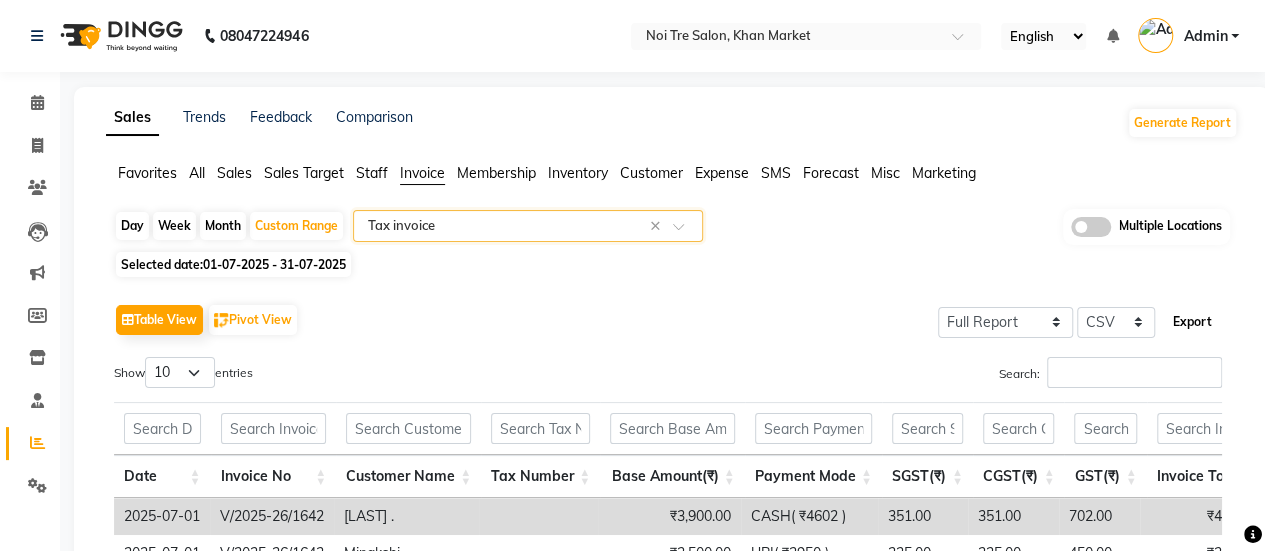click on "Export" 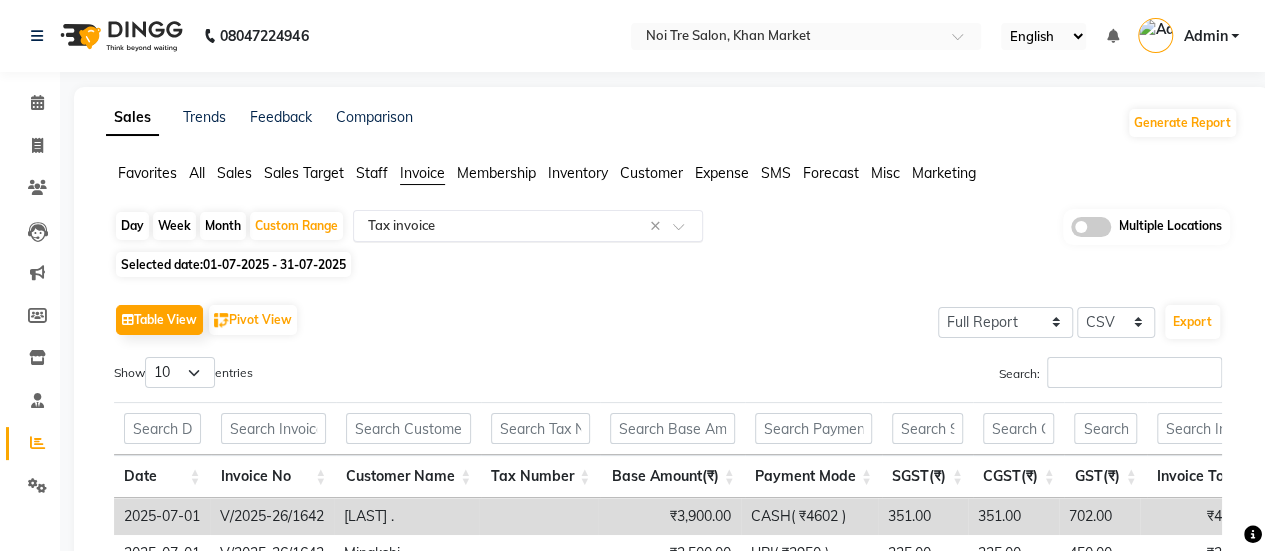 click on "Select Report Type × Tax invoice ×" 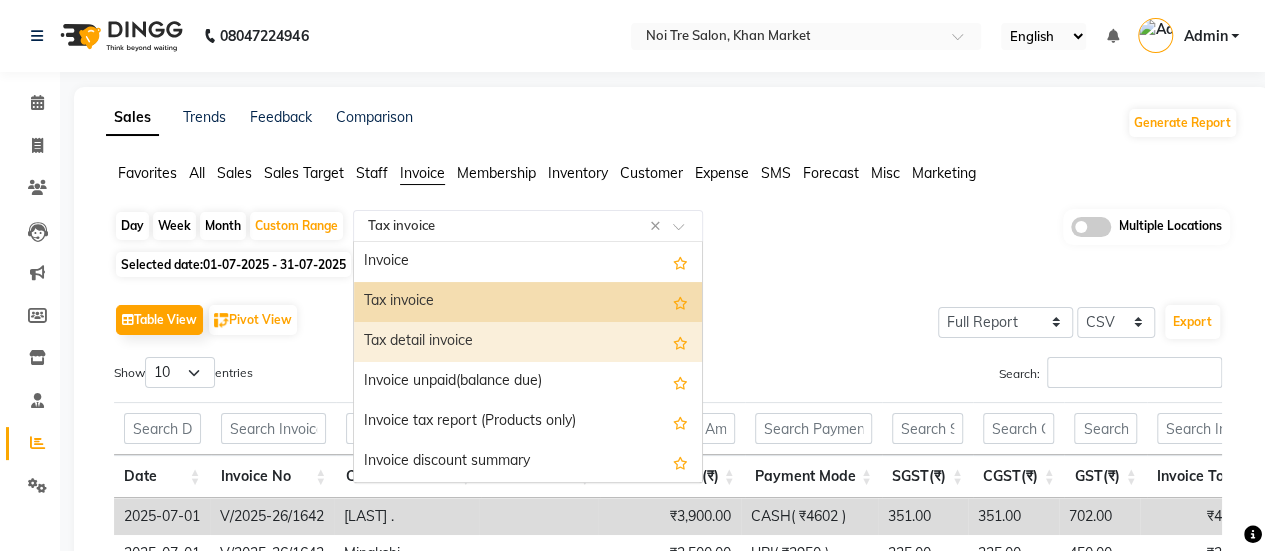 click on "Tax detail invoice" at bounding box center (528, 342) 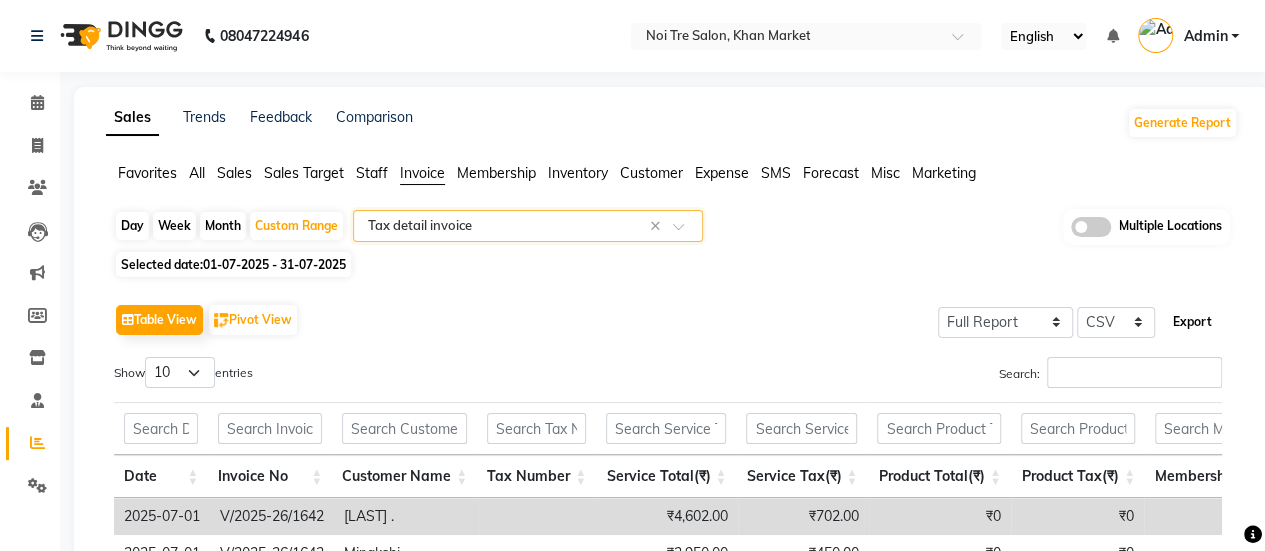 click on "Export" 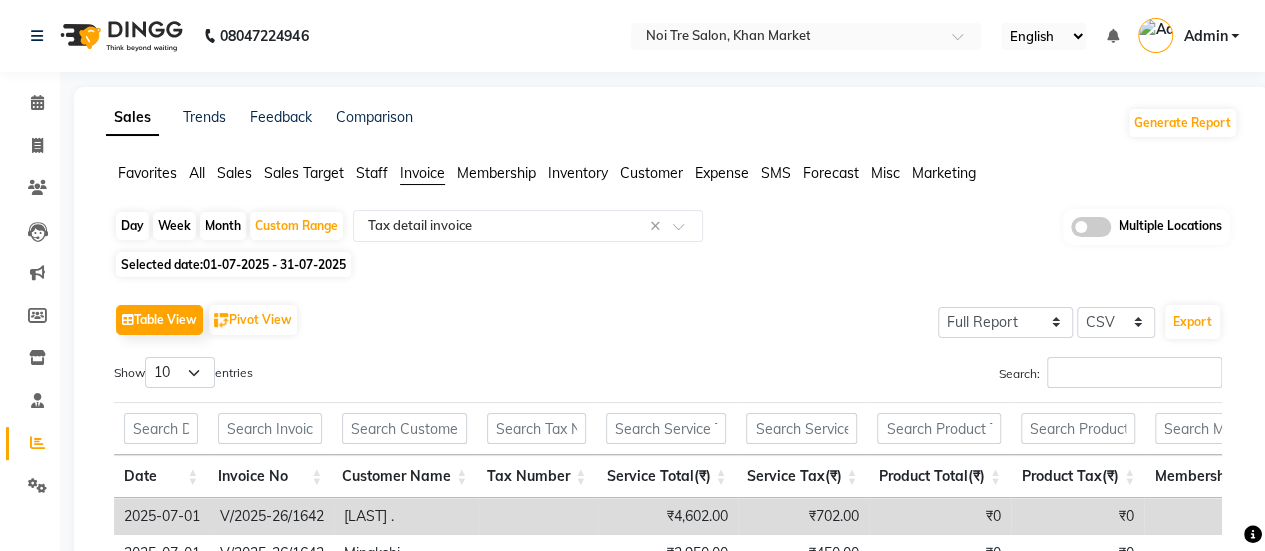 click on "08047224946 Select Location × Noi Tre Salon, Khan Market English ENGLISH Español العربية मराठी हिंदी ગુજરાતી தமிழ் 中文 Notifications nothing to show Admin Manage Profile Change Password Sign out  Version:3.15.3" 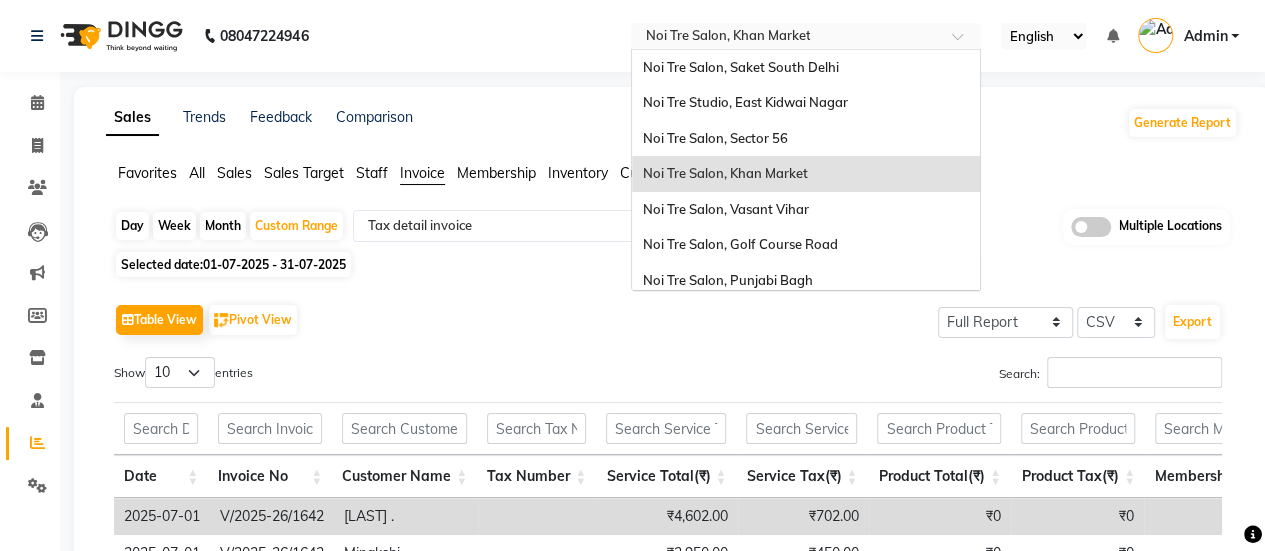 click on "Select Location × Noi Tre Salon, Khan Market" at bounding box center (790, 36) 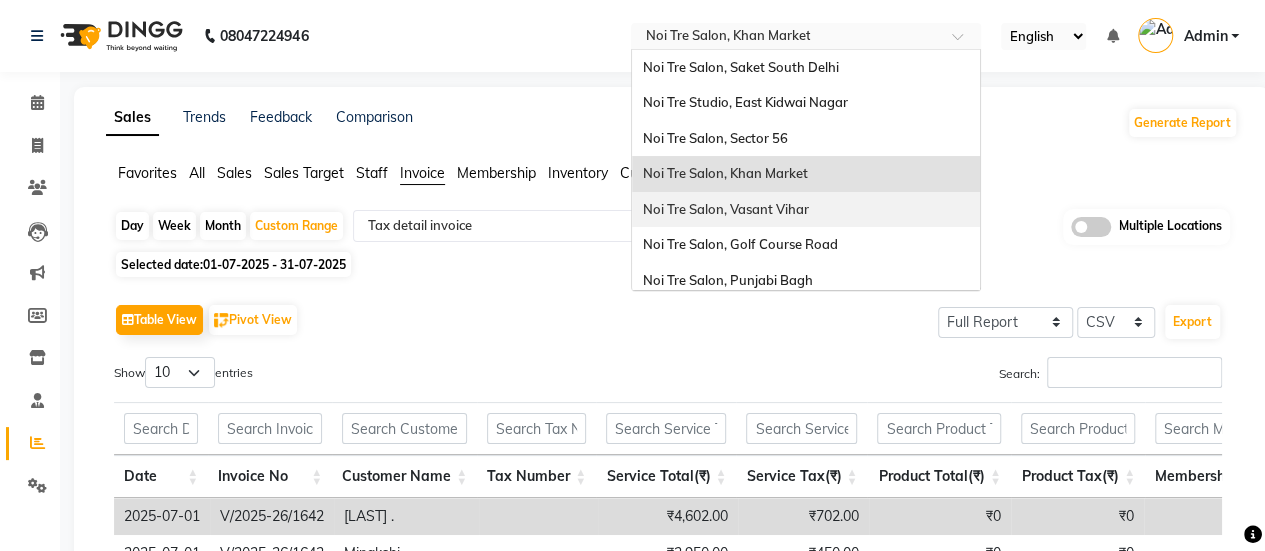click on "Noi Tre Salon, Vasant Vihar" at bounding box center (806, 210) 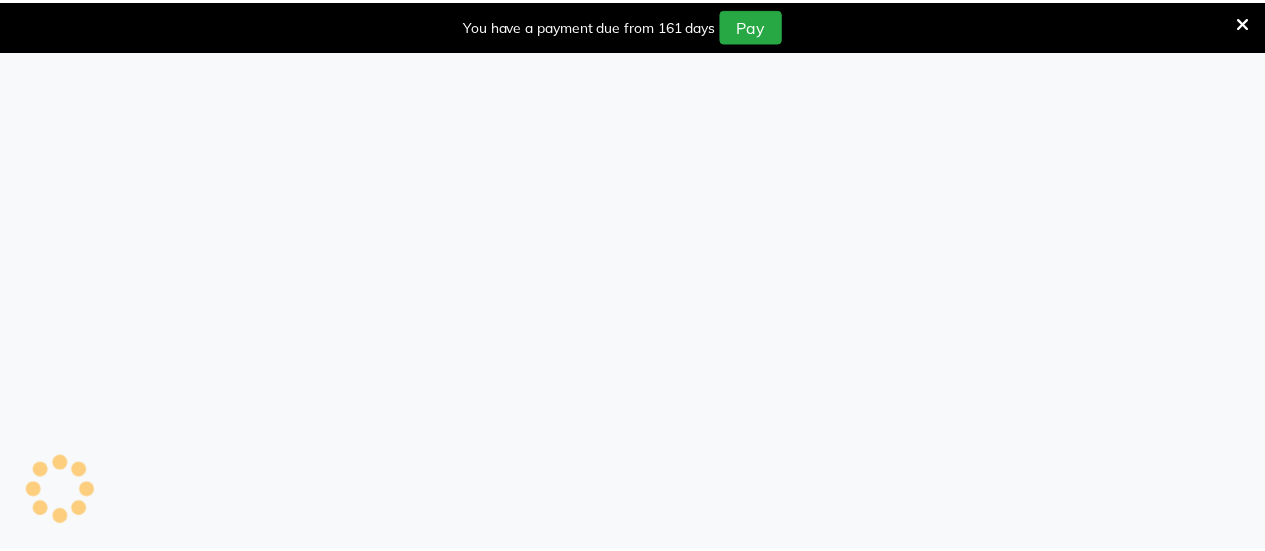 scroll, scrollTop: 0, scrollLeft: 0, axis: both 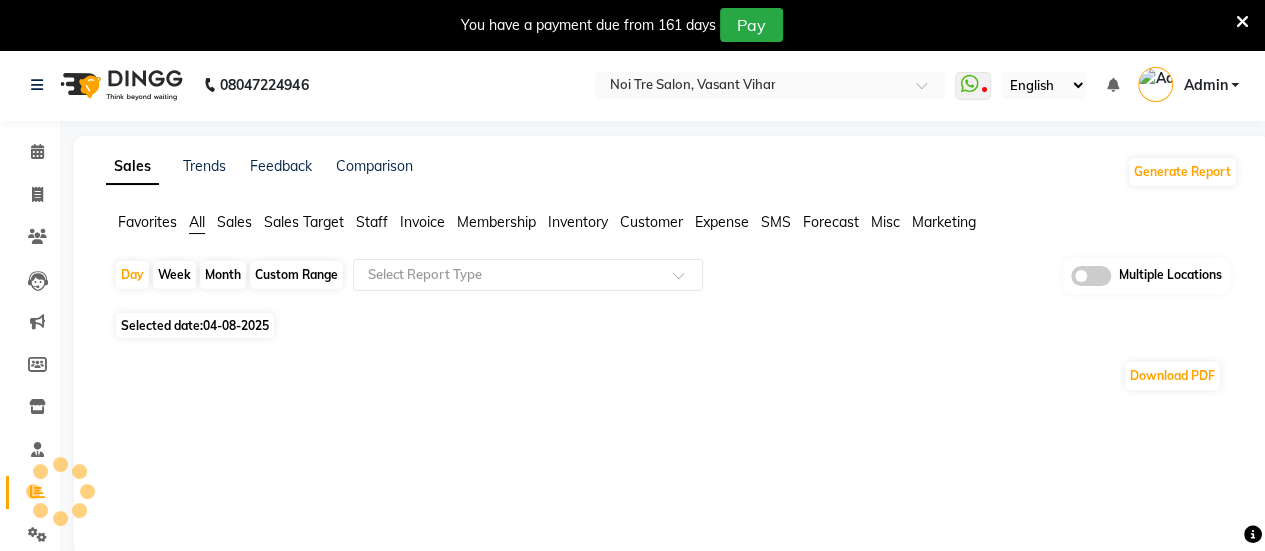 click on "Sales Trends Feedback Comparison Generate Report" 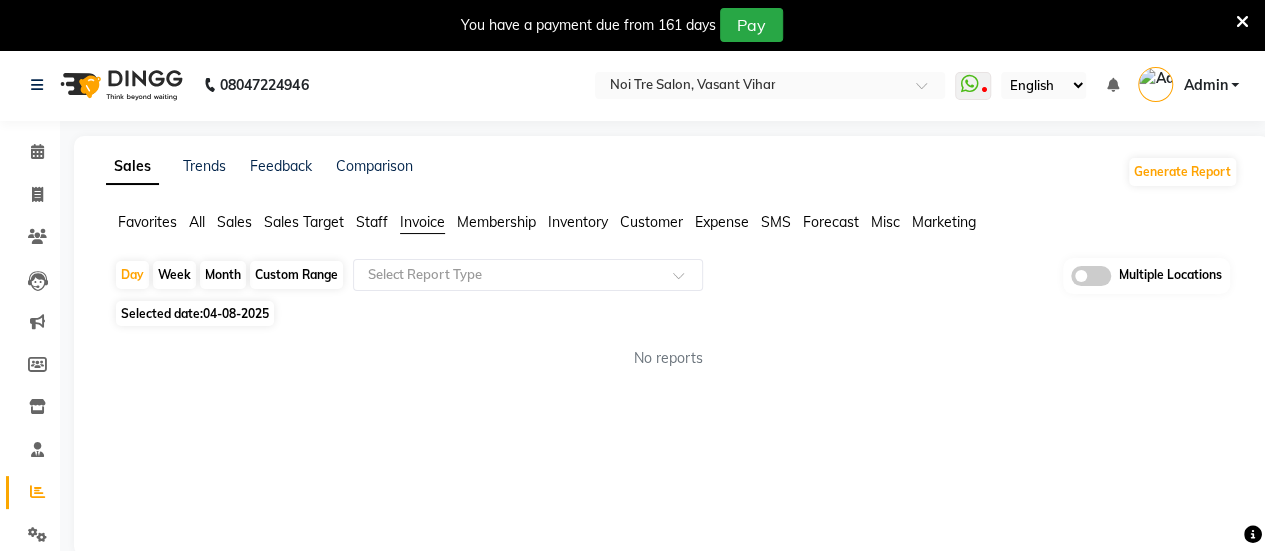 click on "Custom Range" 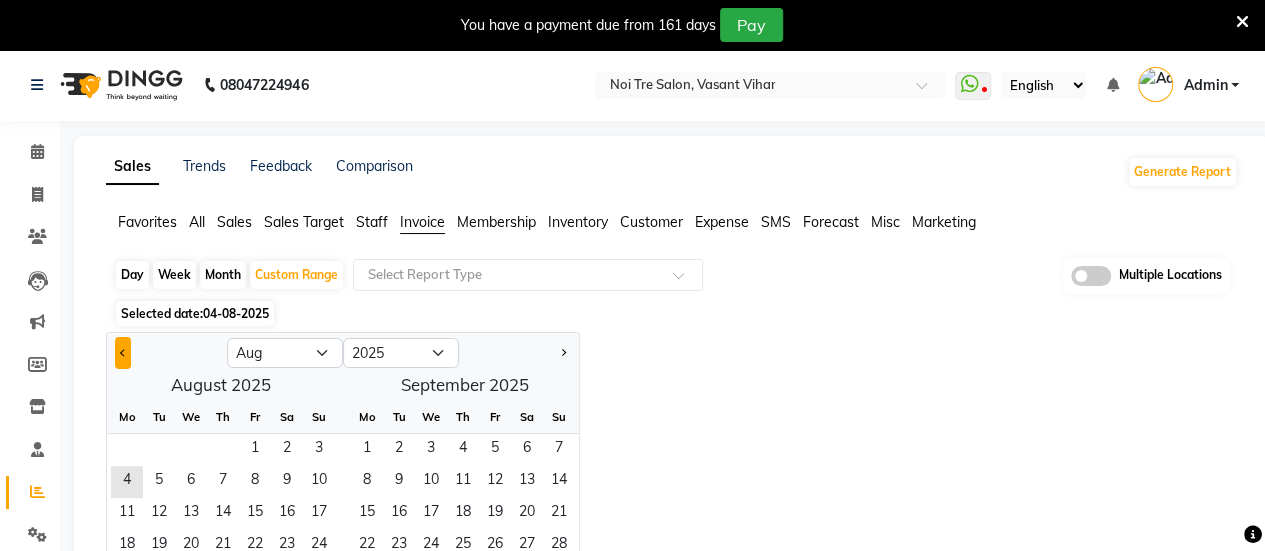 click 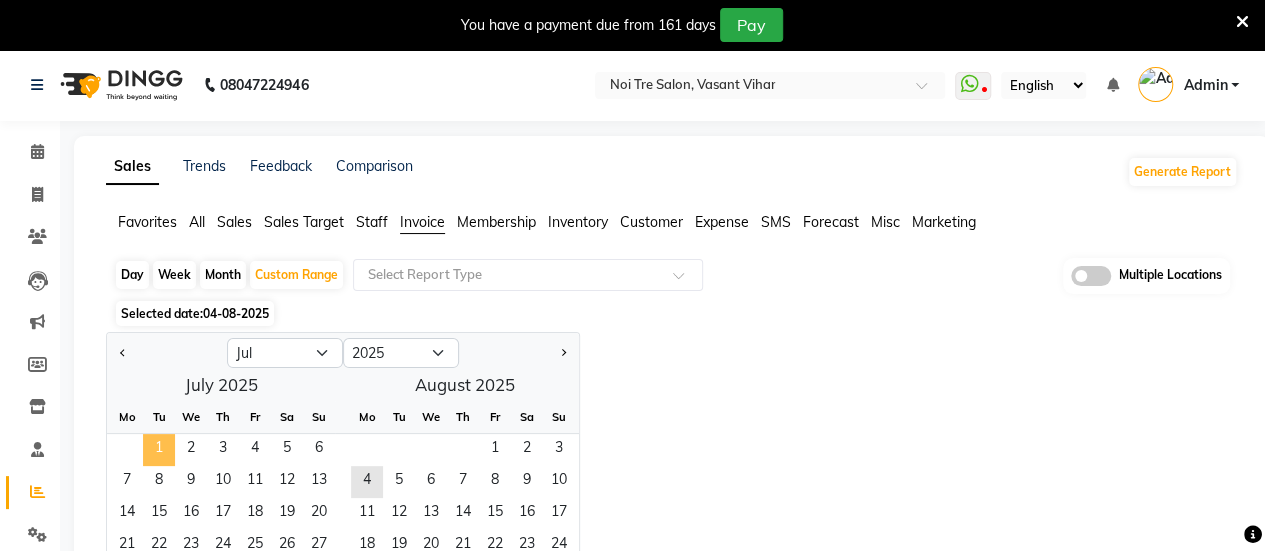 click on "1" 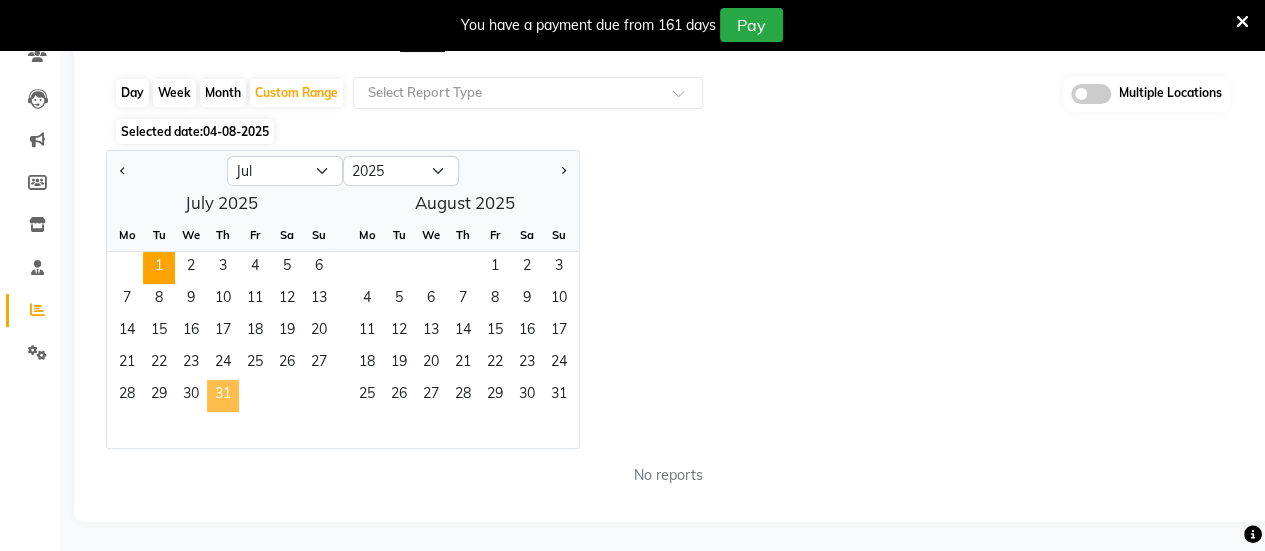 click on "31" 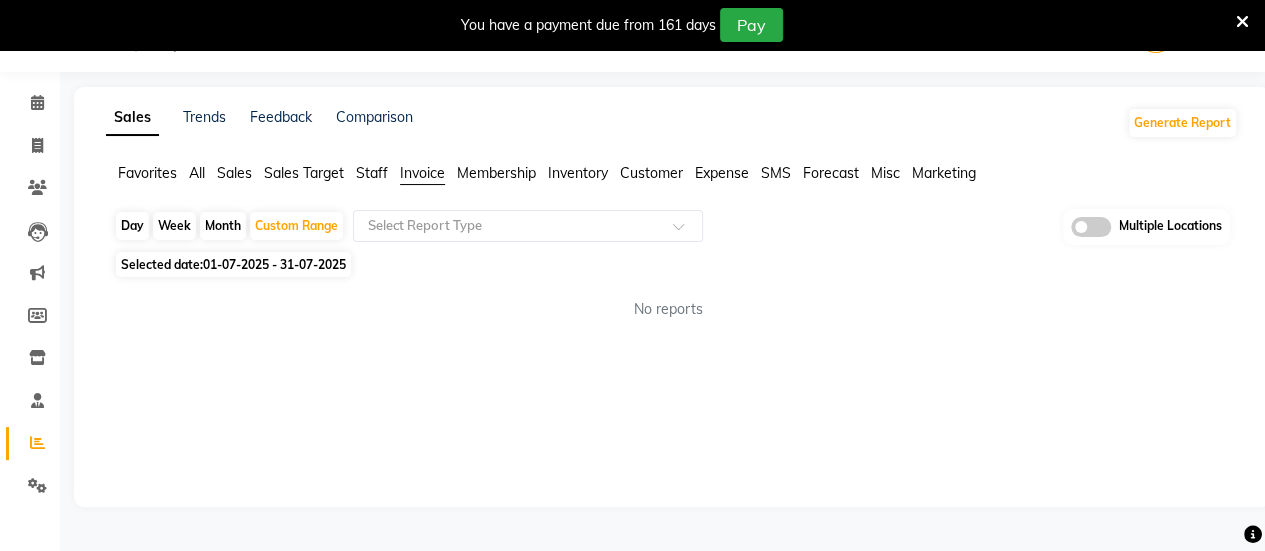 click on "Day   Week   Month   Custom Range  Select Report Type Multiple Locations" 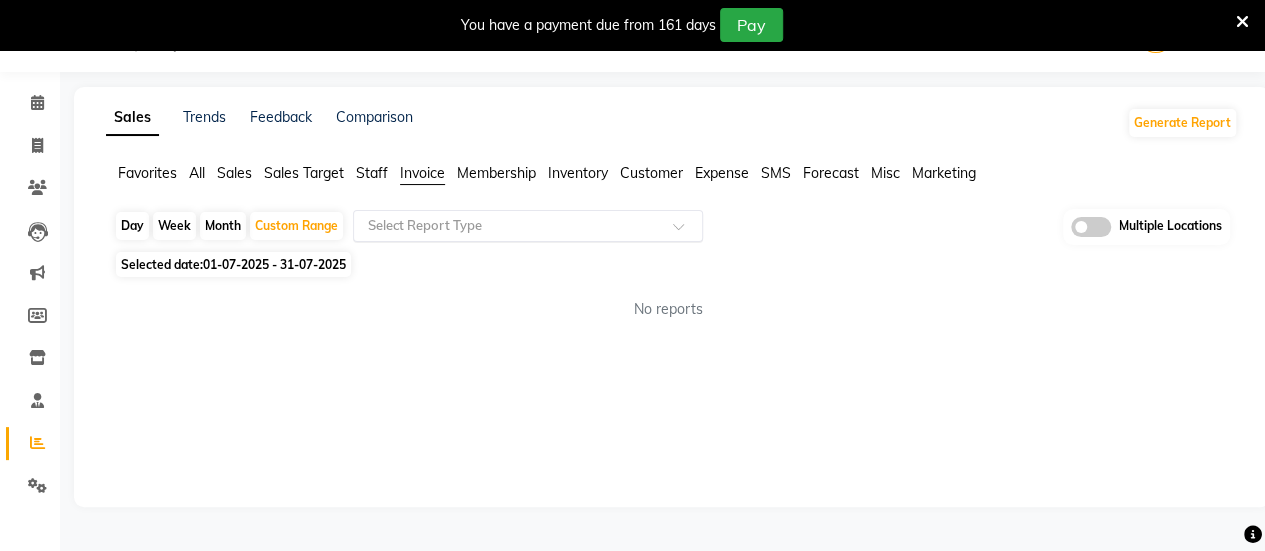 click 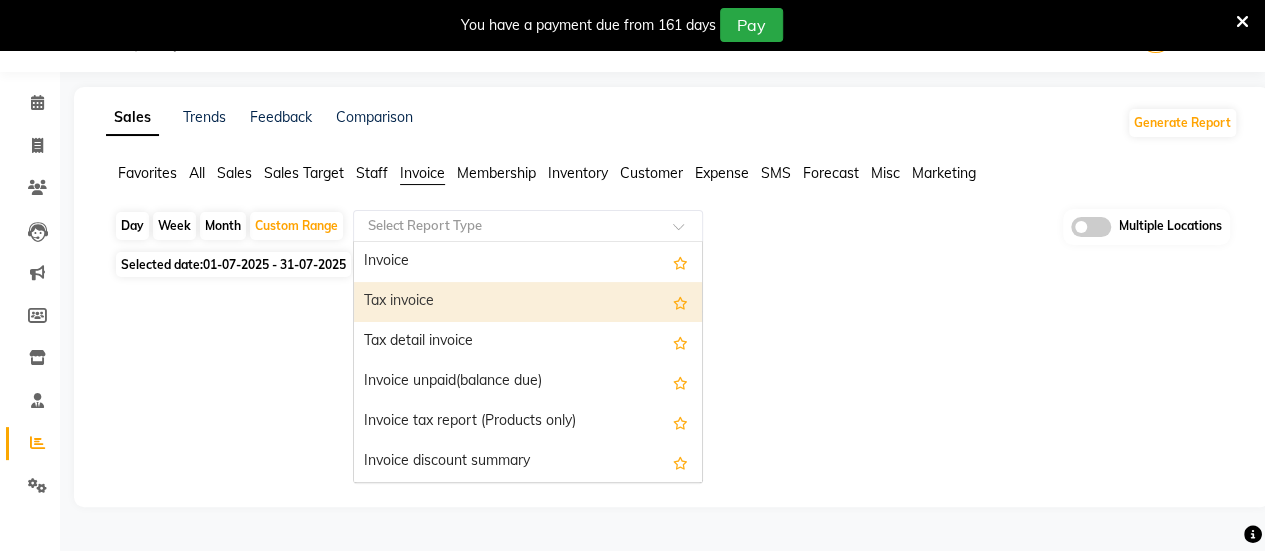 click on "Tax invoice" at bounding box center [528, 302] 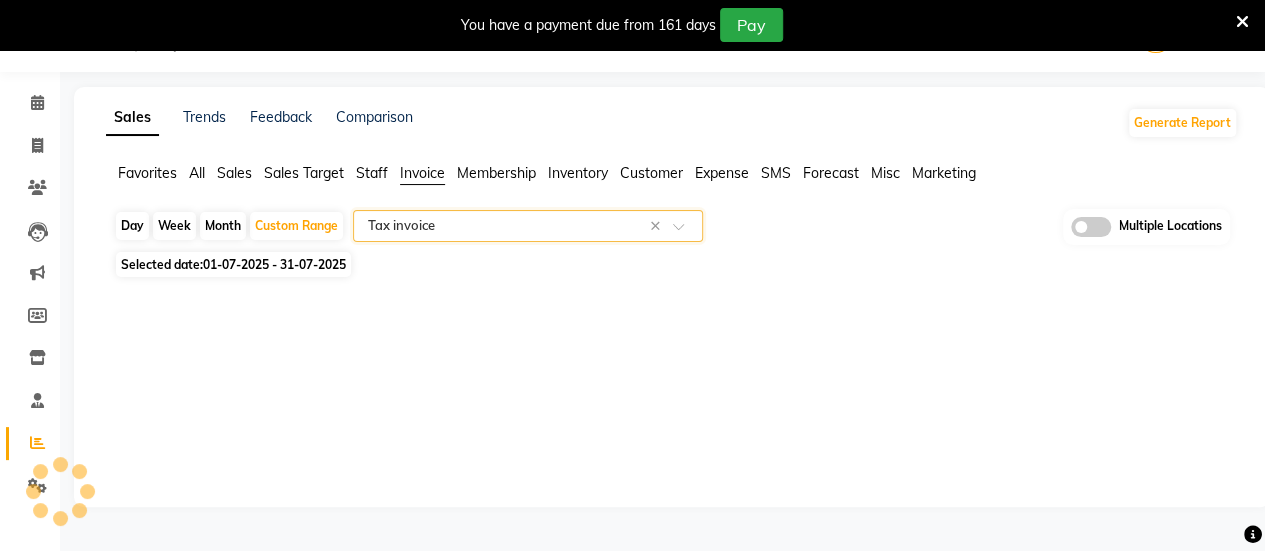 select on "full_report" 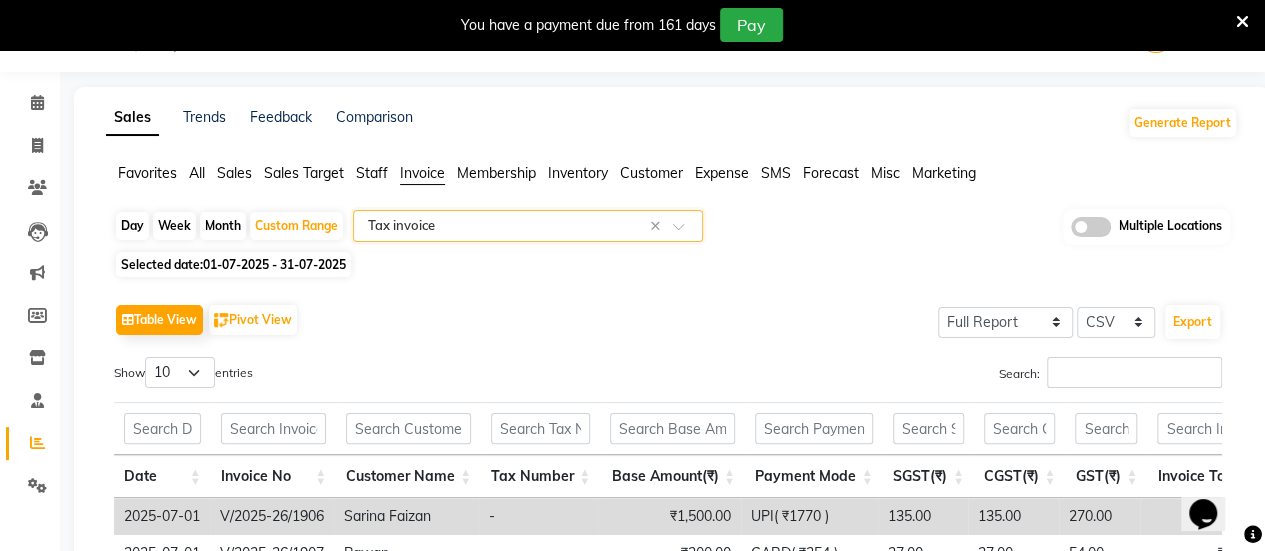 scroll, scrollTop: 0, scrollLeft: 0, axis: both 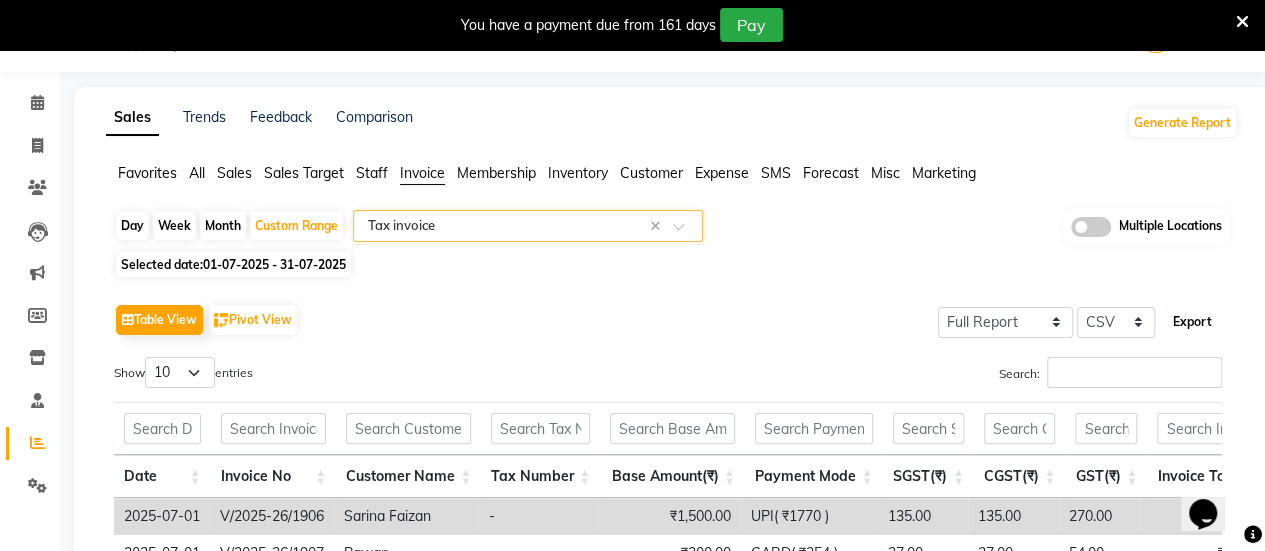 click on "Export" 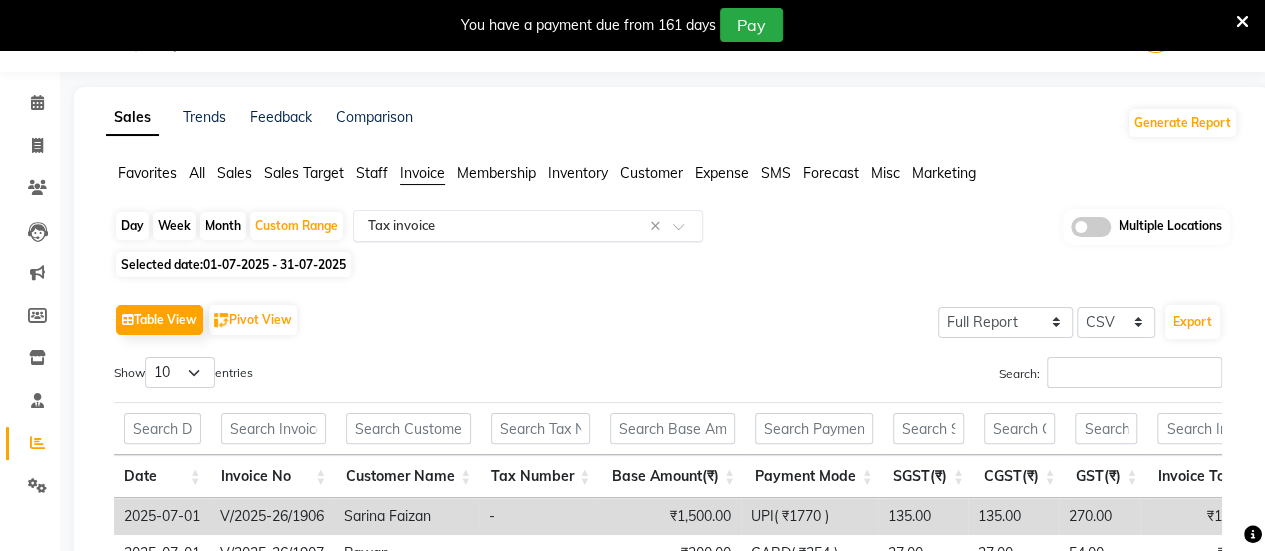 click 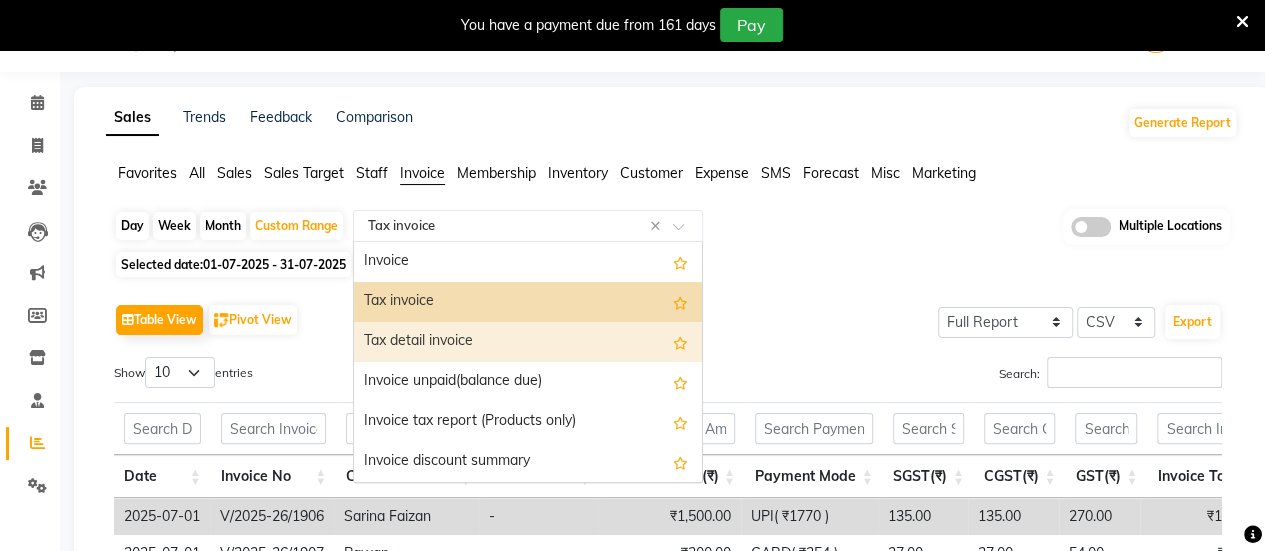 click on "Tax detail invoice" at bounding box center [528, 342] 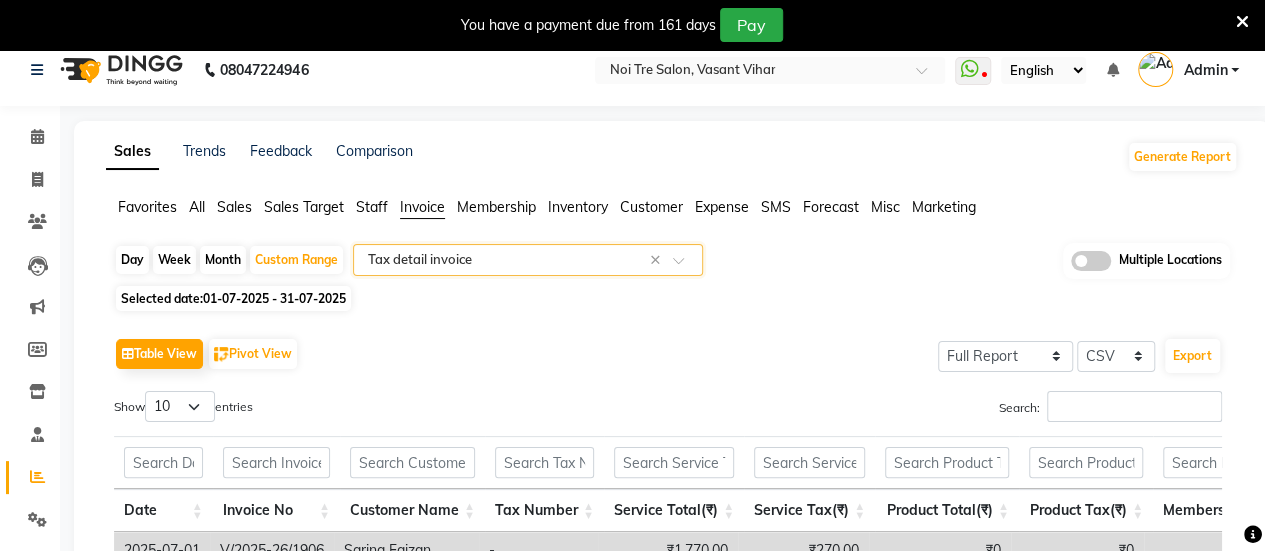 scroll, scrollTop: 0, scrollLeft: 0, axis: both 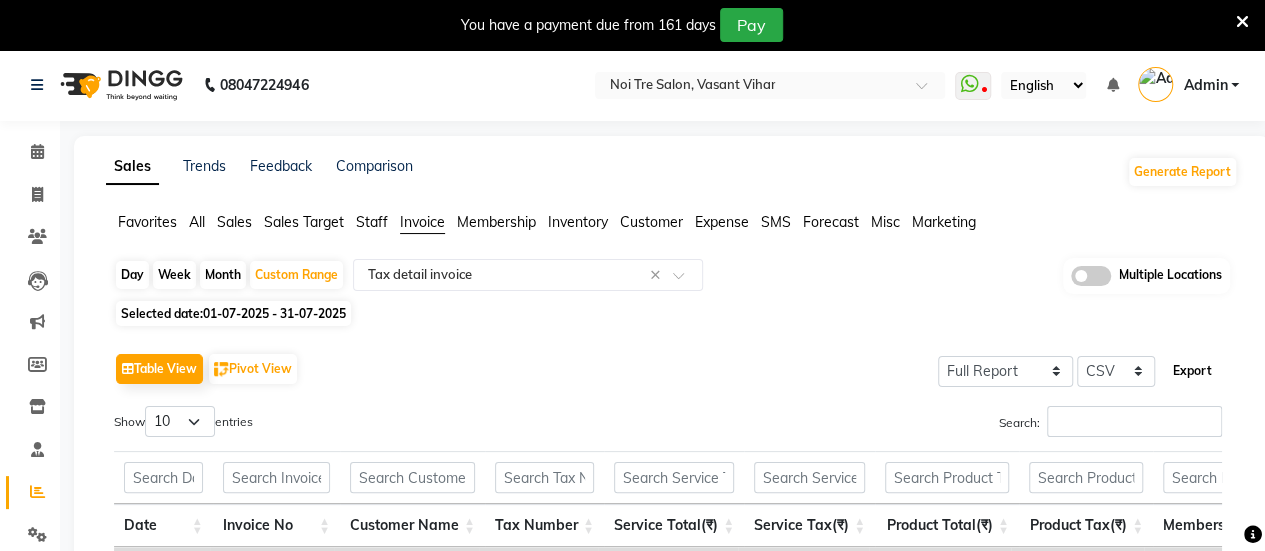 click on "Export" 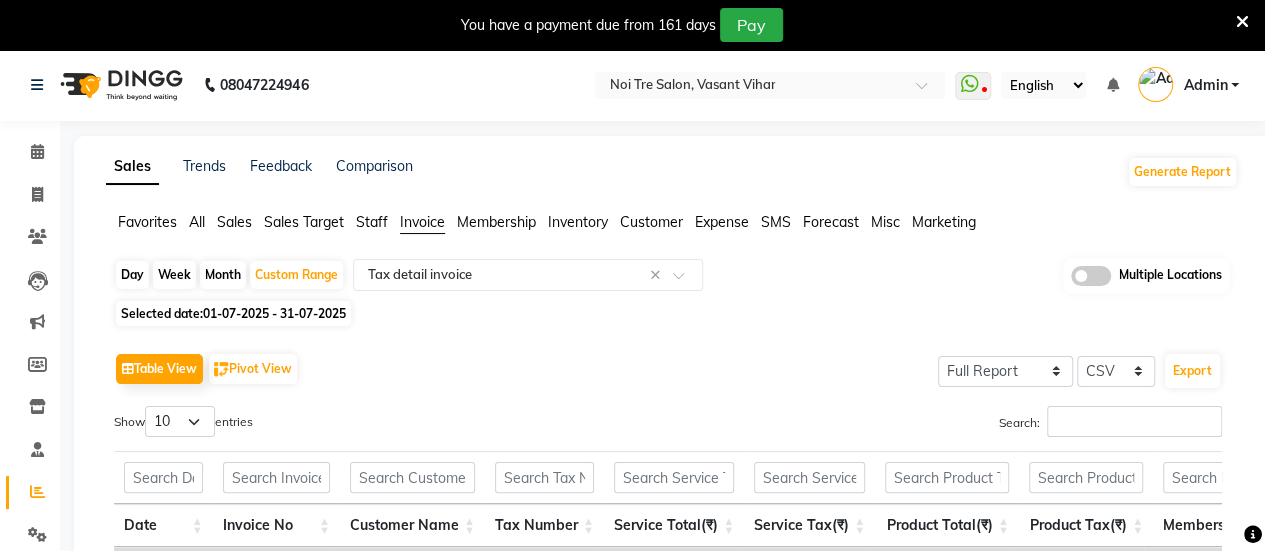 click on "Day   Week   Month   Custom Range  Select Report Type × Tax detail invoice × Multiple Locations Selected date:  01-07-2025 - 31-07-2025   Table View   Pivot View  Select Full Report Filtered Report Select CSV PDF  Export  Show  10 25 50 100  entries Search: Date Invoice No Customer Name Tax Number Service Total(₹) Service Tax(₹) Product Total(₹) Product Tax(₹) Membership Total(₹) Membership Tax(₹) Package Total(₹) Package Tax(₹) Voucher Total(₹) Voucher Tax(₹) Gift Card Total(₹) Gift Card Tax(₹) Base Amount(₹) Basic Of Service(₹) Basic Of Product(₹) Gst Rate Of Service(%) Gst Rate Of Product(%) Cgst Of Service(₹) Sgst Of Service(₹) Cgst Of Product(₹) Sgst Of Product(₹) SGST(₹) CGST(₹) GST(₹) Invoice Total(₹) Total Redeem(₹) Invoice Path Date Invoice No Customer Name Tax Number Service Total(₹) Service Tax(₹) Product Total(₹) Product Tax(₹) Membership Total(₹) Membership Tax(₹) Package Total(₹) Package Tax(₹) Voucher Total(₹) SGST(₹) ₹0" 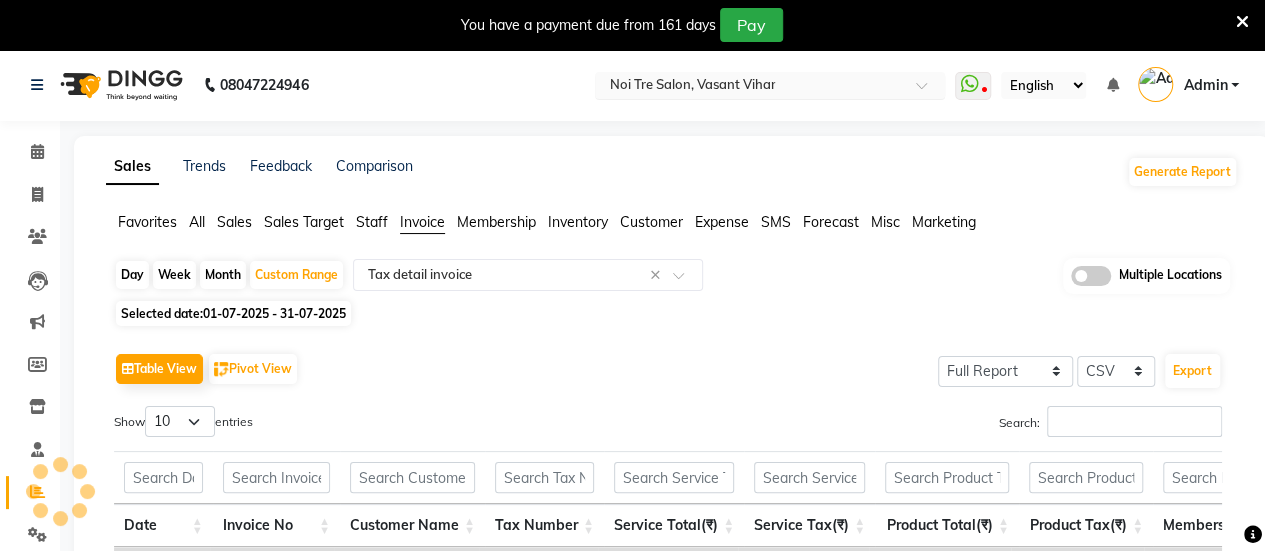 click at bounding box center [750, 87] 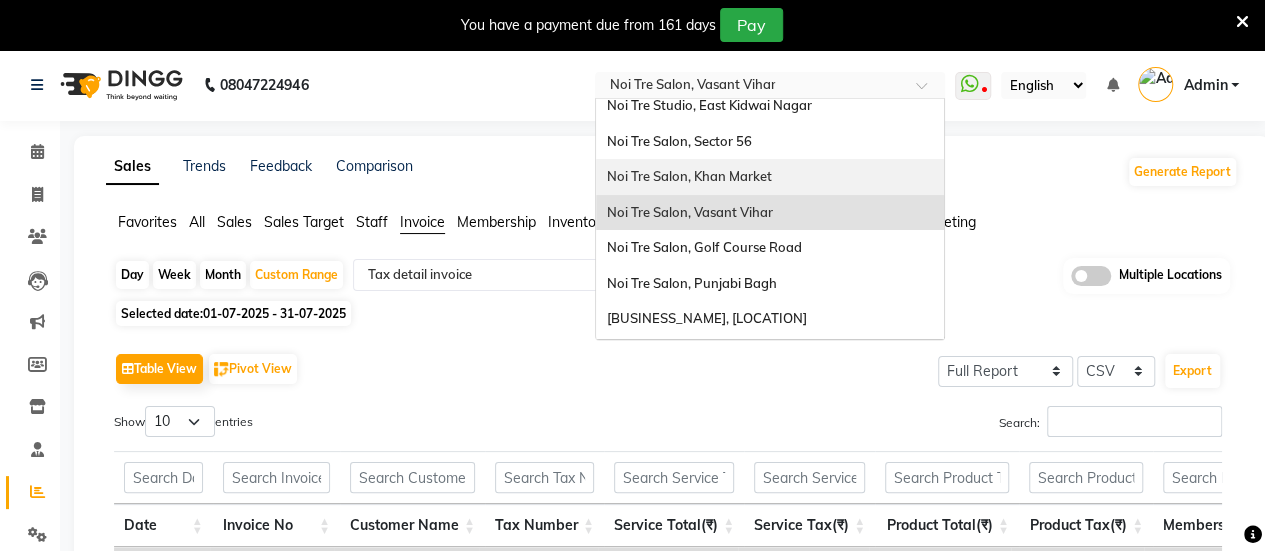 scroll, scrollTop: 56, scrollLeft: 0, axis: vertical 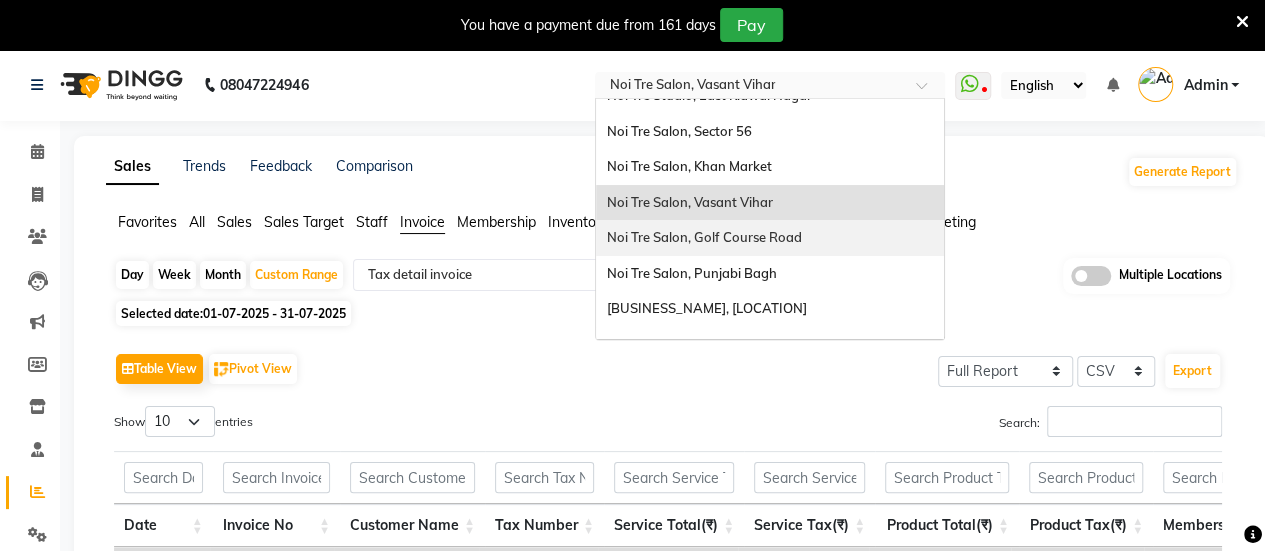 click on "Noi Tre Salon, Golf Course Road" at bounding box center [703, 237] 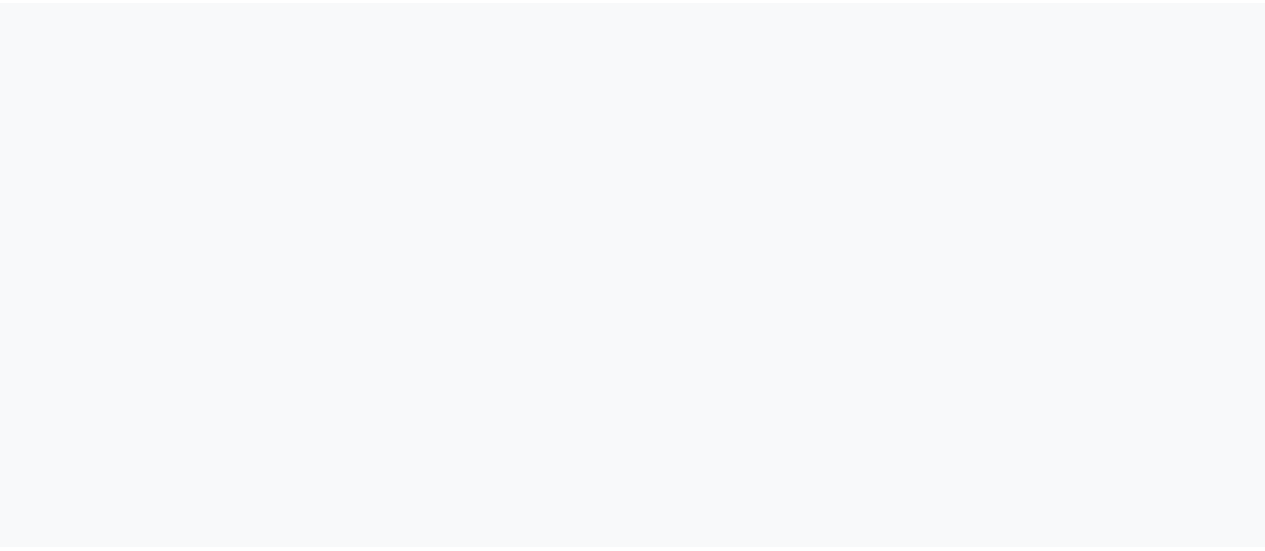 scroll, scrollTop: 0, scrollLeft: 0, axis: both 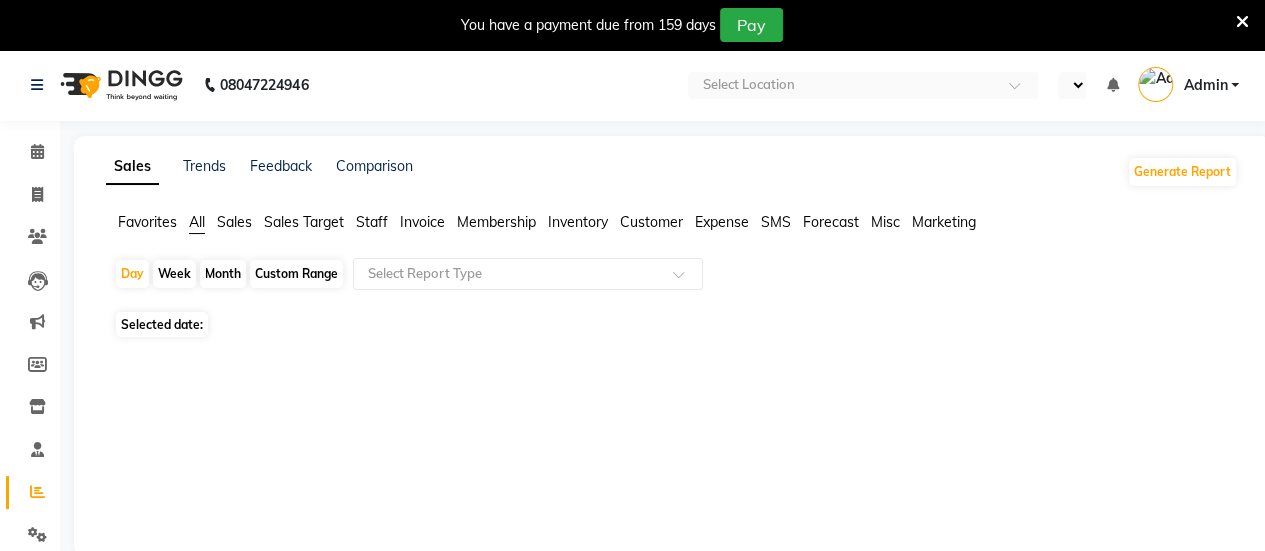 select on "en" 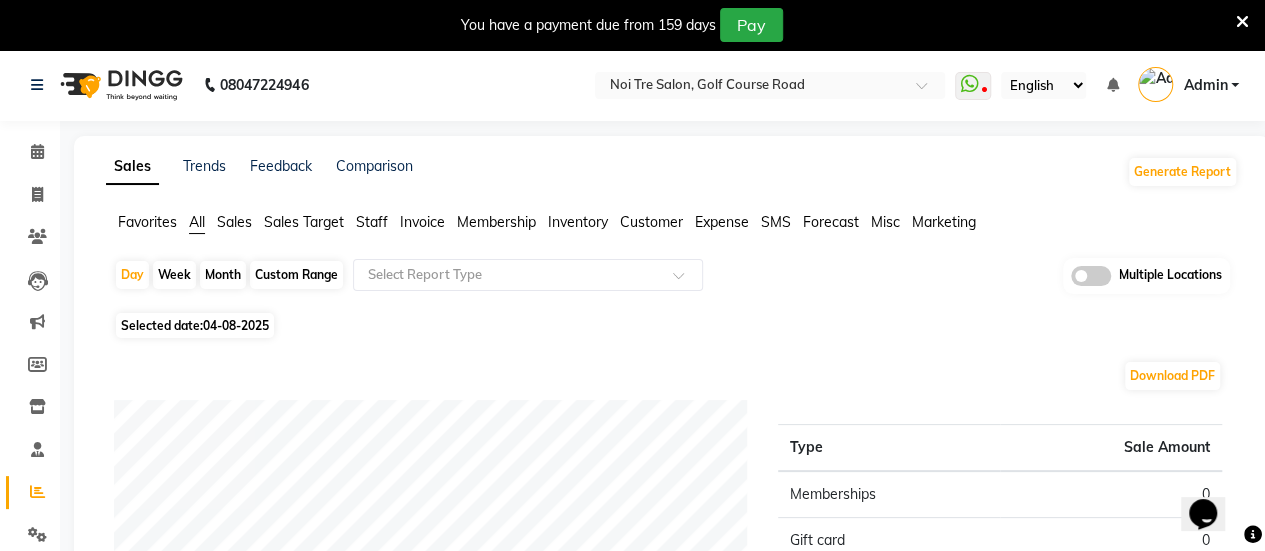 scroll, scrollTop: 0, scrollLeft: 0, axis: both 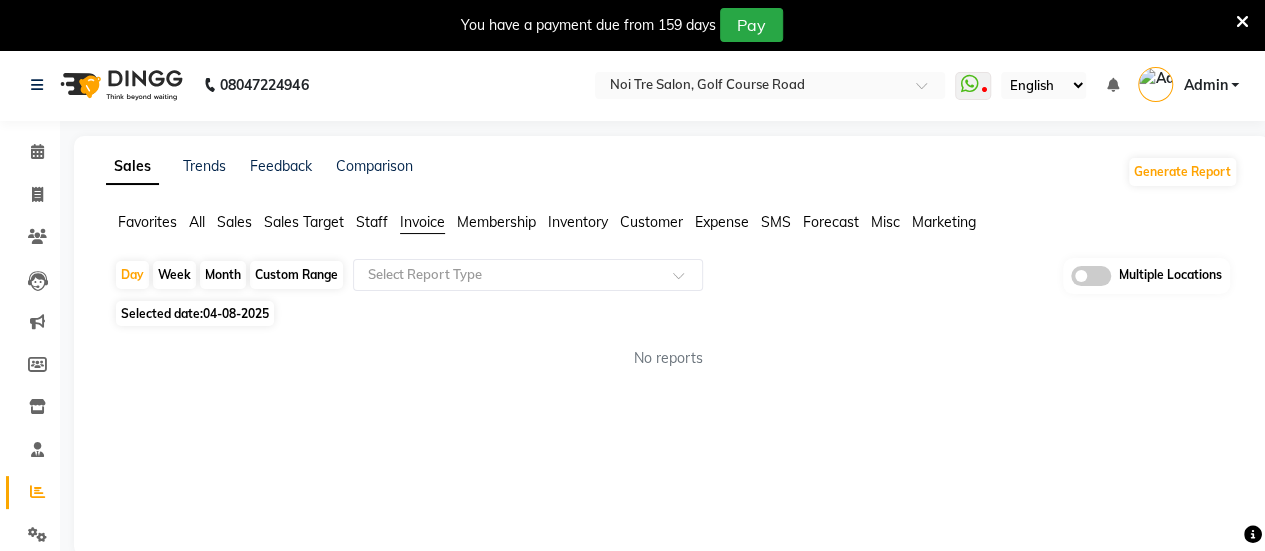 click on "Custom Range" 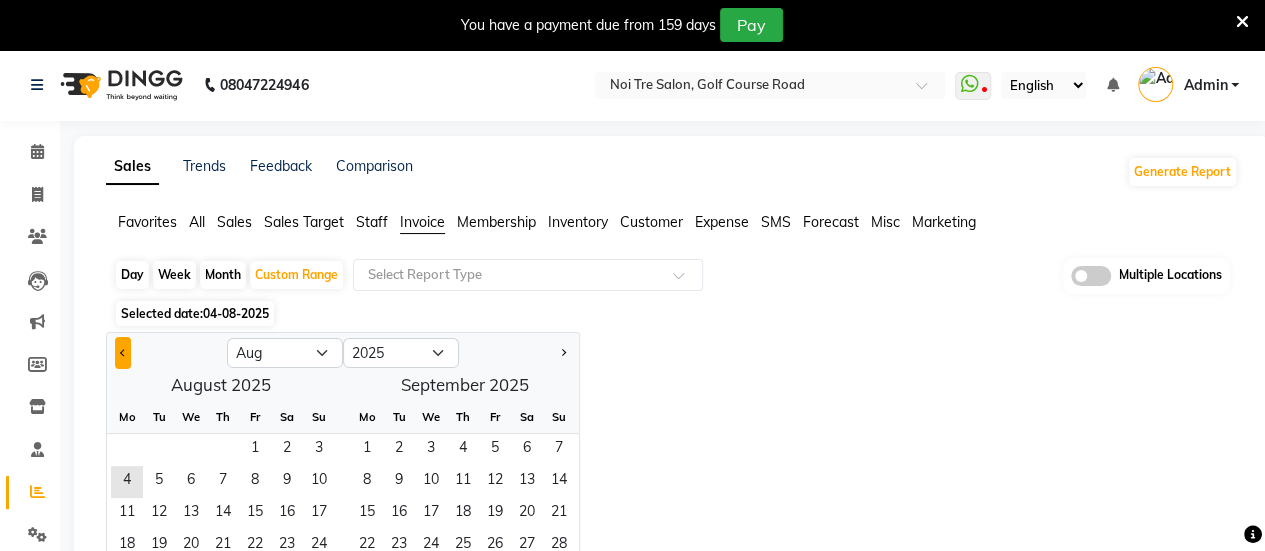 click 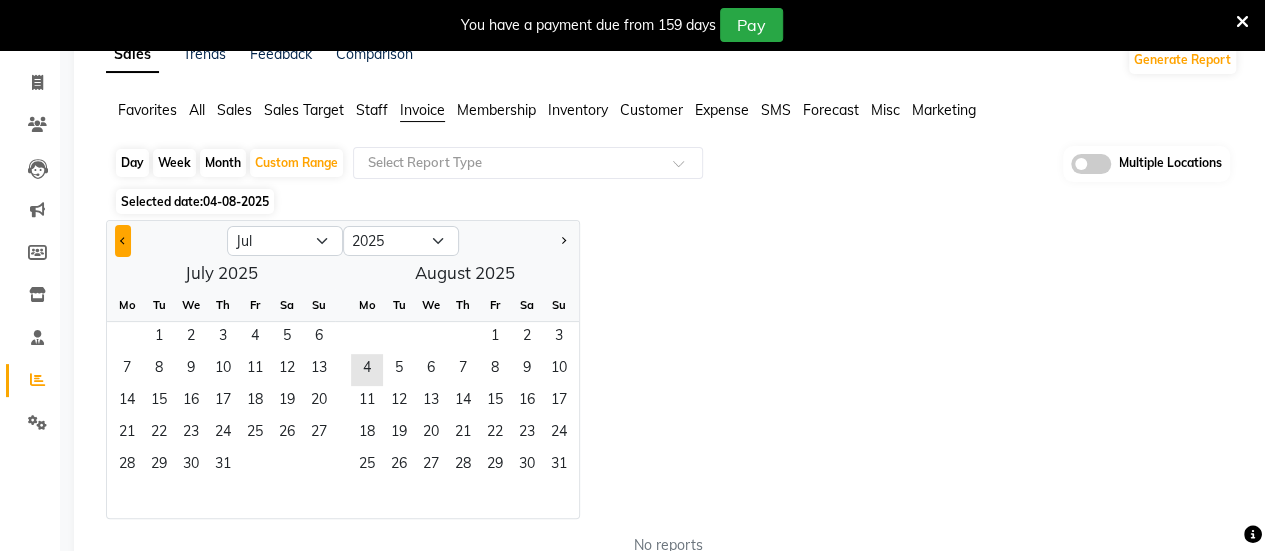 scroll, scrollTop: 117, scrollLeft: 0, axis: vertical 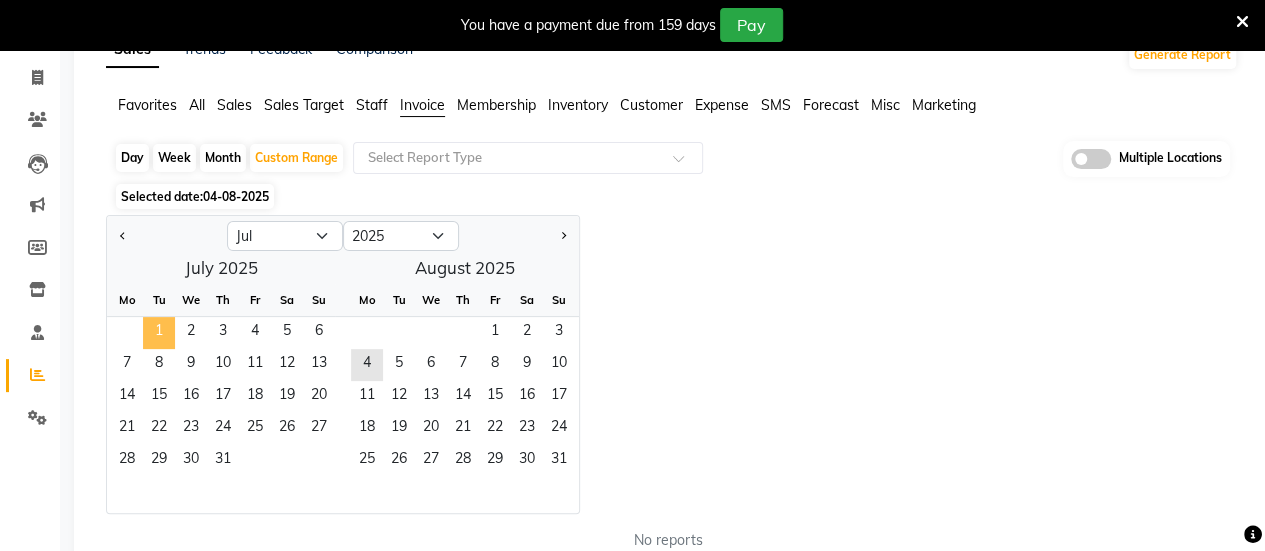 click on "1" 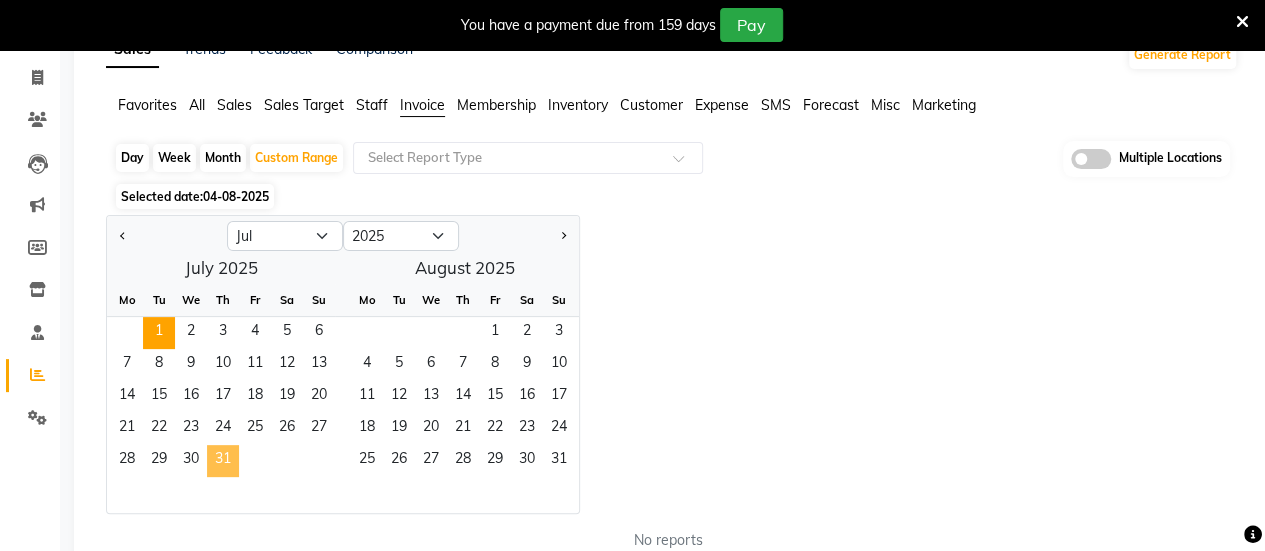 click on "31" 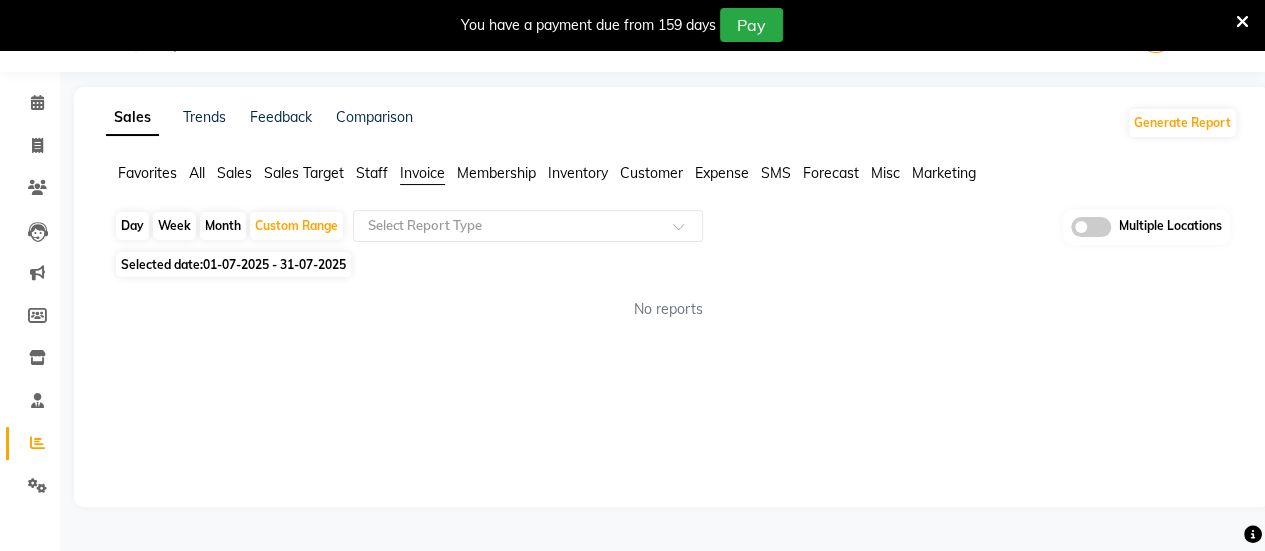 scroll, scrollTop: 49, scrollLeft: 0, axis: vertical 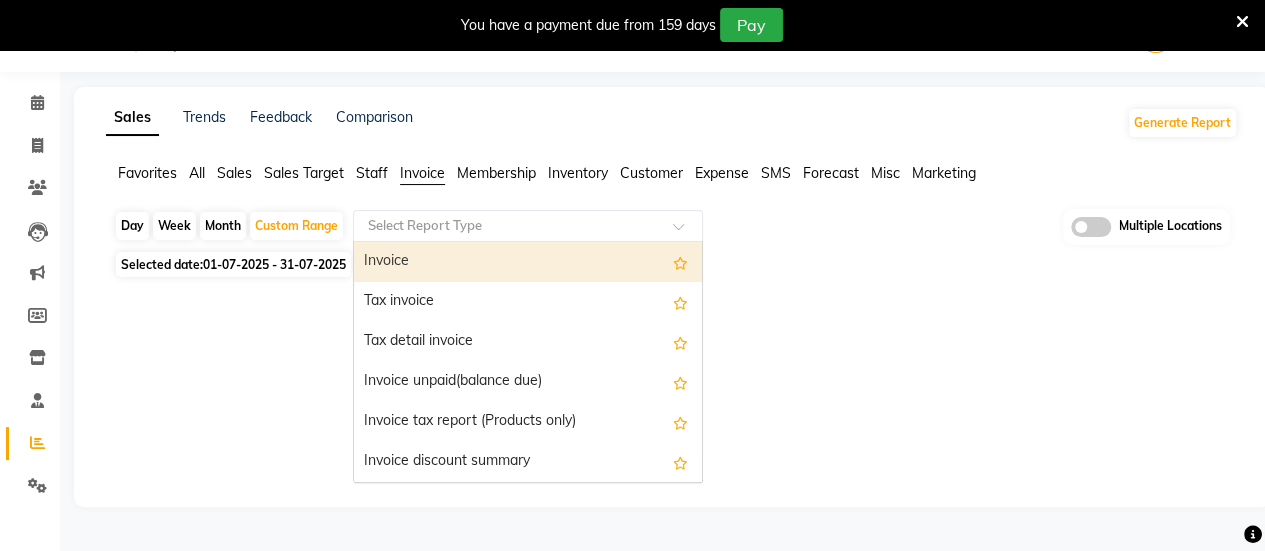 click on "Select Report Type" 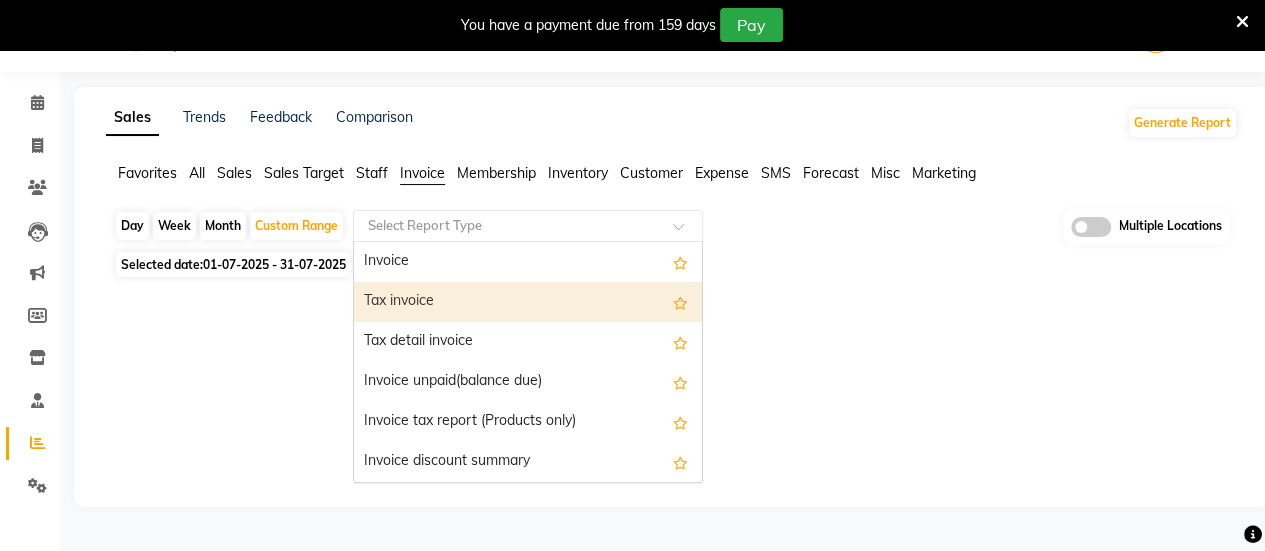 click on "Tax invoice" at bounding box center [528, 302] 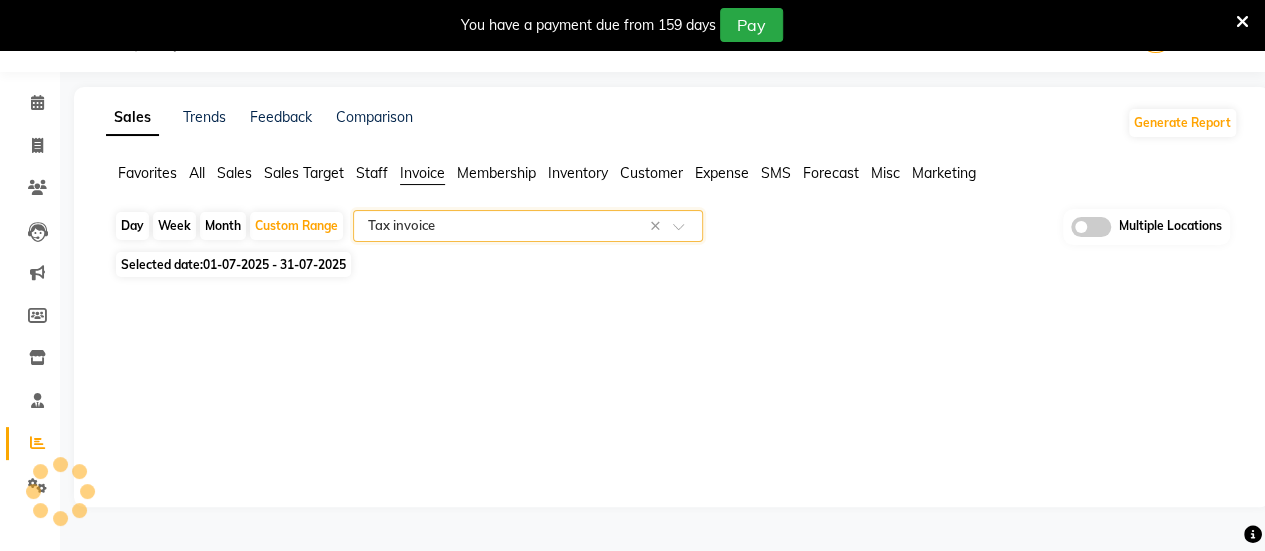 select on "full_report" 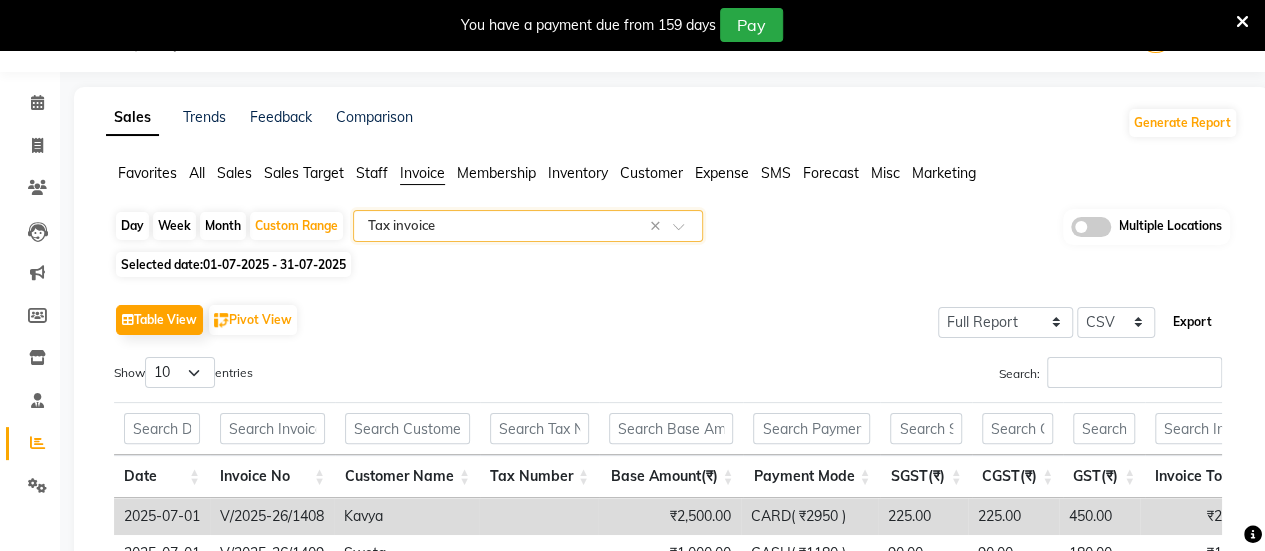 click on "Export" 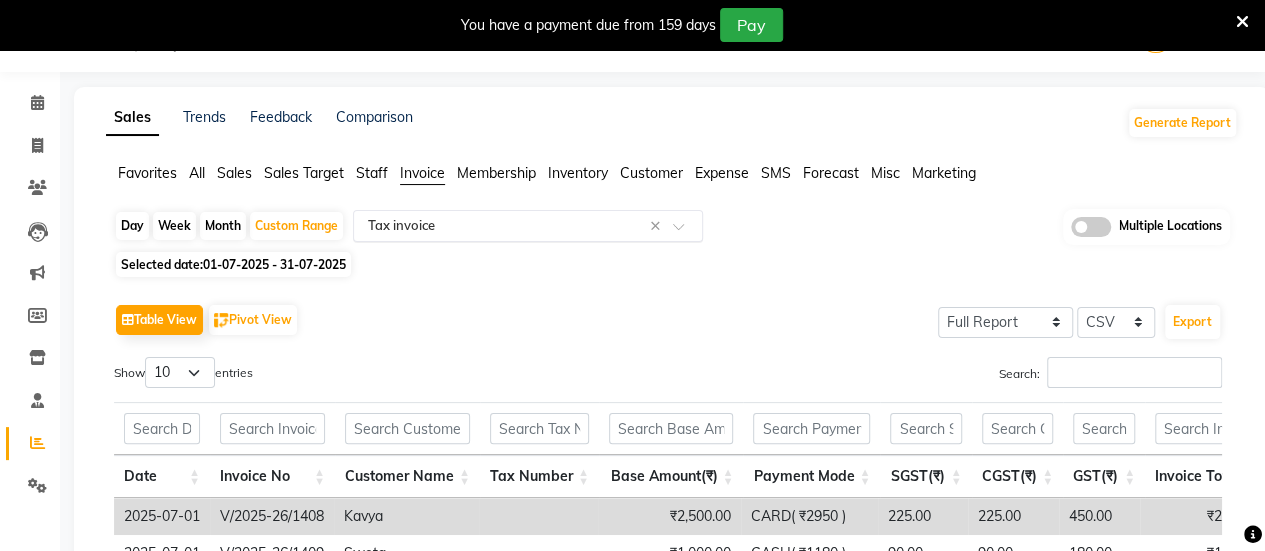 click 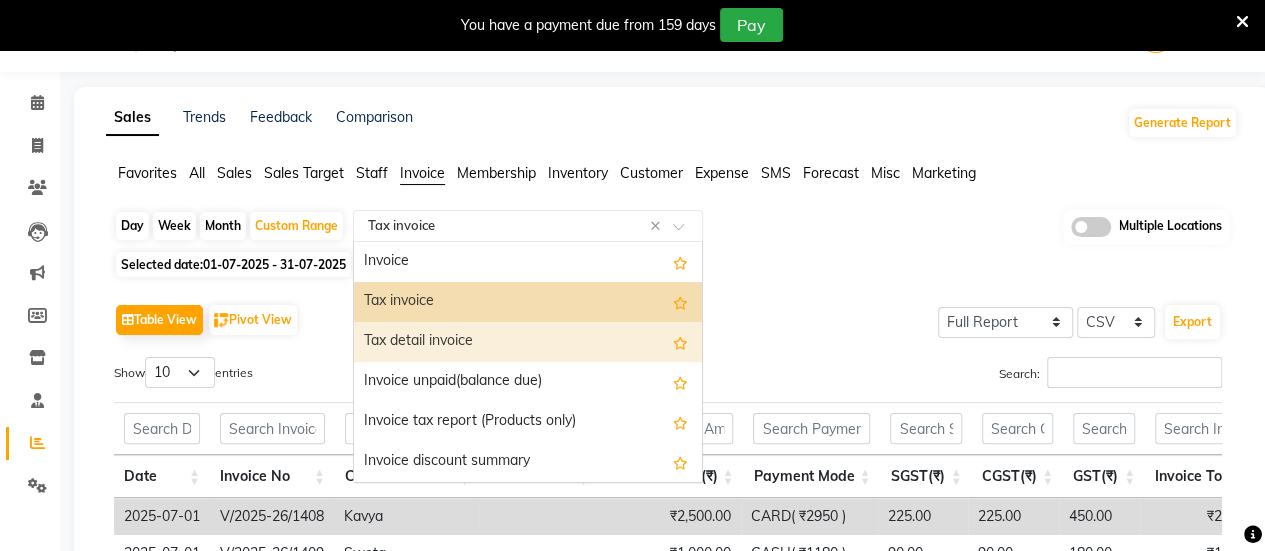 click on "Tax detail invoice" at bounding box center [528, 342] 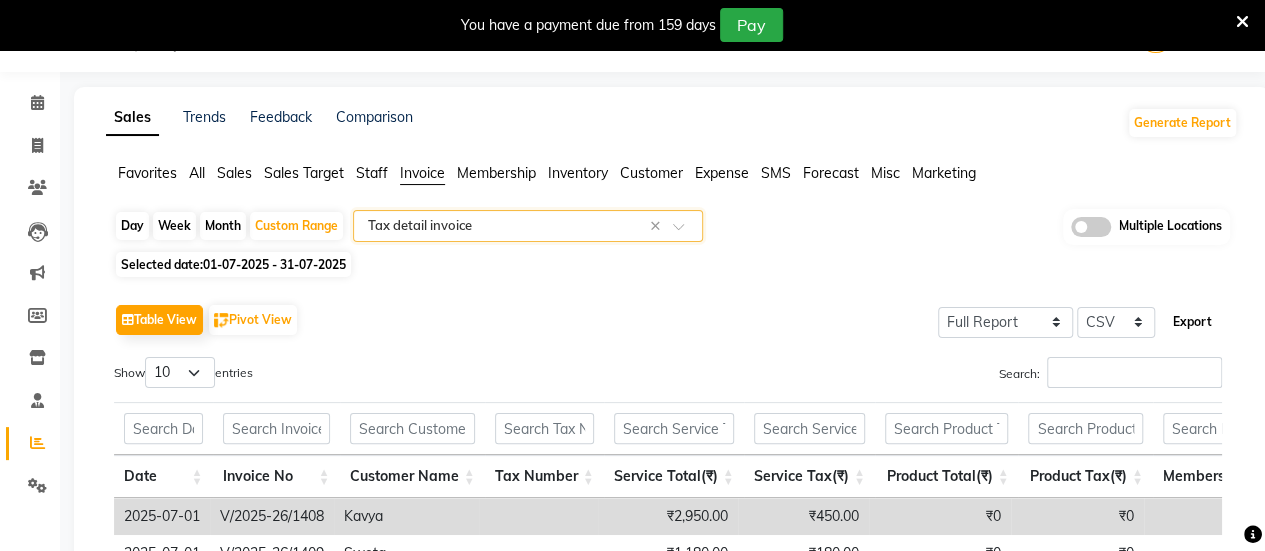 click on "Export" 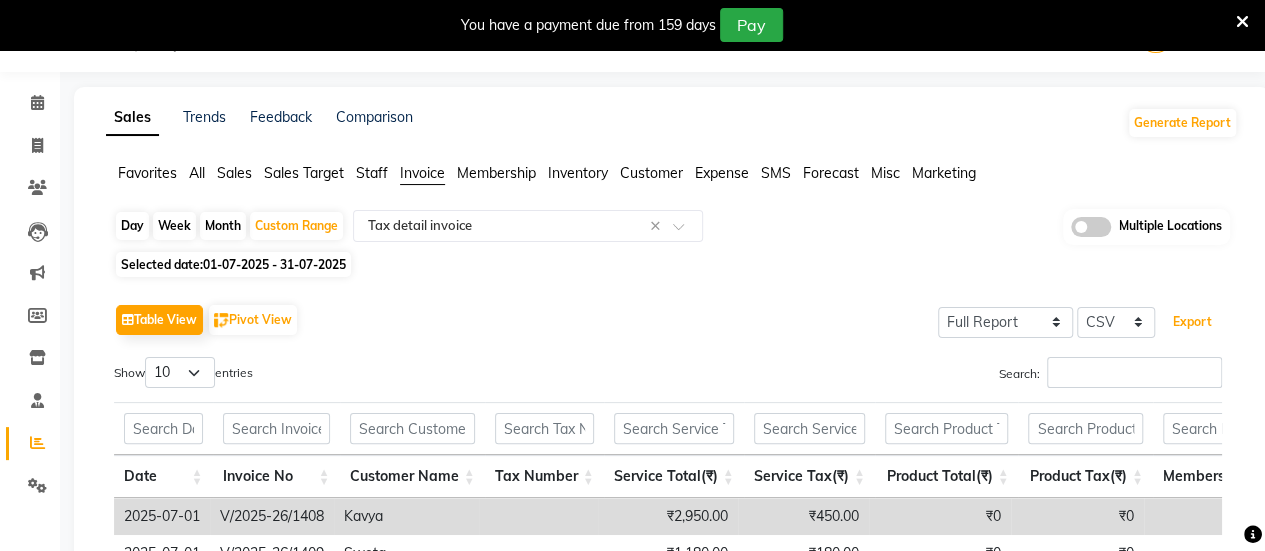 scroll, scrollTop: 0, scrollLeft: 0, axis: both 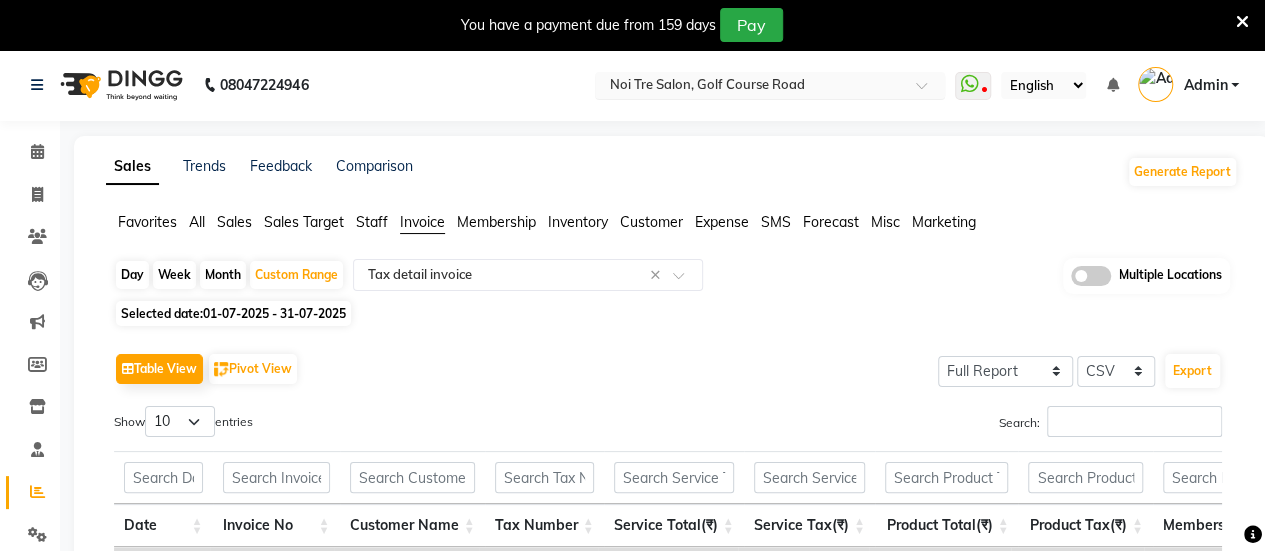 click on "Select Location × [BRAND], [AREA]" at bounding box center [770, 85] 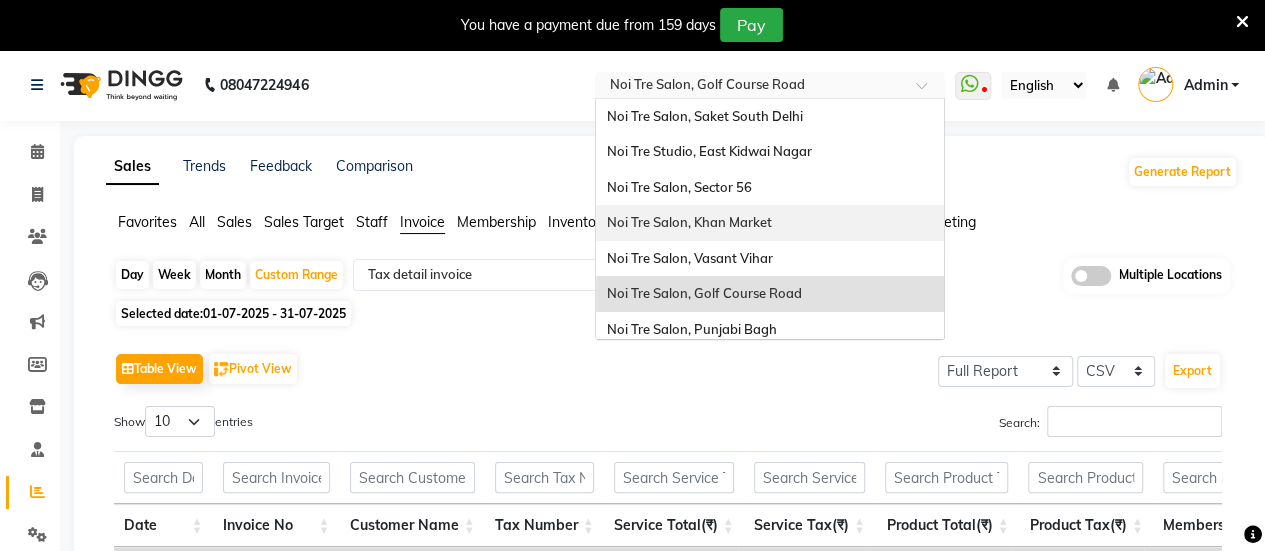 scroll, scrollTop: 186, scrollLeft: 0, axis: vertical 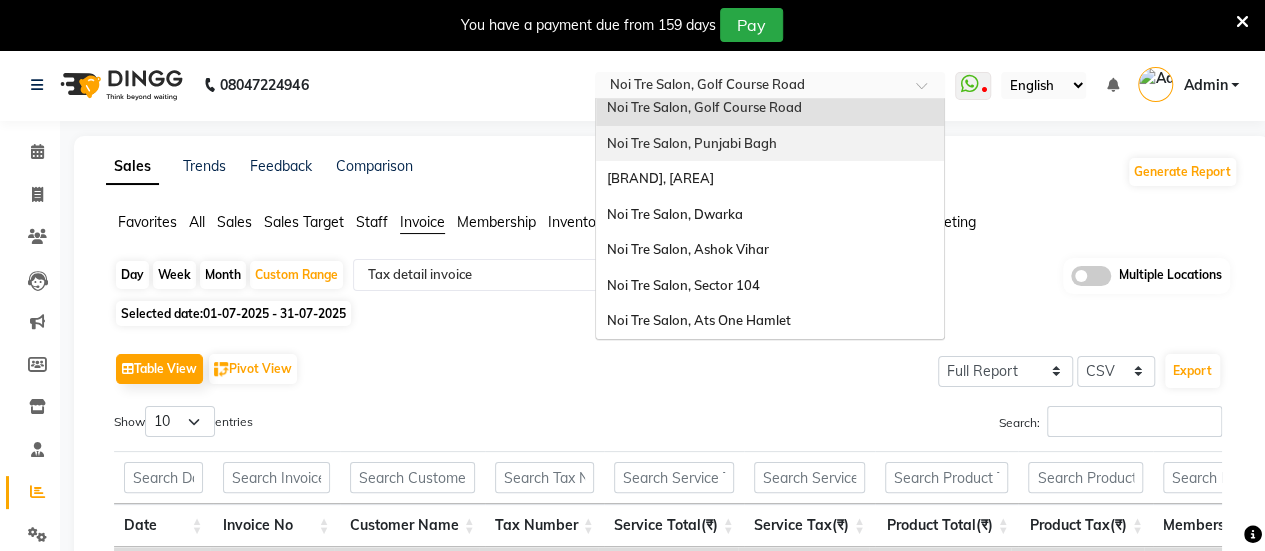 click on "Noi Tre Salon, Punjabi Bagh" at bounding box center [691, 143] 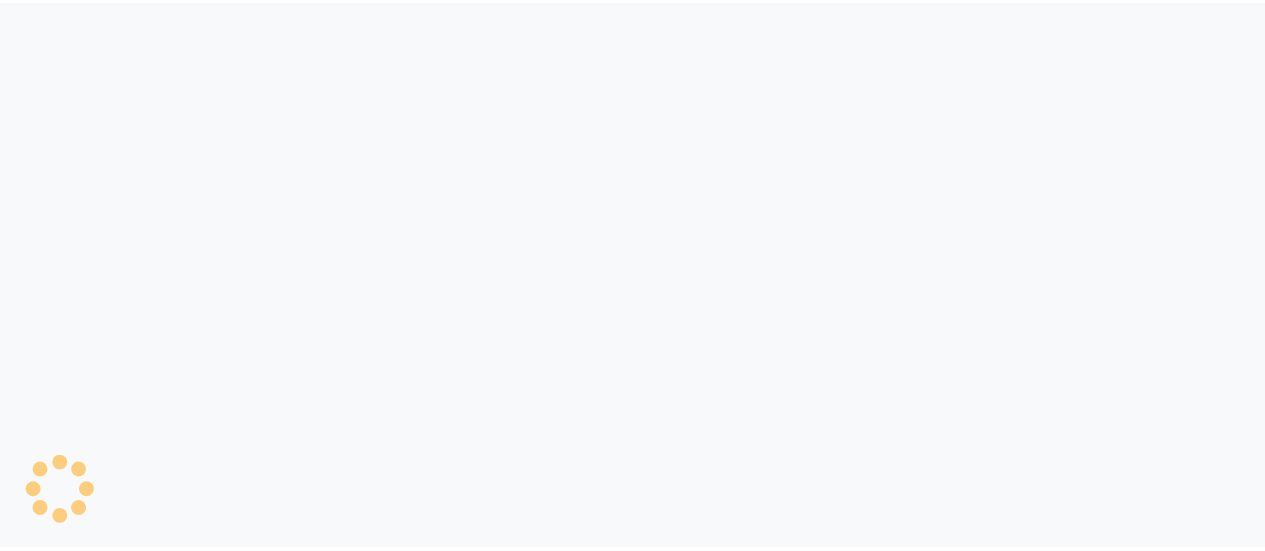 scroll, scrollTop: 0, scrollLeft: 0, axis: both 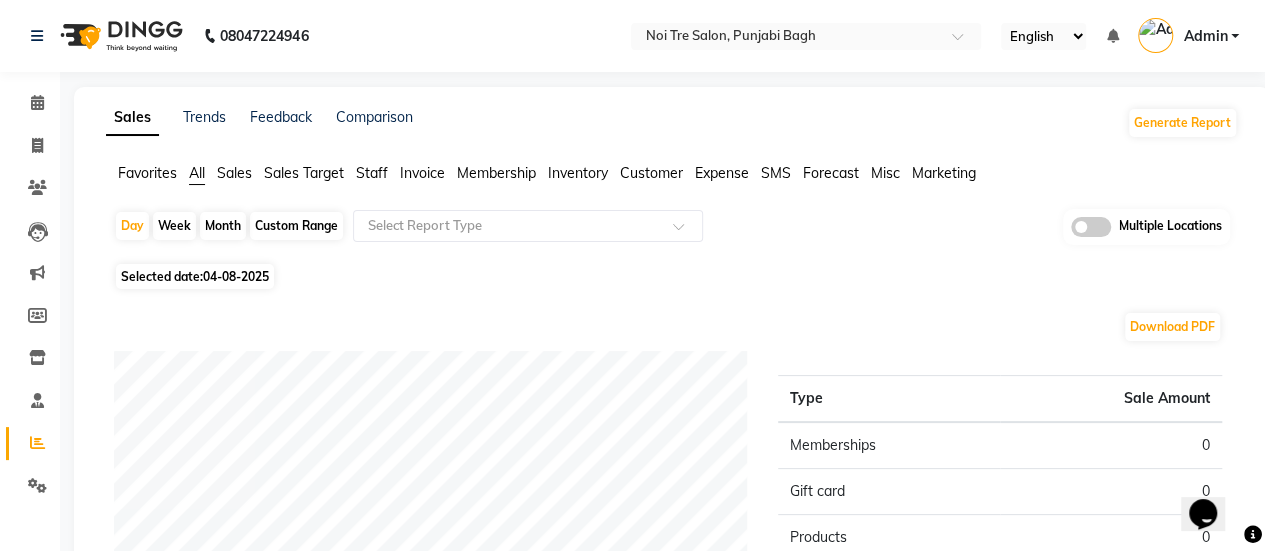 click on "Invoice" 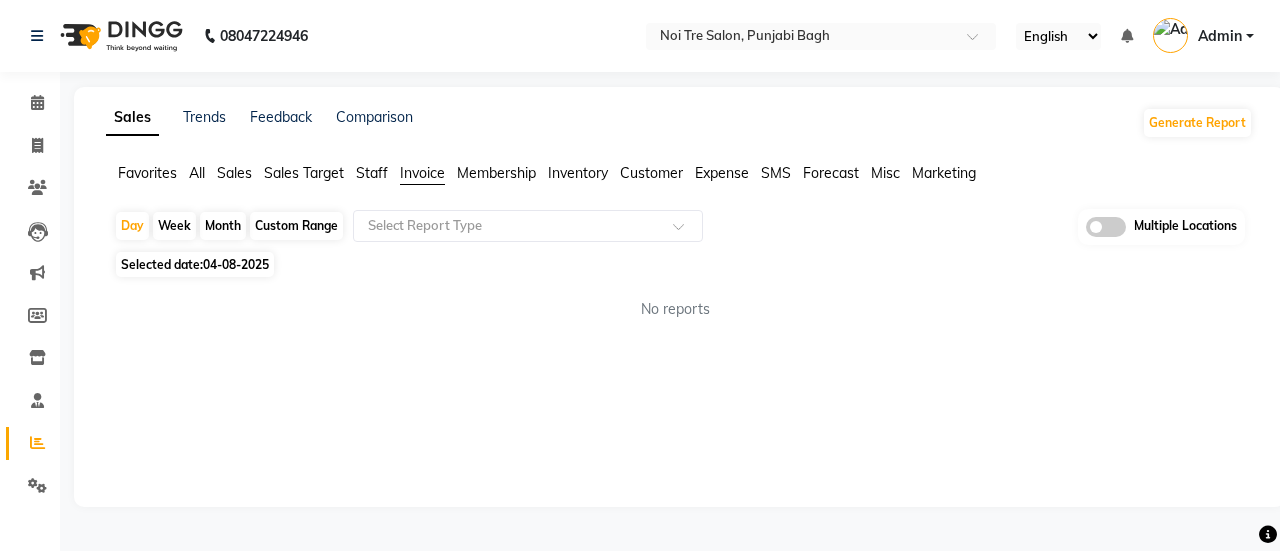 click on "Custom Range" 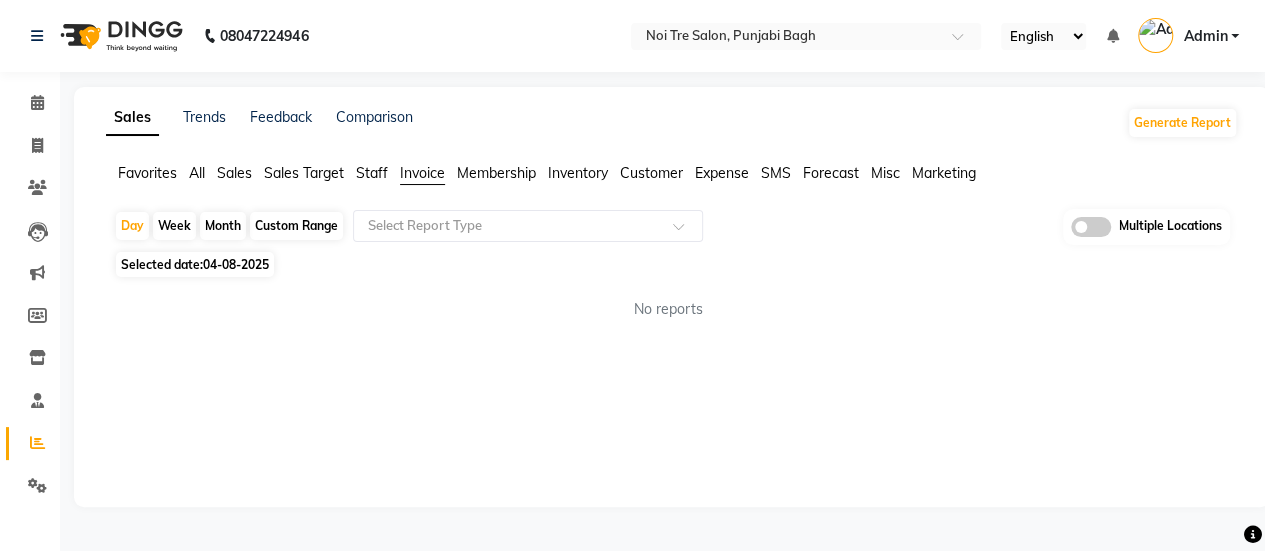 select on "8" 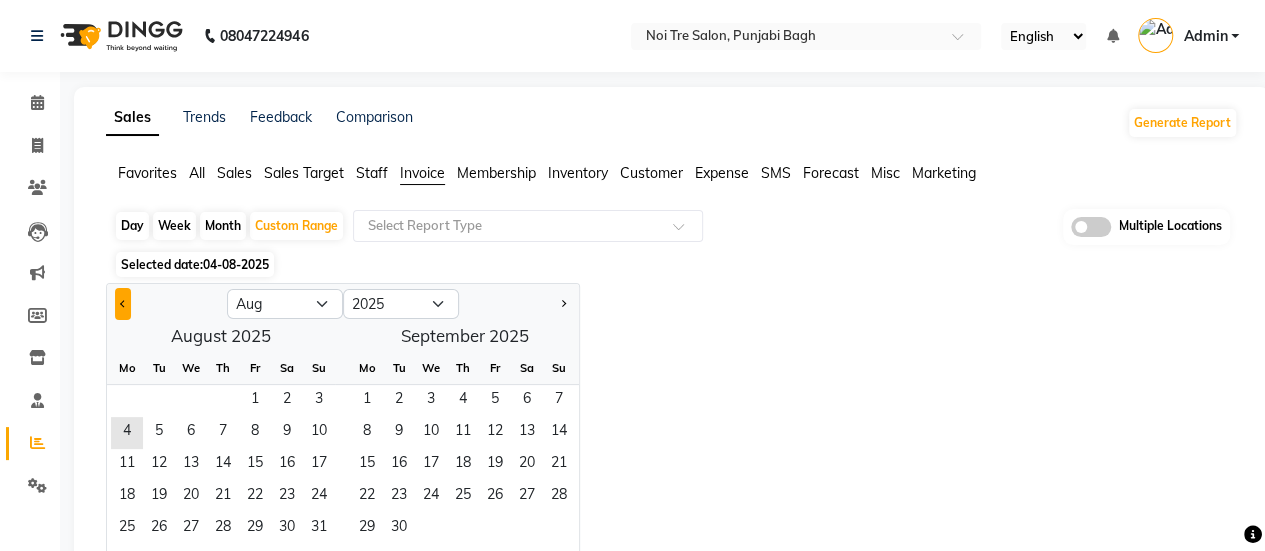 click 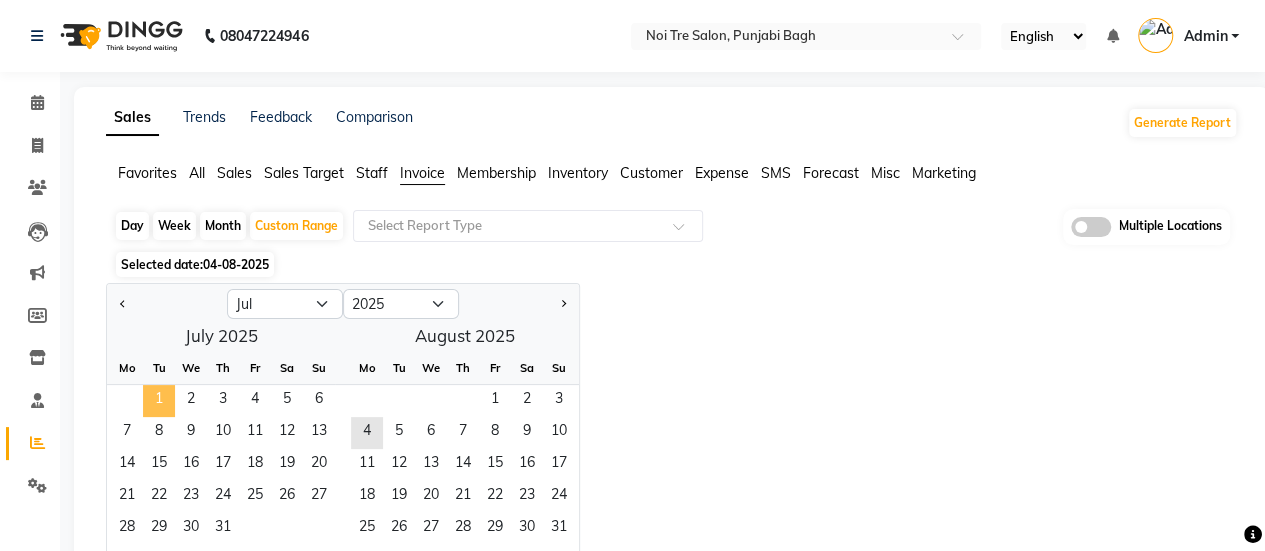 click on "1" 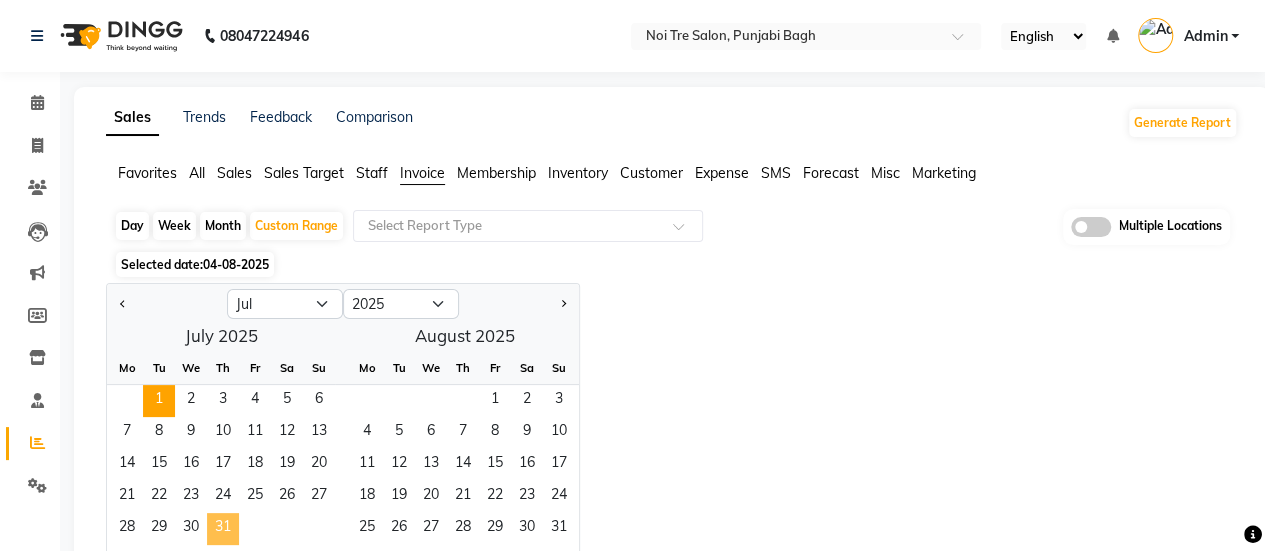 click on "31" 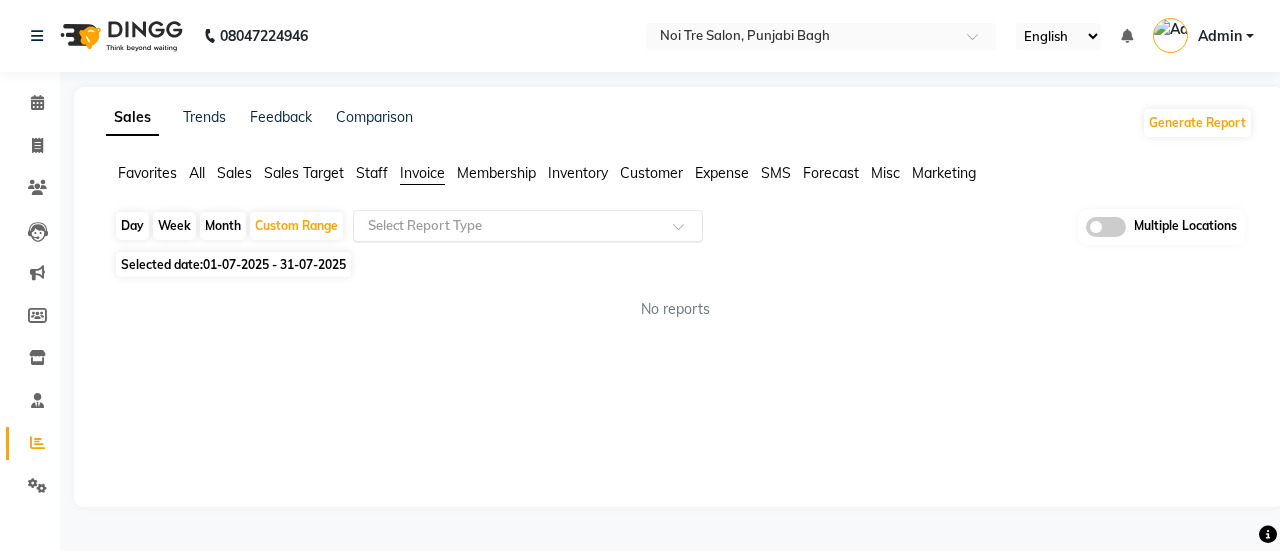 click 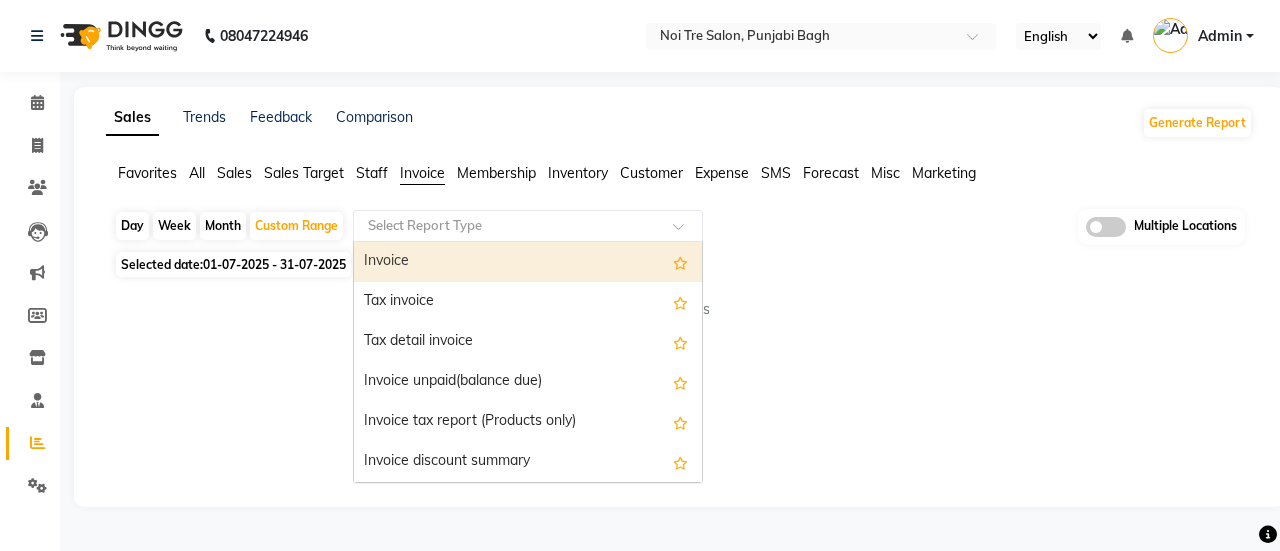 click on "Tax invoice" at bounding box center [528, 302] 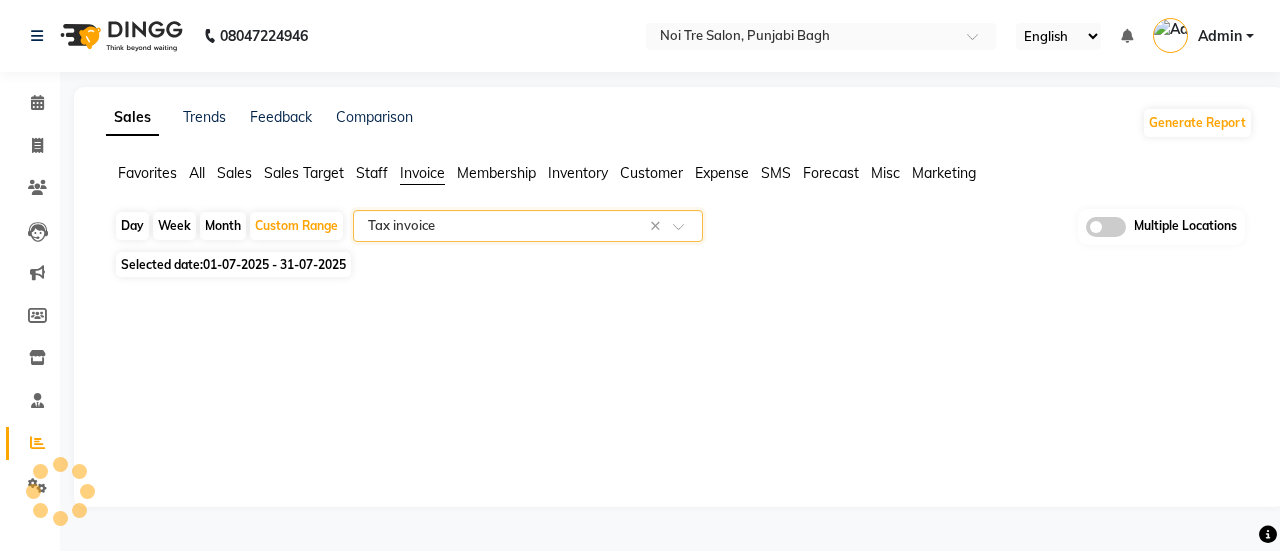 select on "full_report" 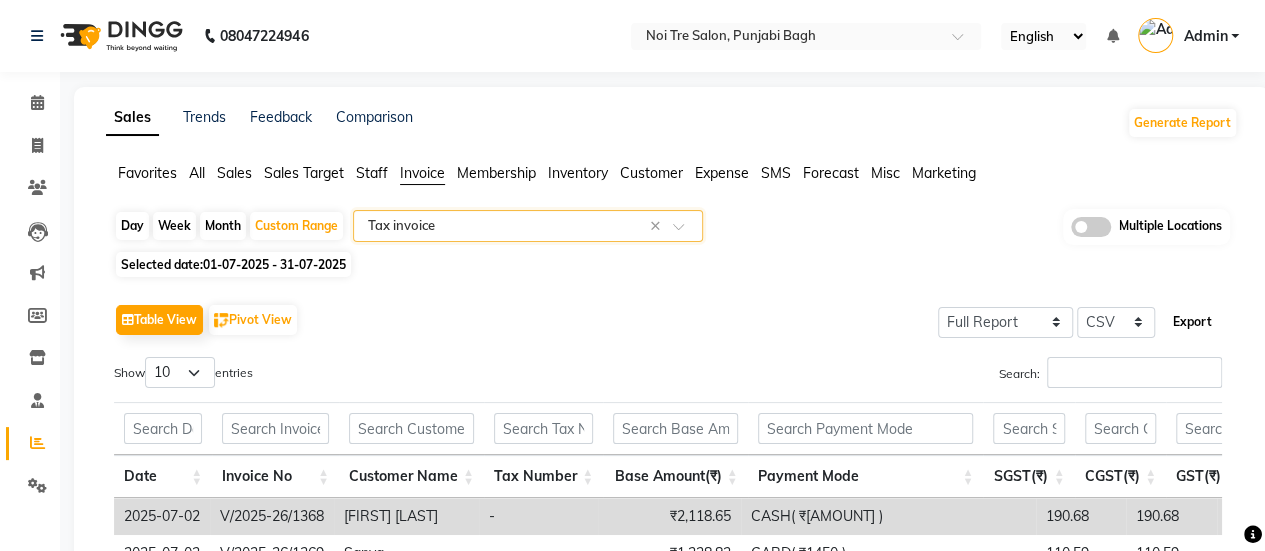 click on "Export" 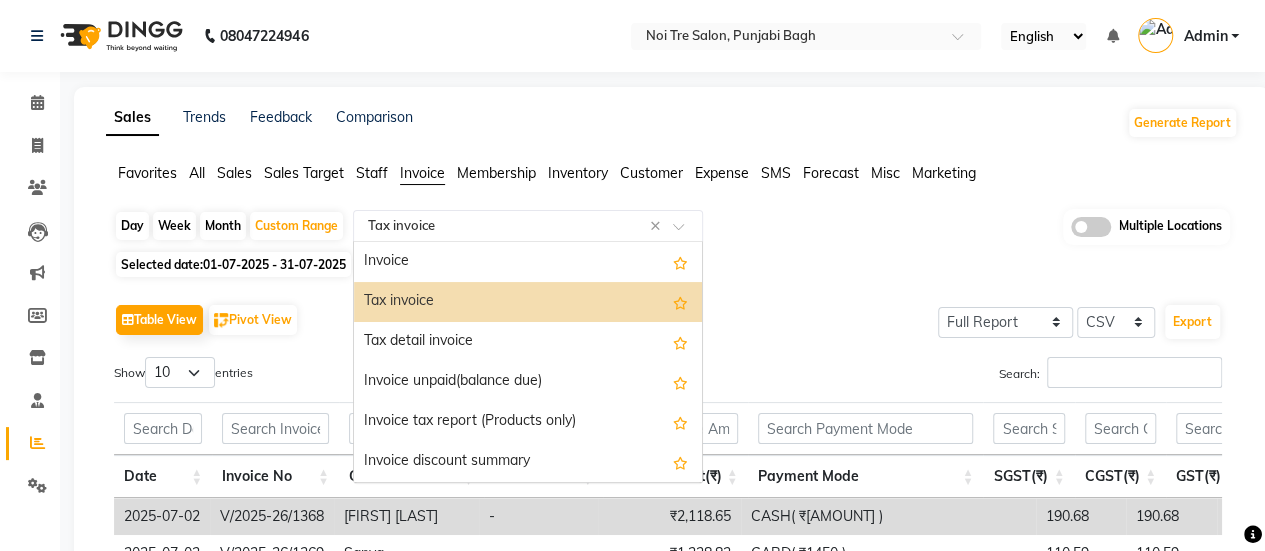 click on "Select Report Type × Tax invoice ×" 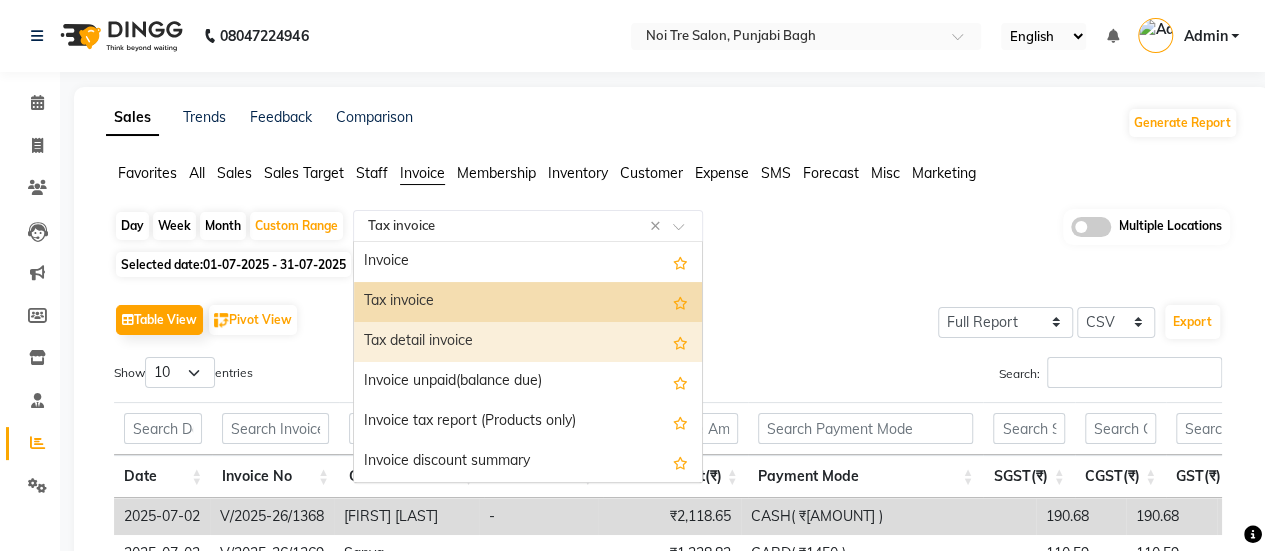click on "Tax detail invoice" at bounding box center [528, 342] 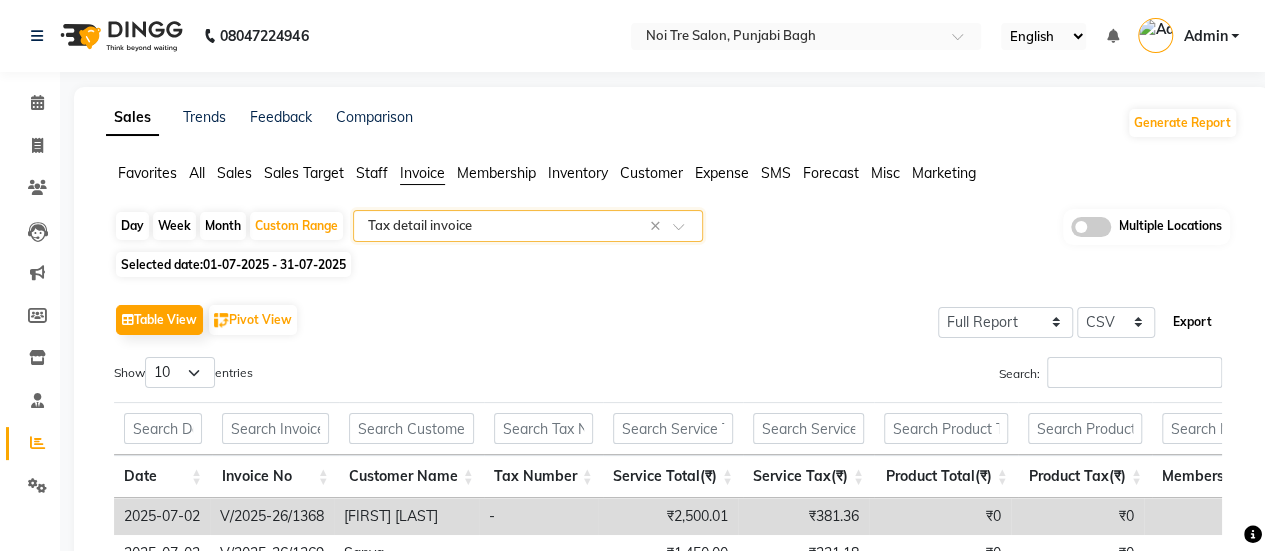click on "Export" 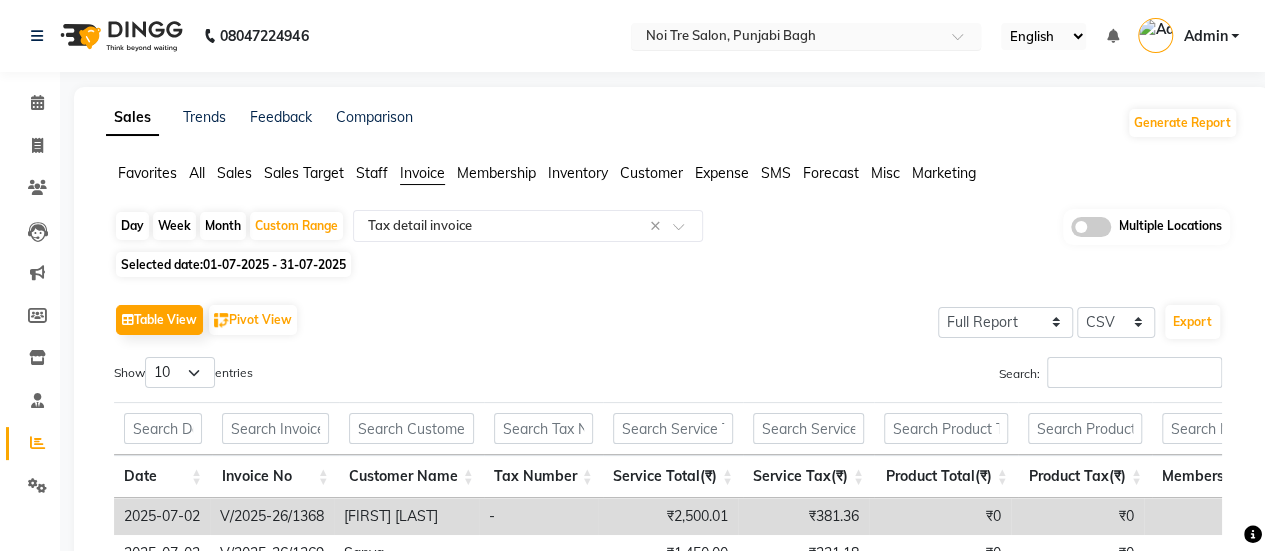 click at bounding box center (786, 38) 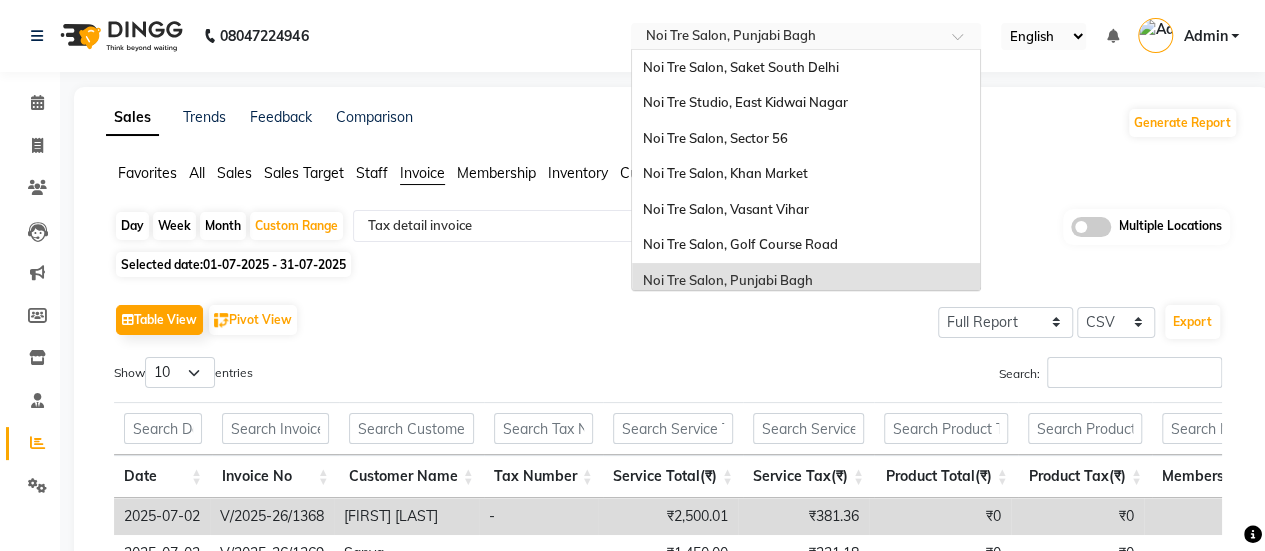 scroll, scrollTop: 186, scrollLeft: 0, axis: vertical 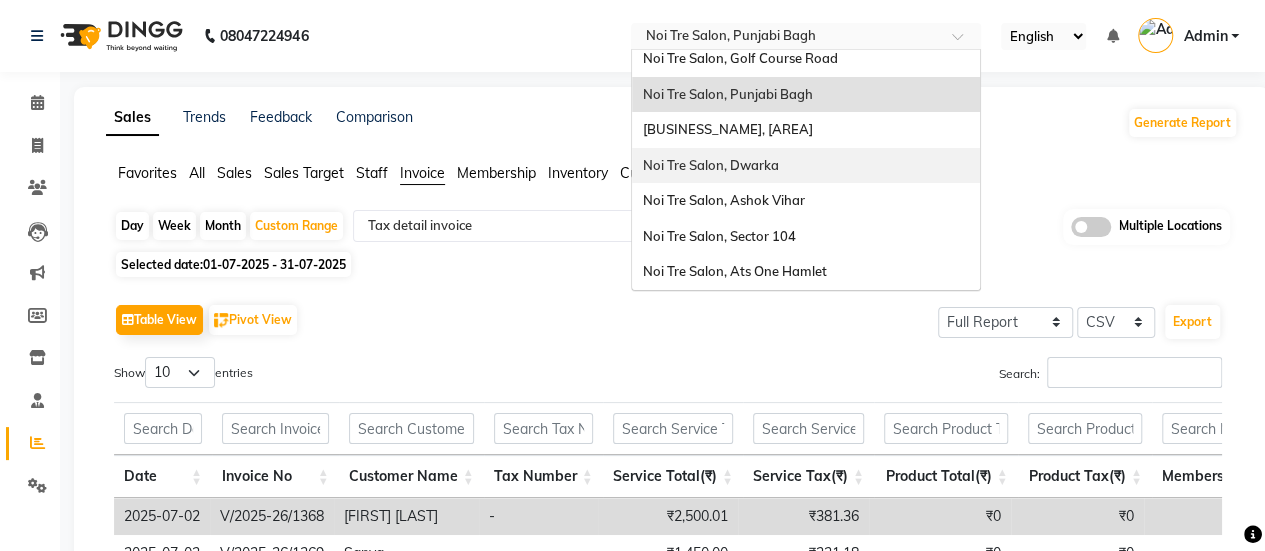 click on "Noi Tre Salon, Dwarka" at bounding box center [710, 165] 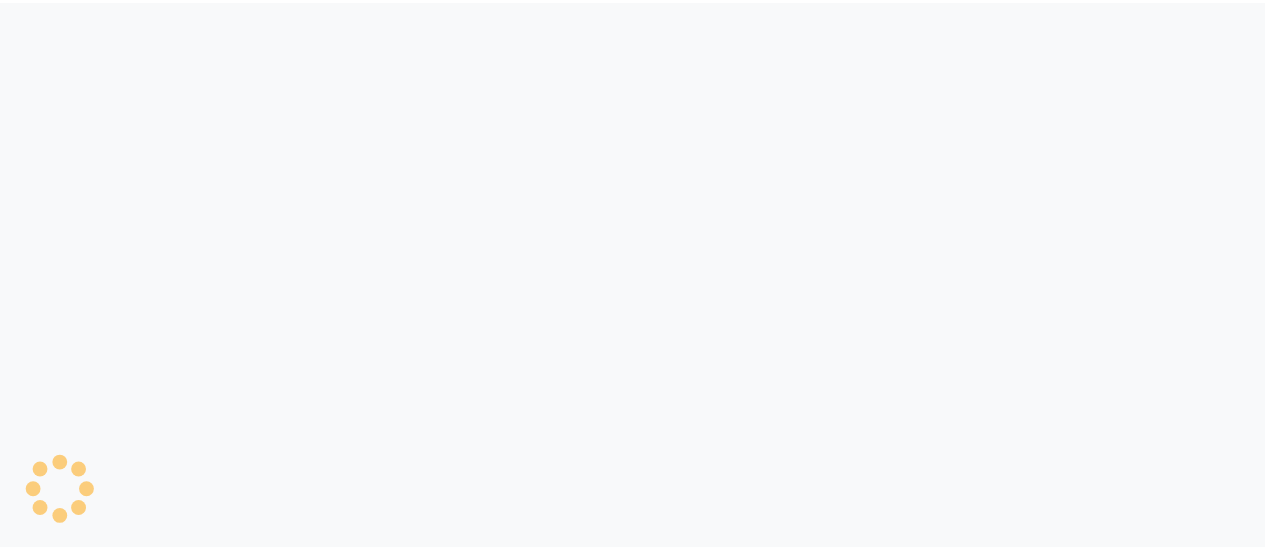 scroll, scrollTop: 0, scrollLeft: 0, axis: both 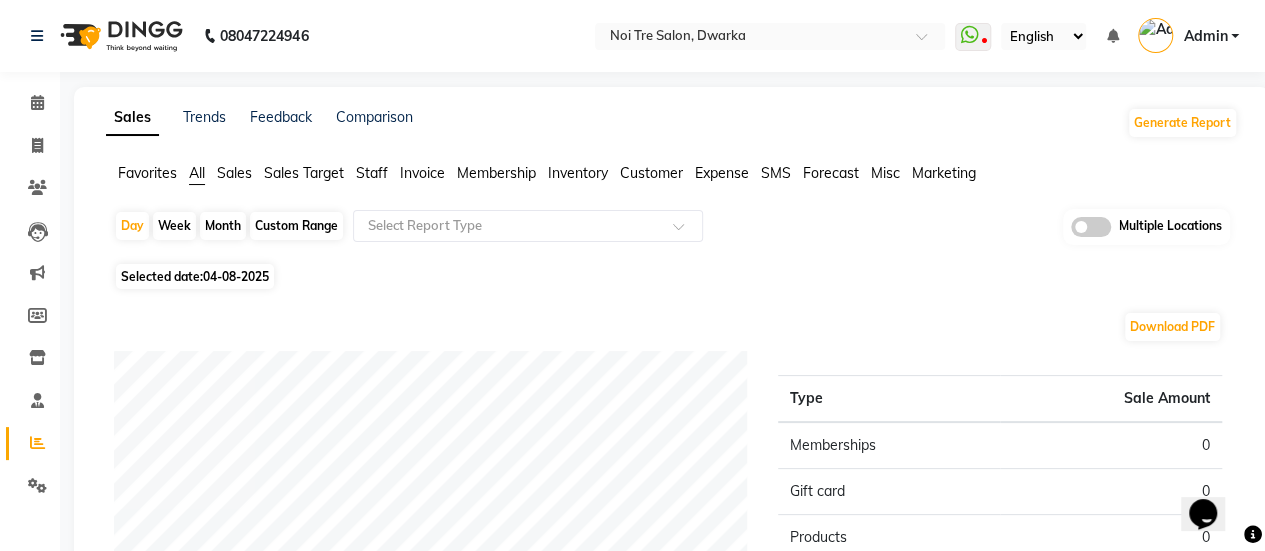 click on "Invoice" 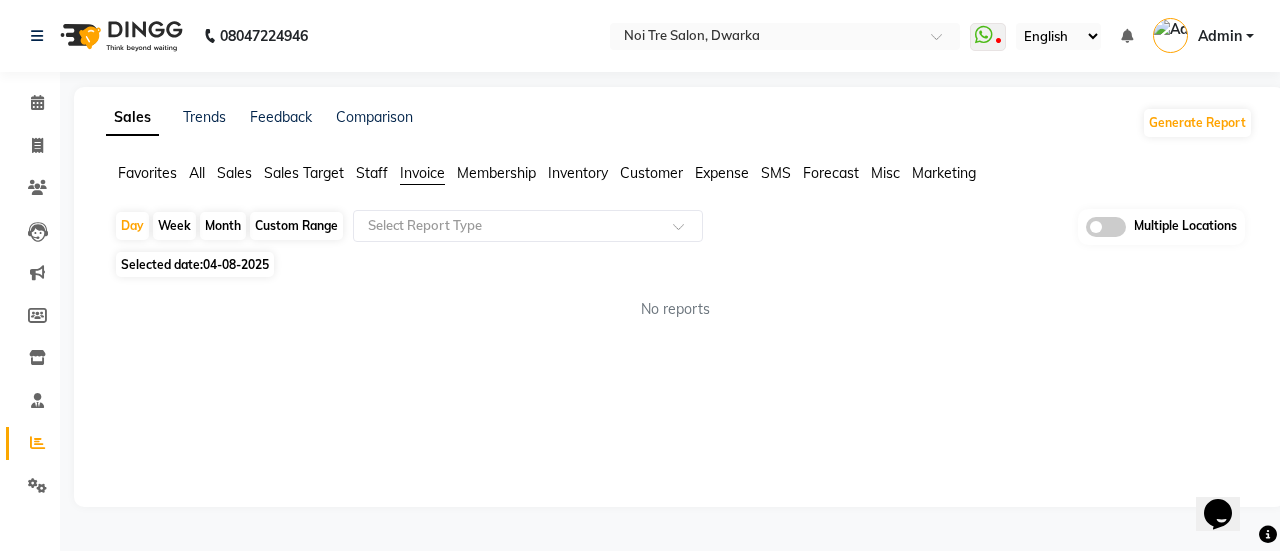 click on "Custom Range" 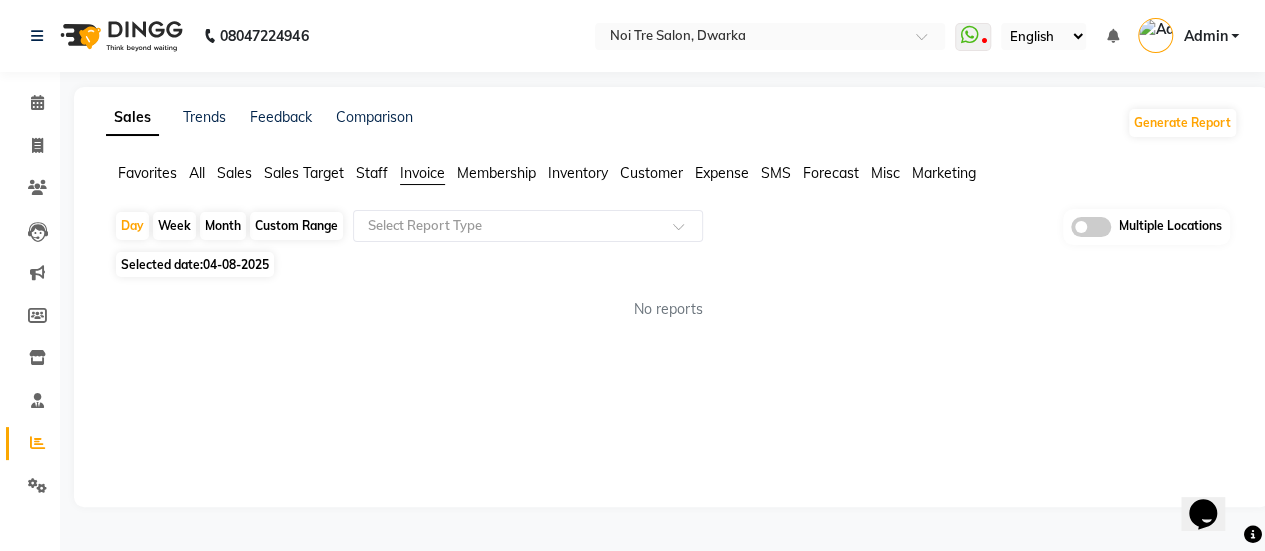 select on "8" 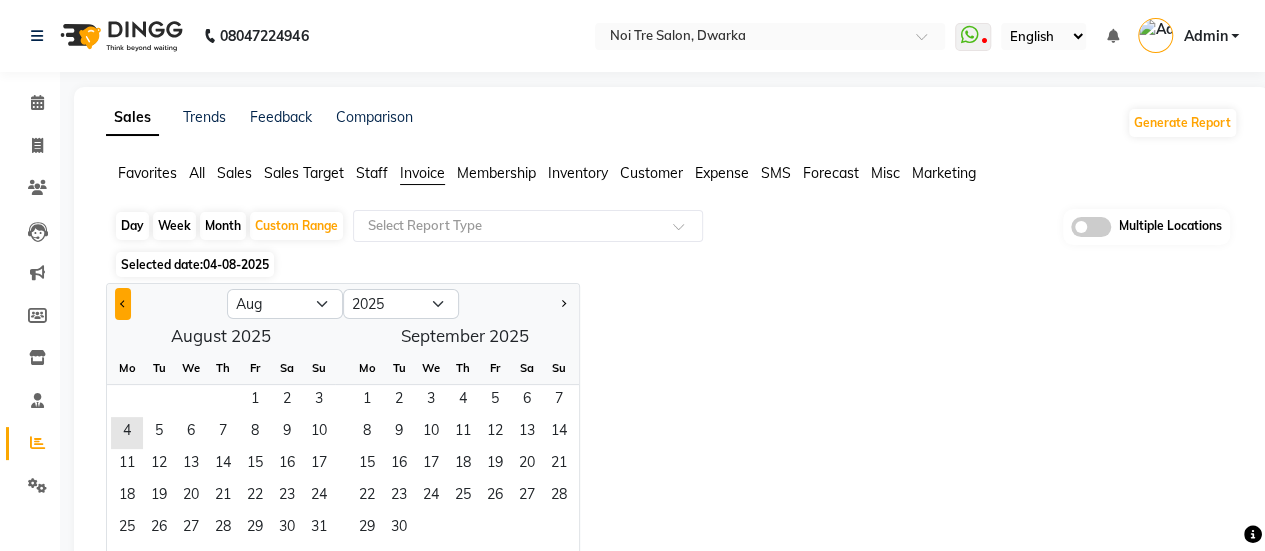 click 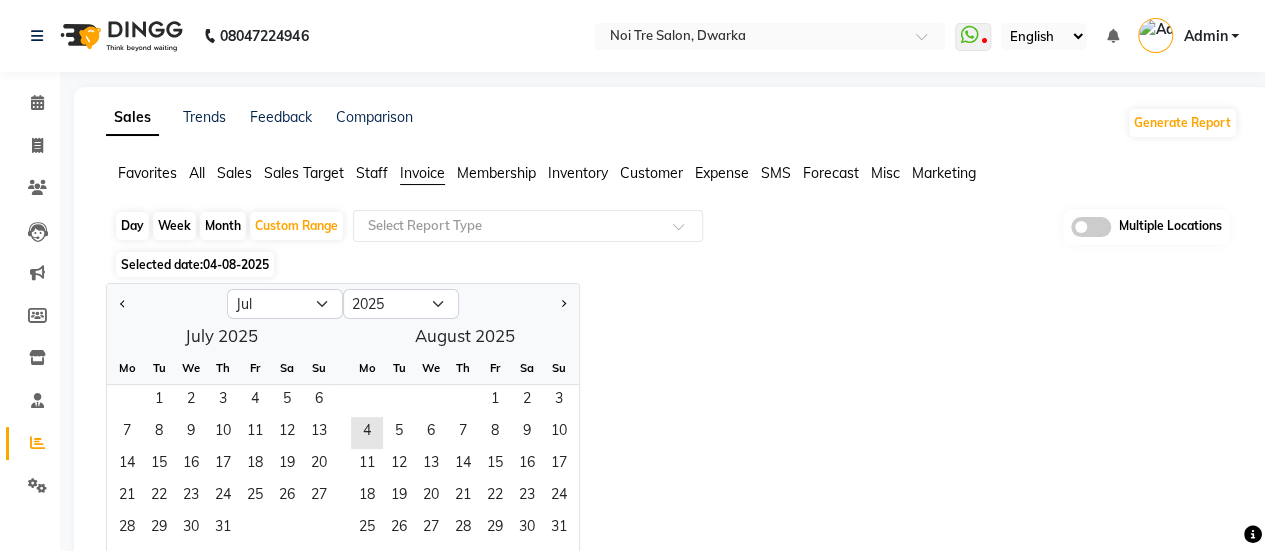 scroll, scrollTop: 132, scrollLeft: 0, axis: vertical 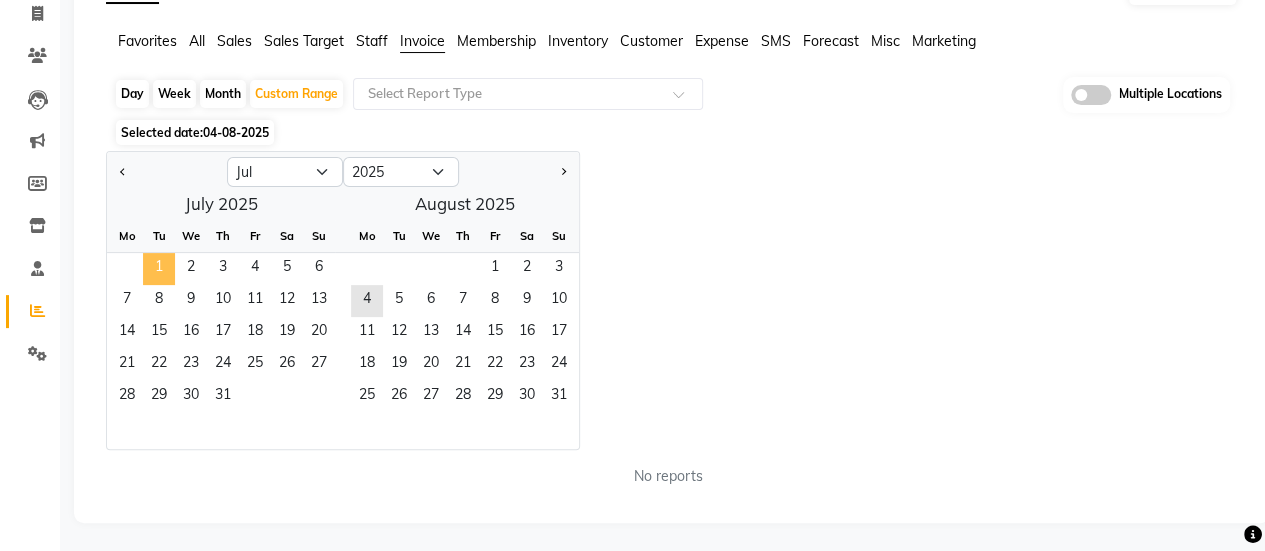 click on "1" 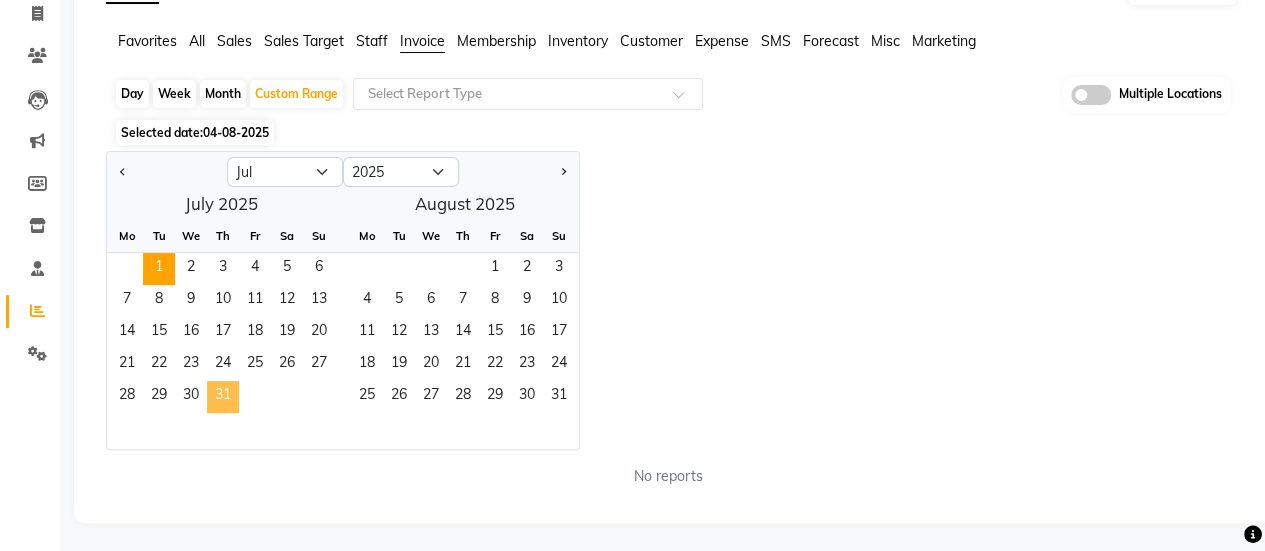 click on "31" 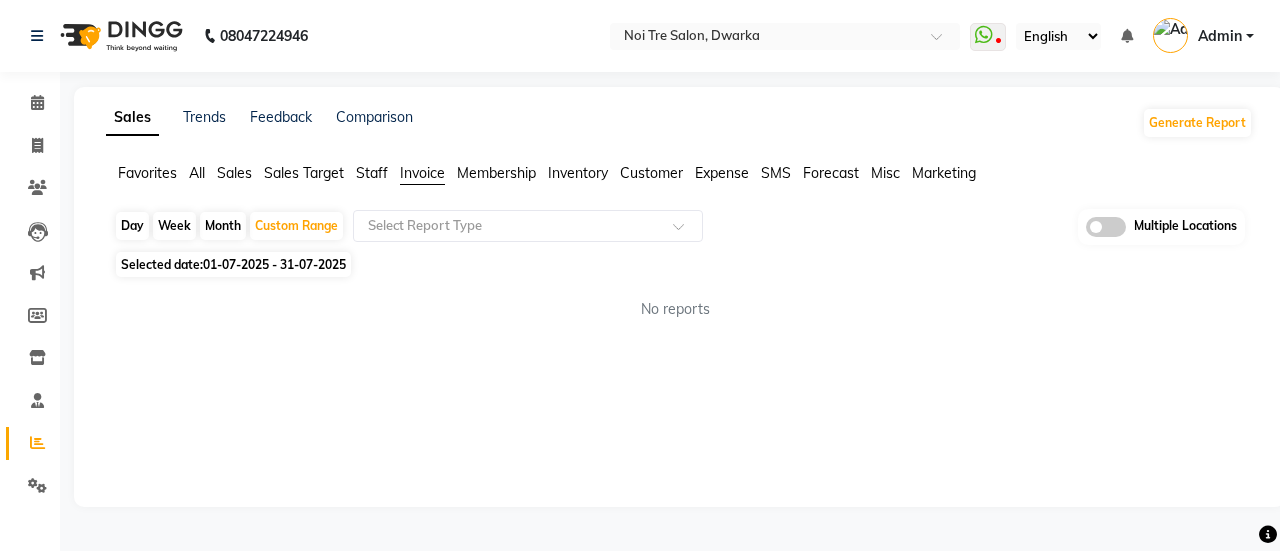 click on "Day   Week   Month   Custom Range  Select Report Type Multiple Locations Selected date:  [DATE] - [DATE]  No reports ★ Mark as Favorite  Choose how you'd like to save "" report to favorites  Save to Personal Favorites:   Only you can see this report in your favorites tab. Share with Organization:   Everyone in your organization can see this report in their favorites tab.  Save to Favorites" 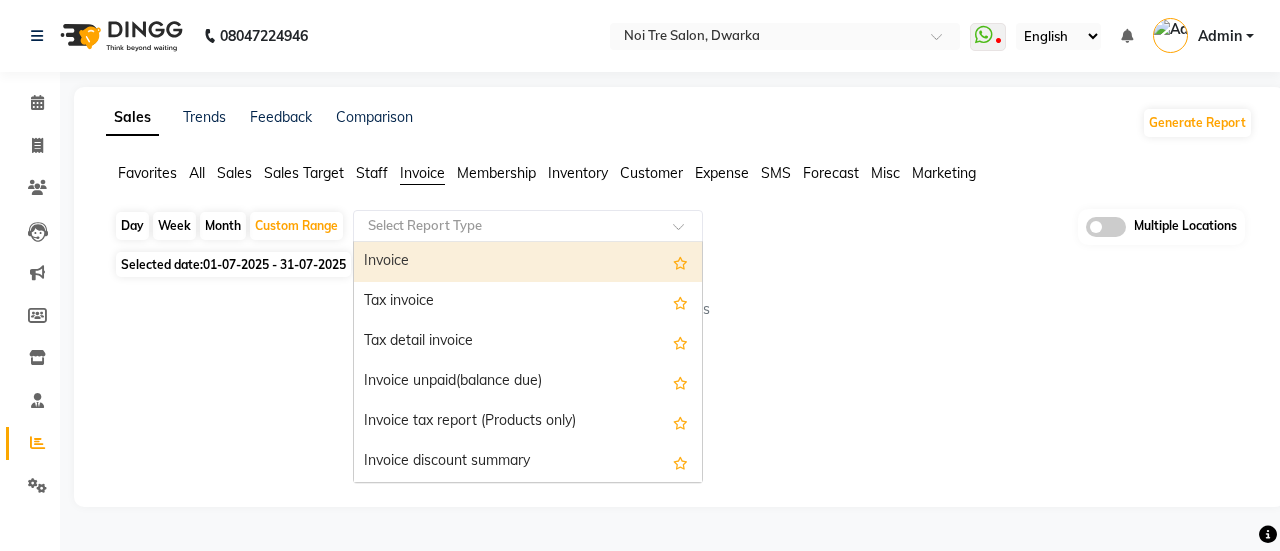 click 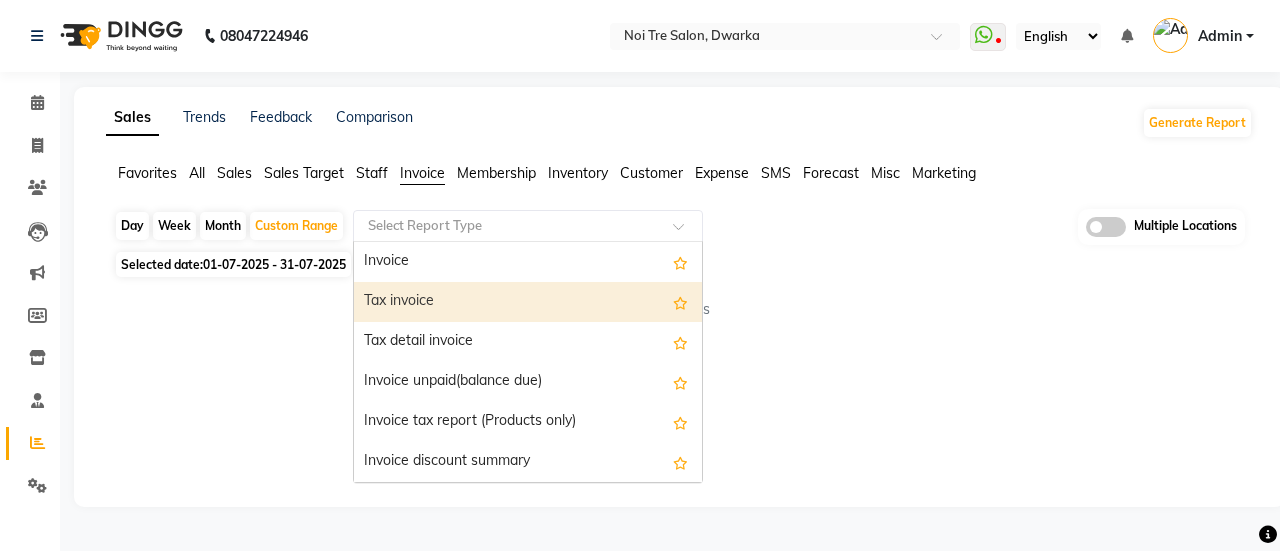 click on "Tax invoice" at bounding box center (528, 302) 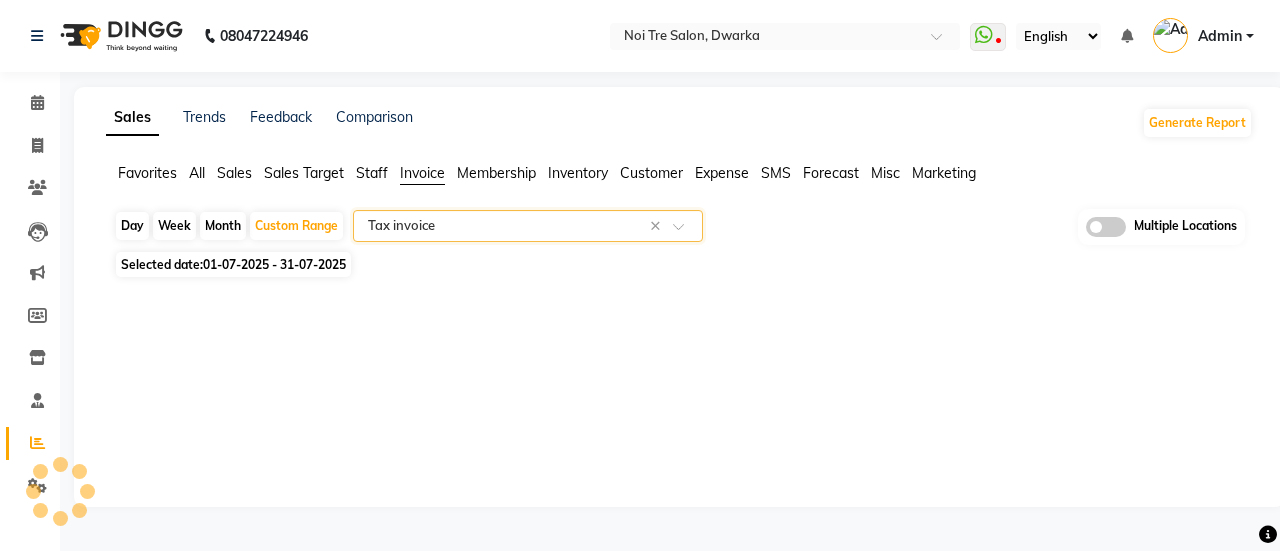 select on "full_report" 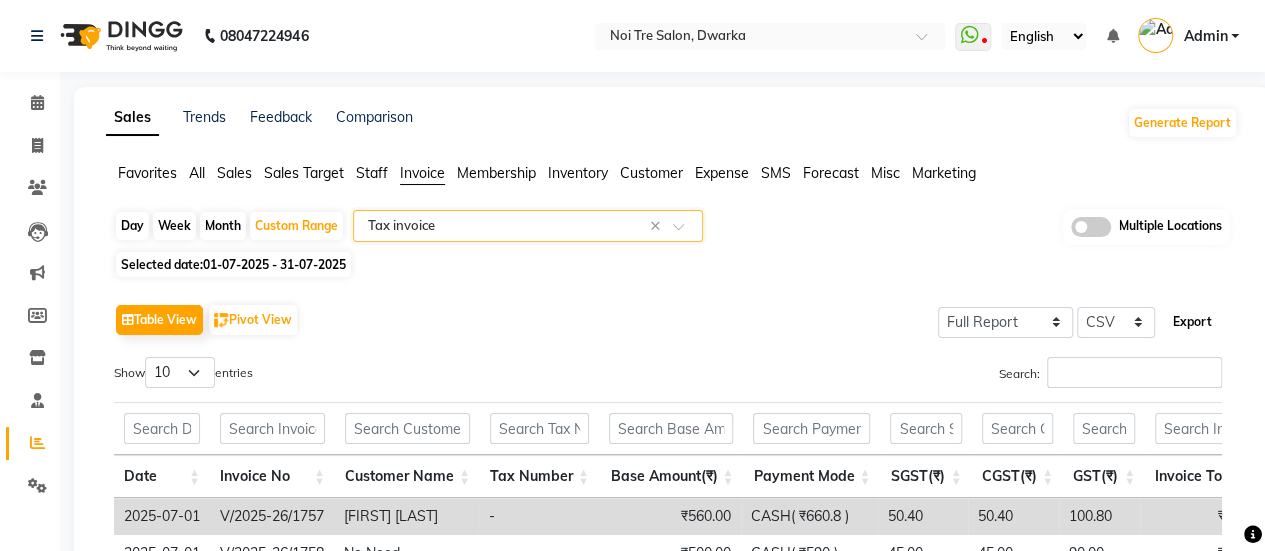 click on "Export" 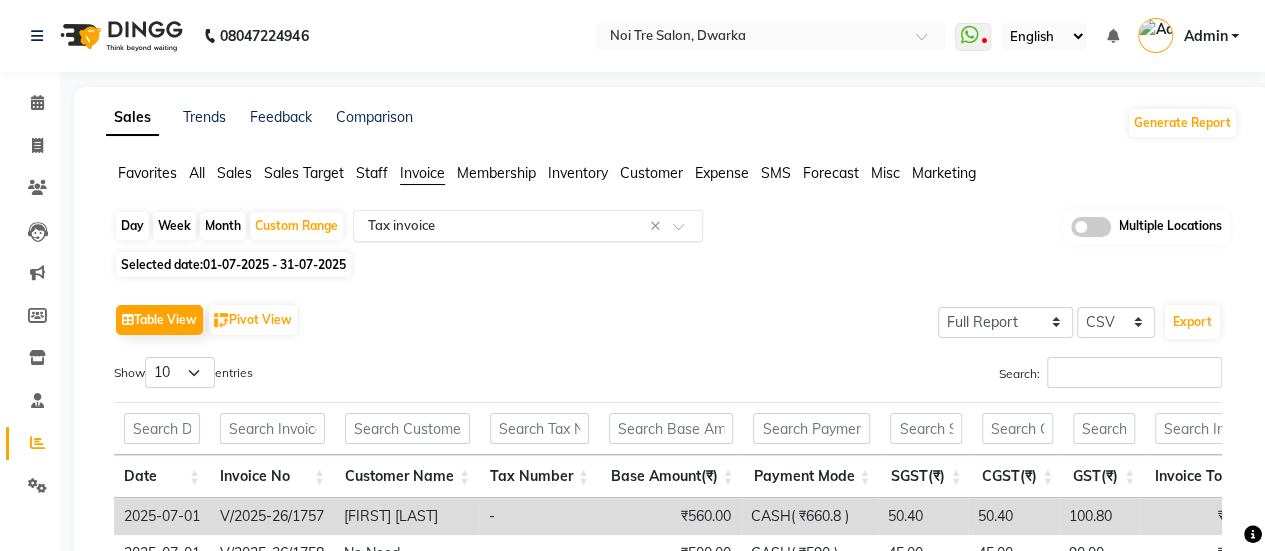 click 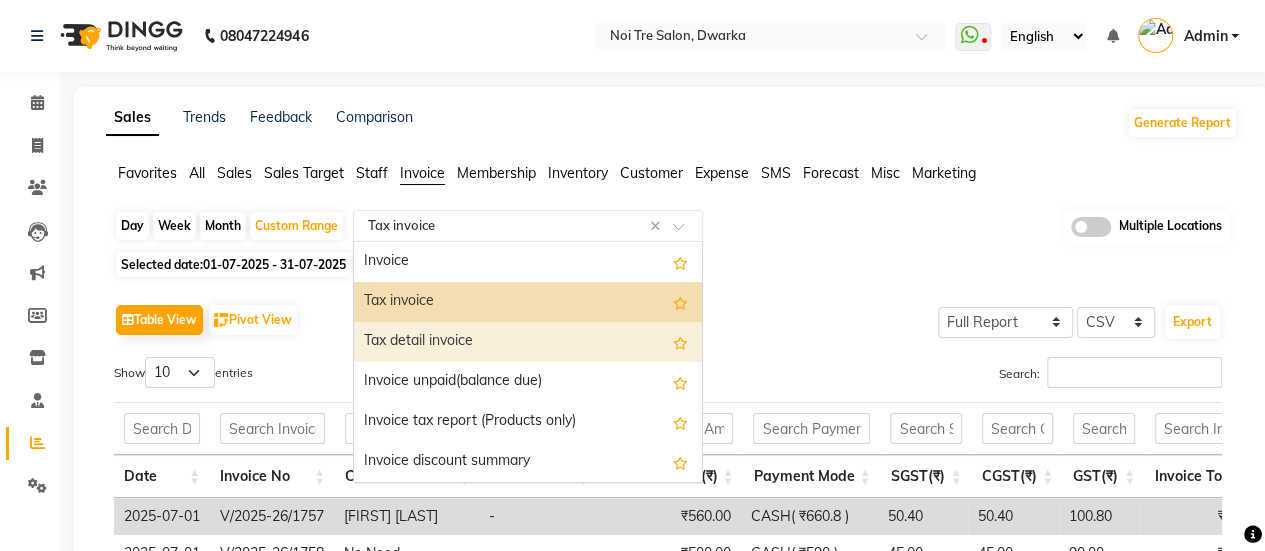 click on "Tax detail invoice" at bounding box center [528, 342] 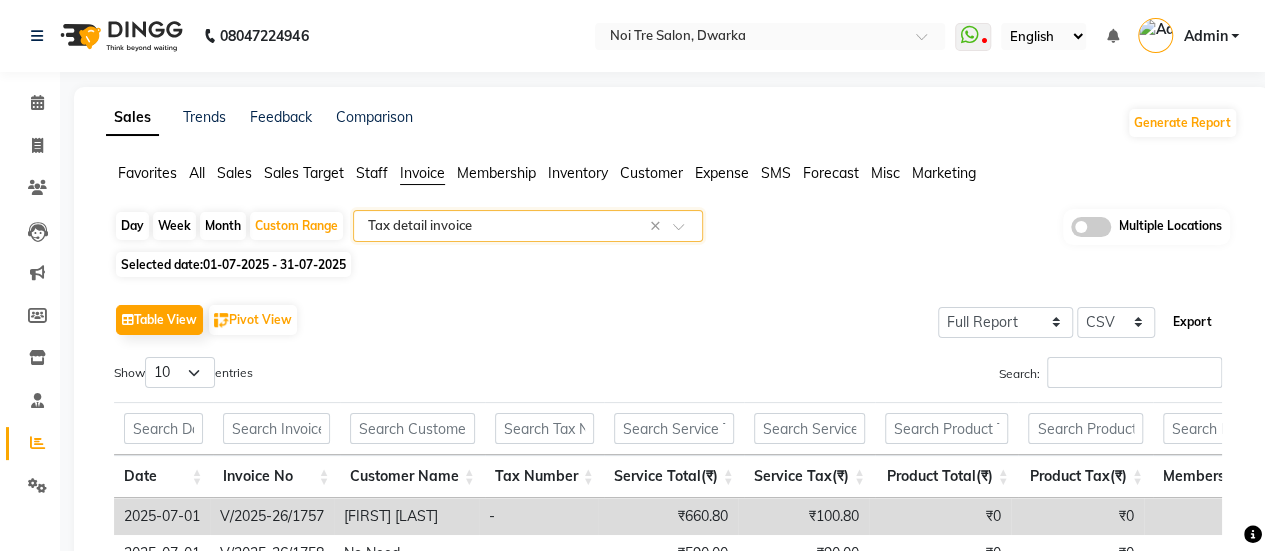 click on "Export" 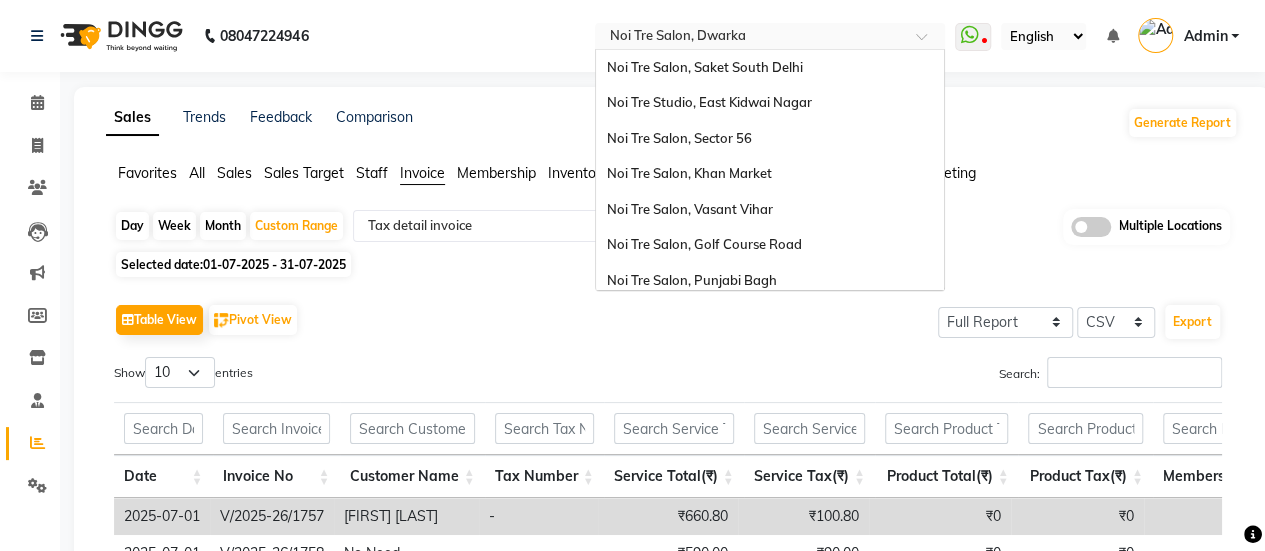 click at bounding box center (750, 38) 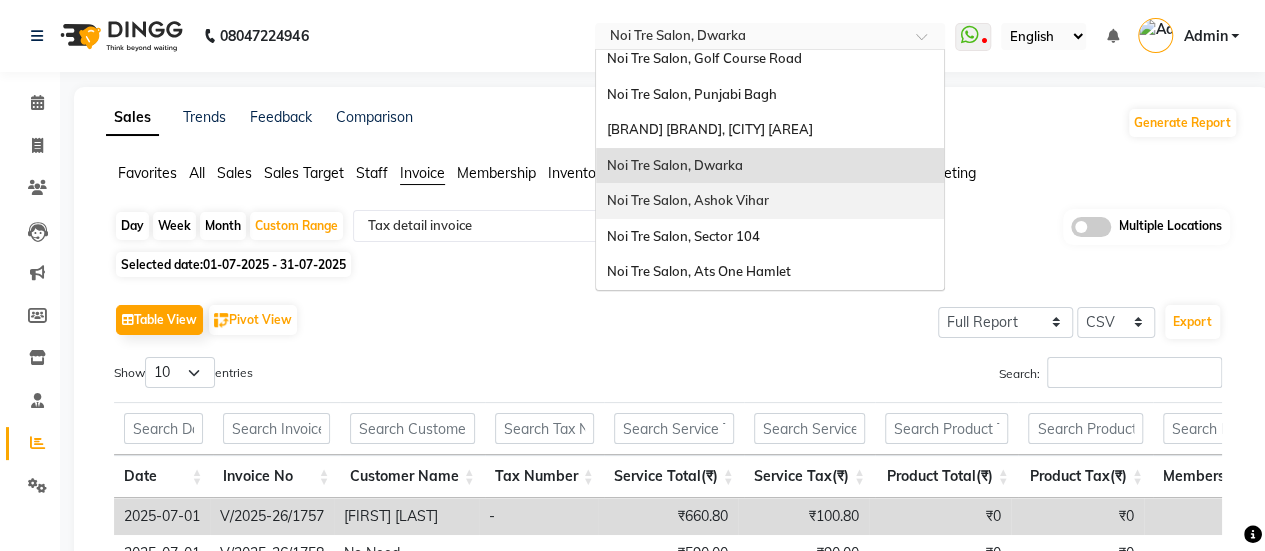 click on "Noi Tre Salon, Ashok Vihar" at bounding box center [770, 201] 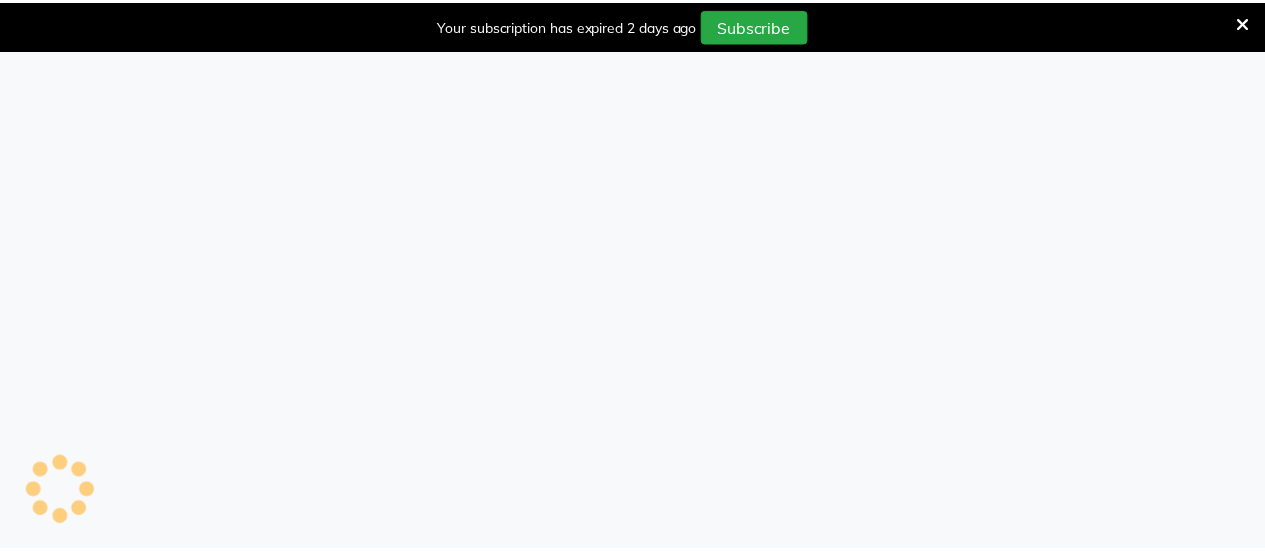scroll, scrollTop: 0, scrollLeft: 0, axis: both 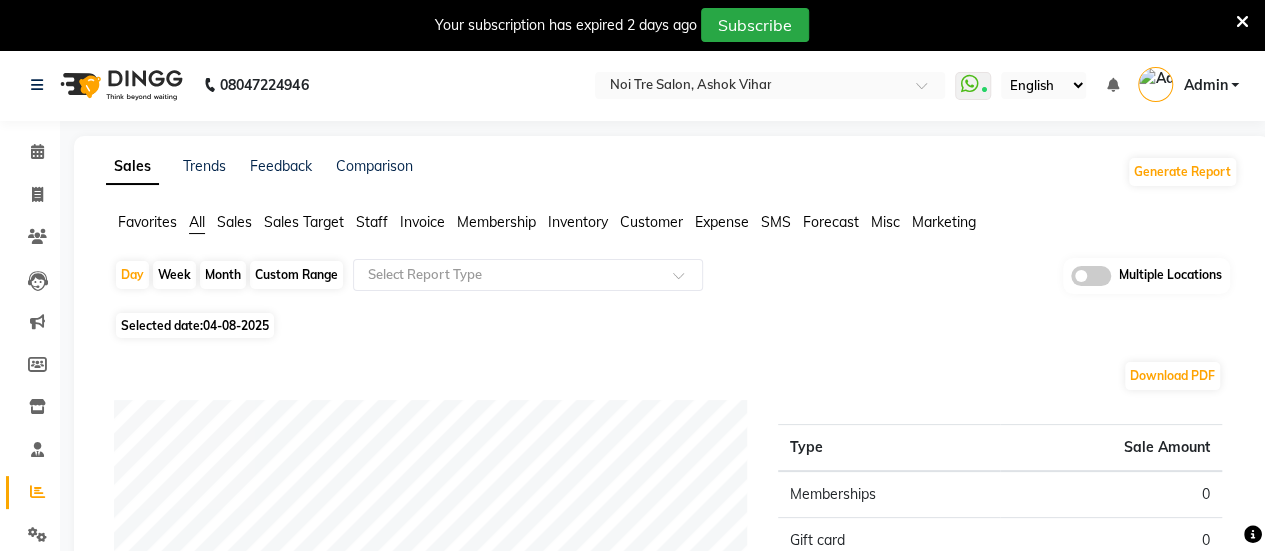 click on "Custom Range" 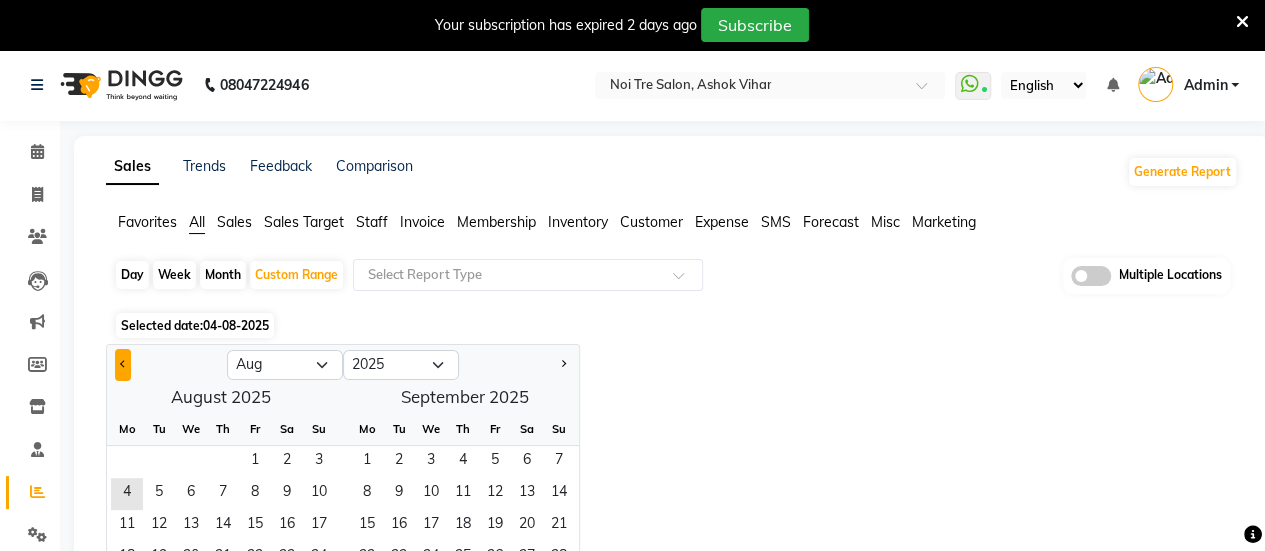 click 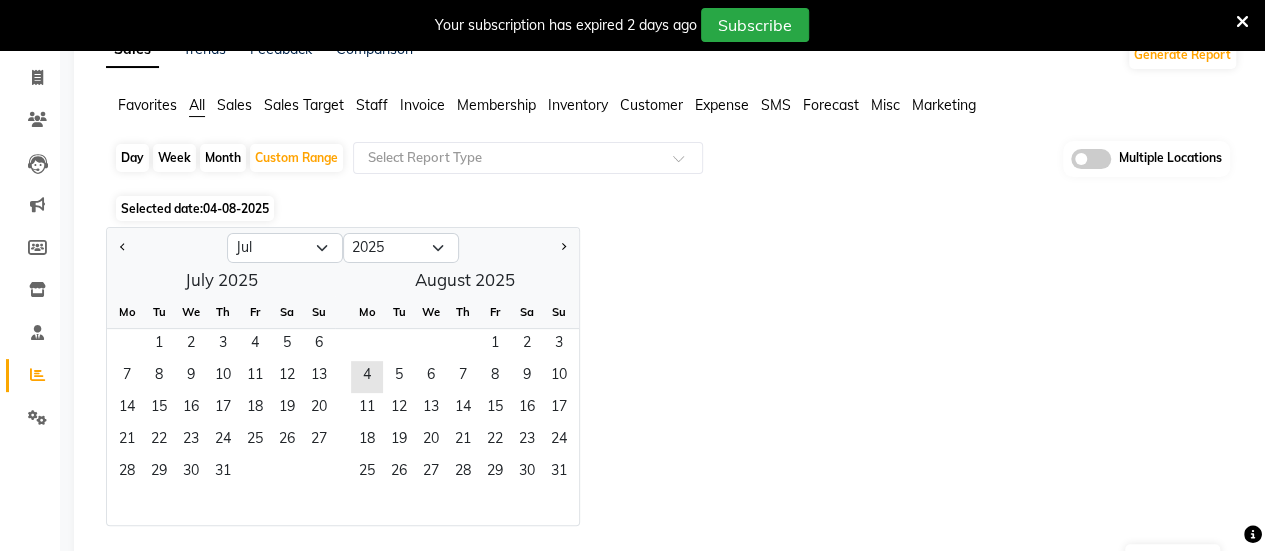 scroll, scrollTop: 118, scrollLeft: 0, axis: vertical 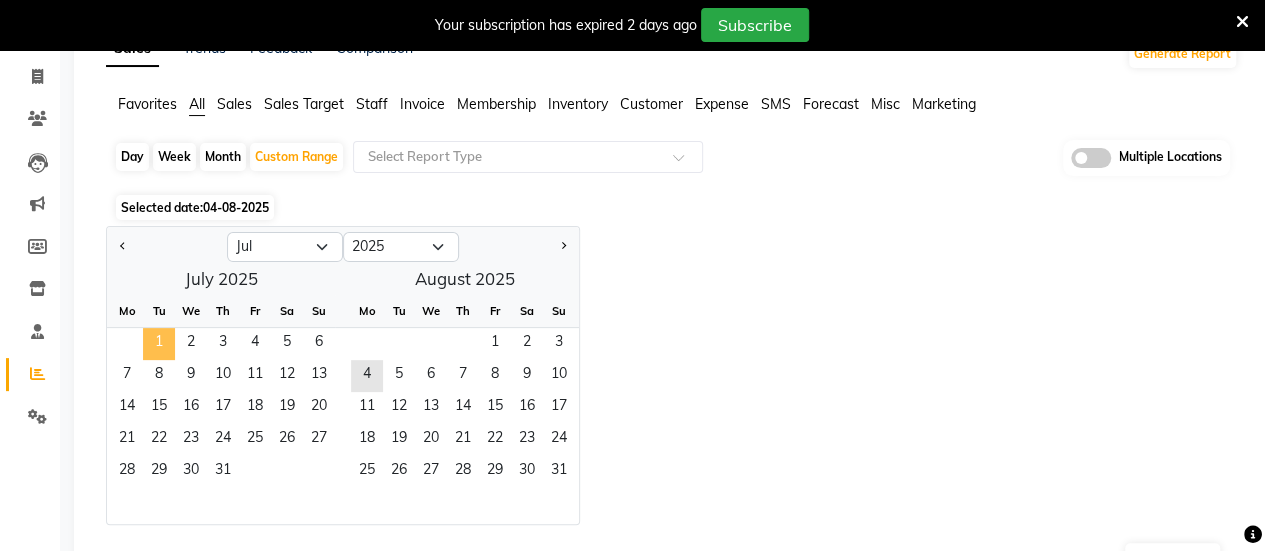 click on "1" 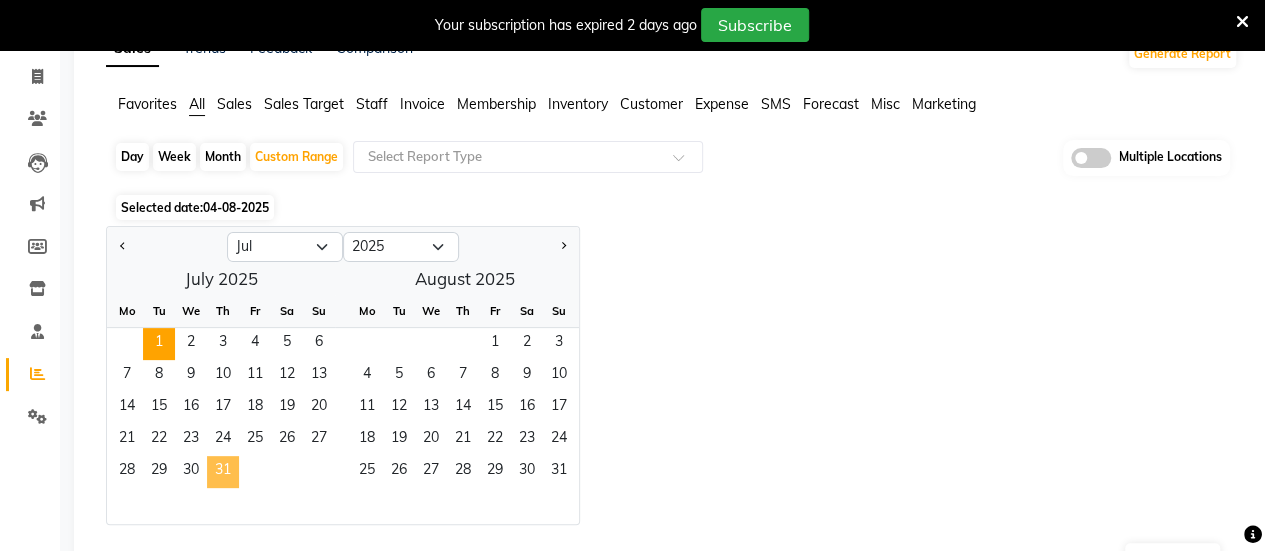 click on "31" 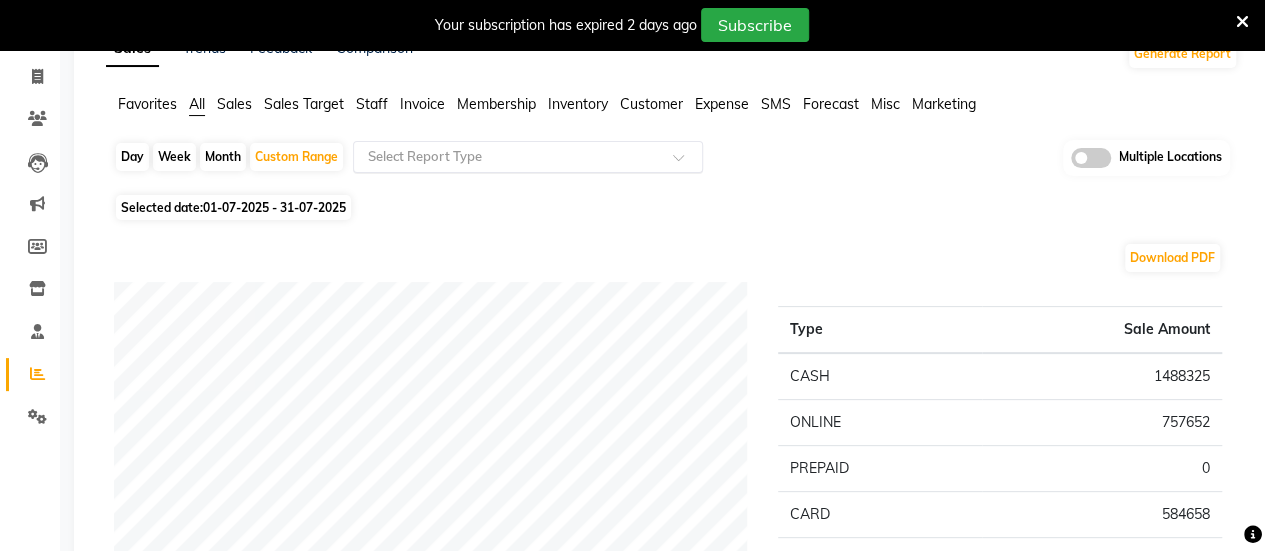 click 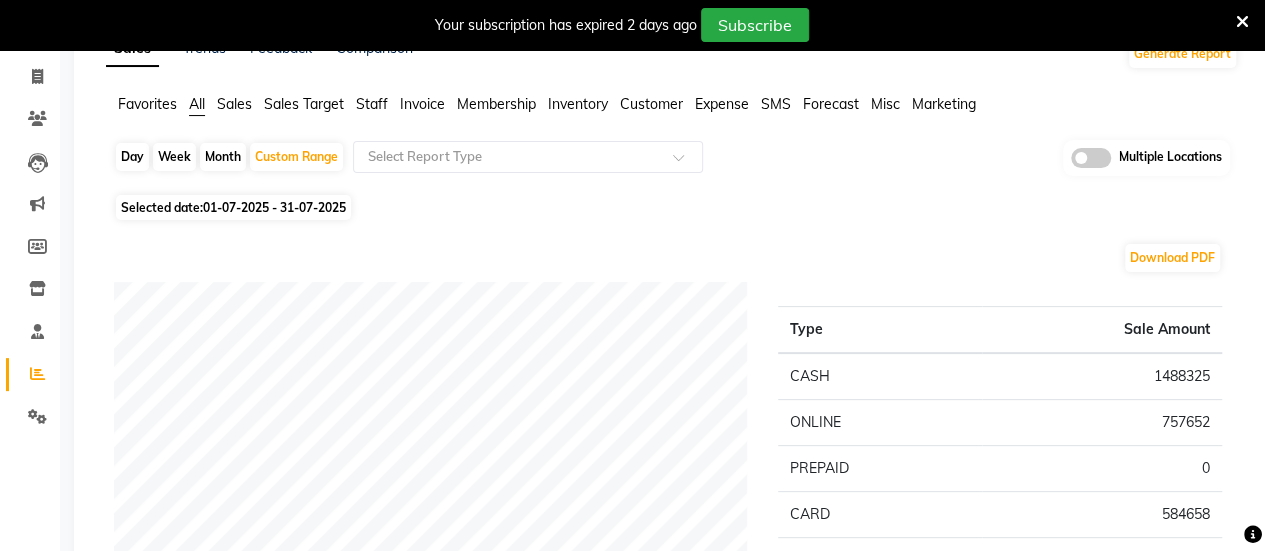click on "Invoice" 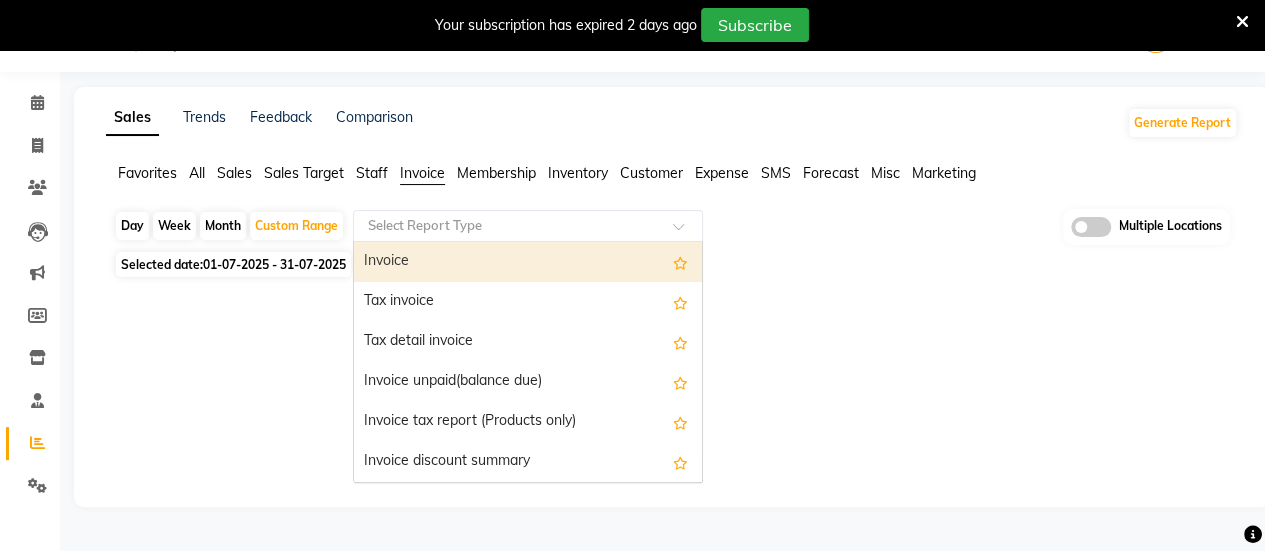click on "Select Report Type  Invoice   Tax invoice   Tax detail invoice   Invoice unpaid(balance due)   Invoice tax report (Products only)   Invoice discount summary   Invoice Item wise   HSN/SAC Code wise tax report   Tax summary   Dues Received Report   GST Report   Fee Summary   Cross Sell / Up sell Report   Cancel Invoice Report   Coupon Collection" 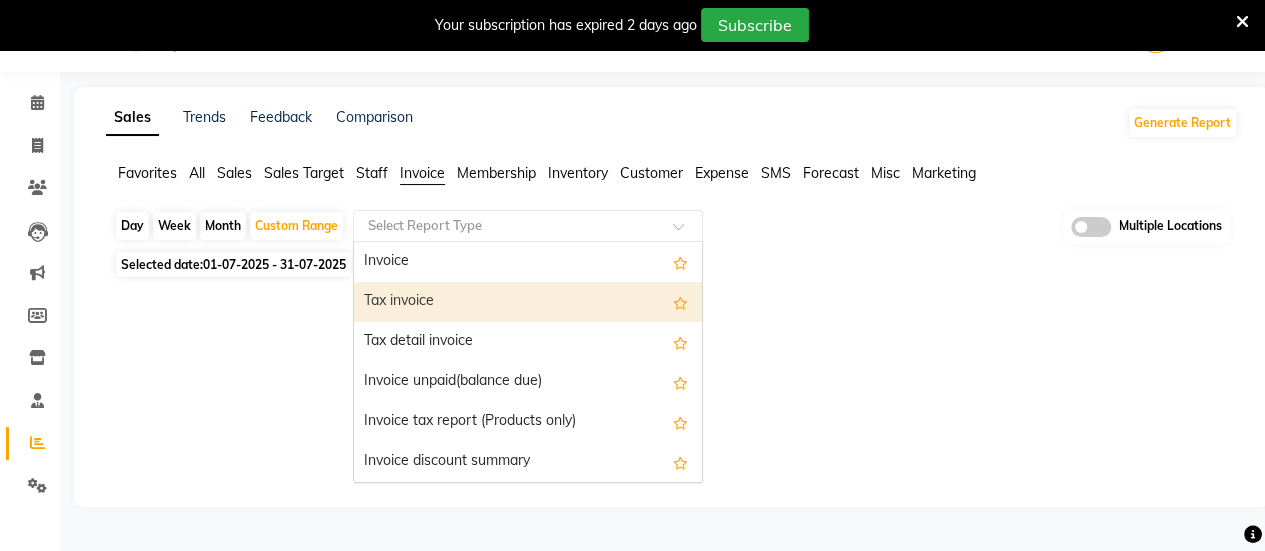 click on "Tax invoice" at bounding box center (528, 302) 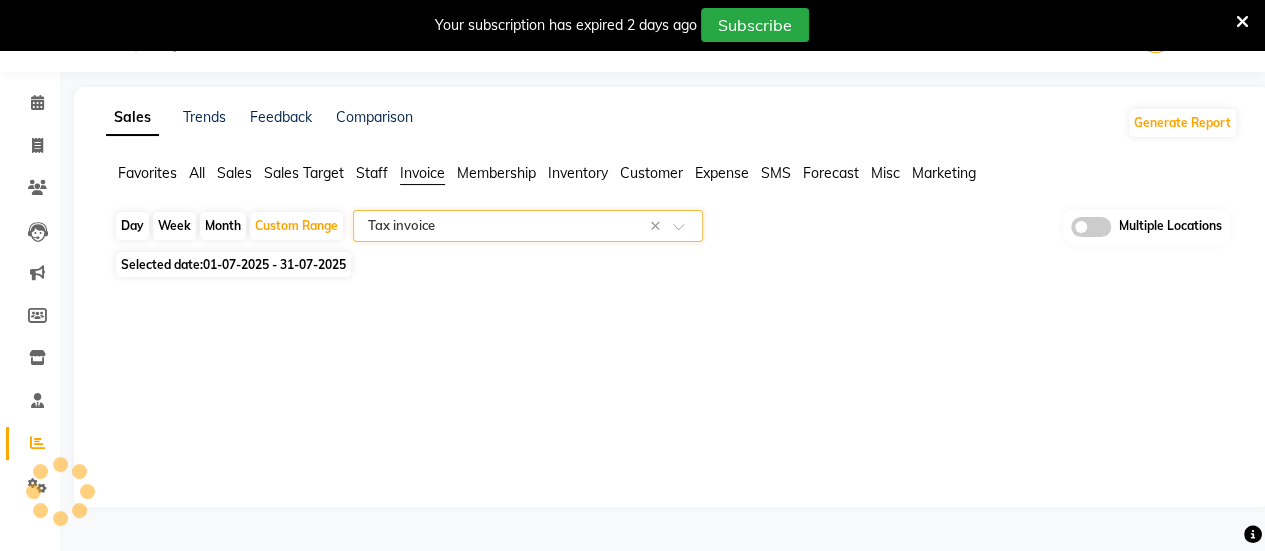 select on "full_report" 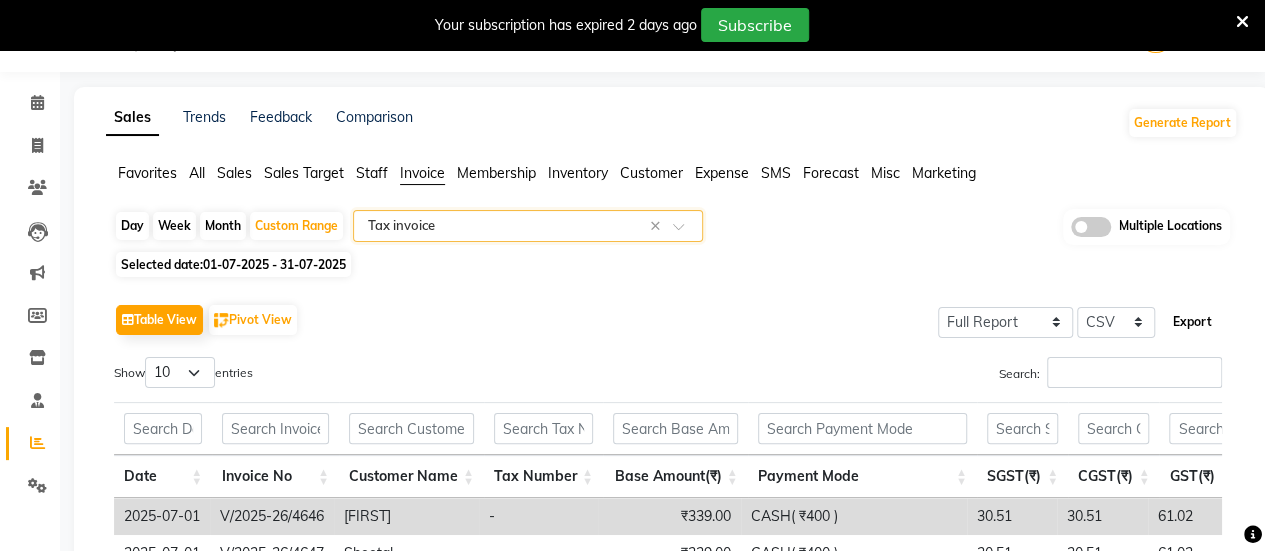 click on "Export" 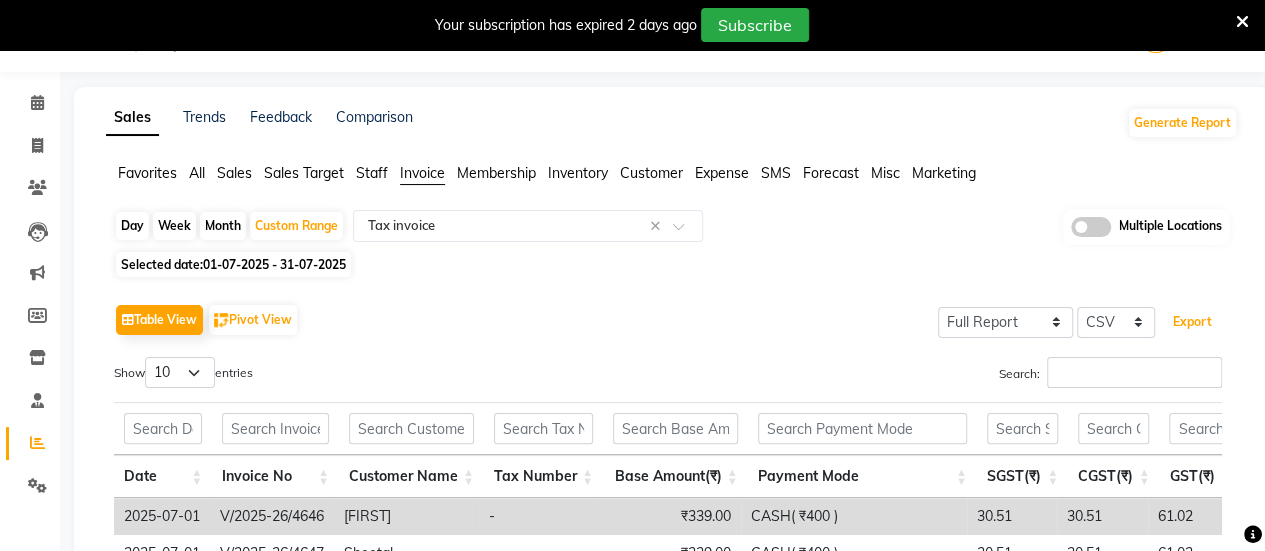 scroll, scrollTop: 0, scrollLeft: 0, axis: both 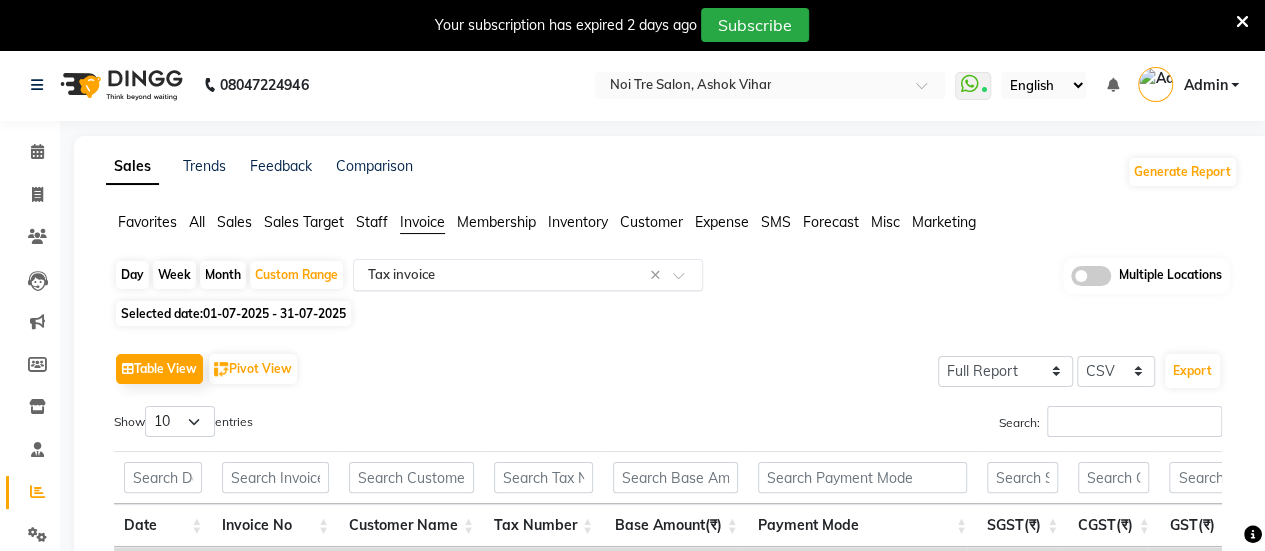 click 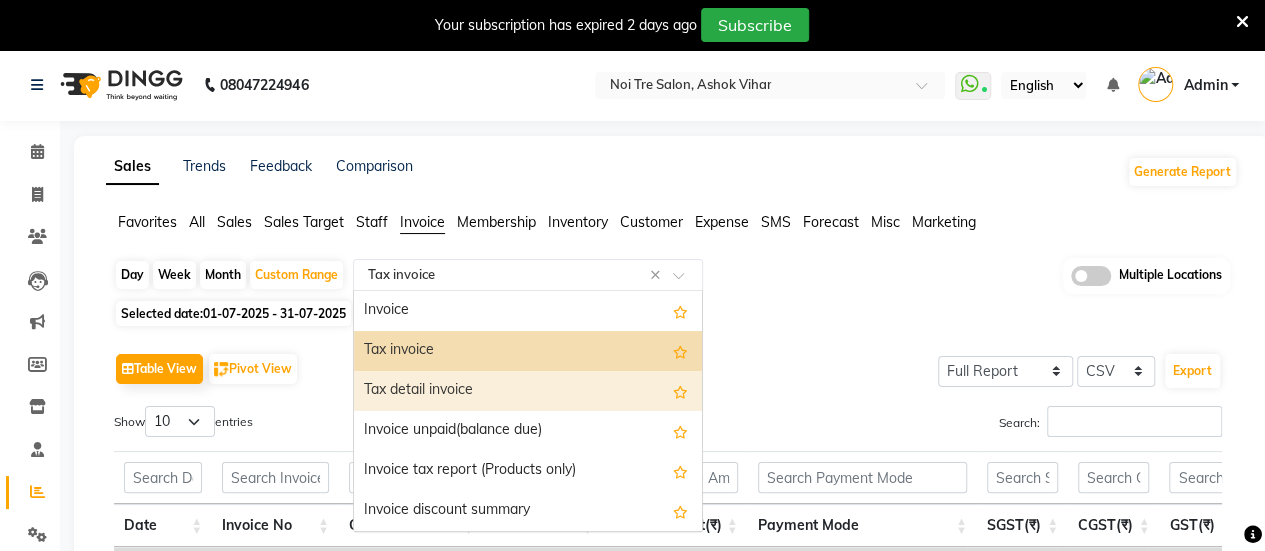 click on "Tax detail invoice" at bounding box center [528, 391] 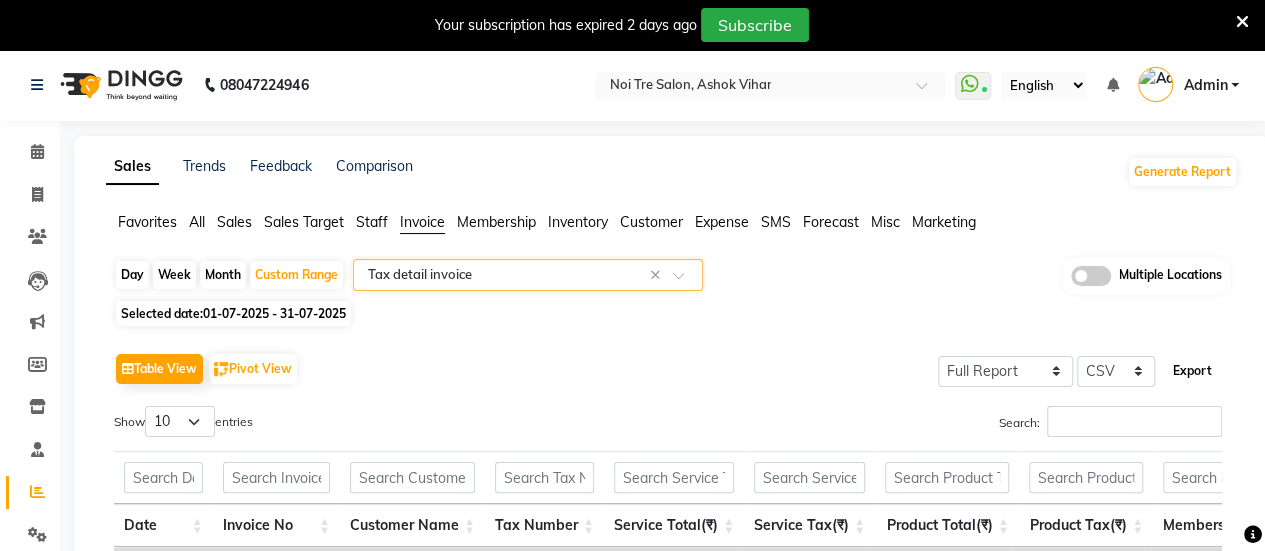 click on "Export" 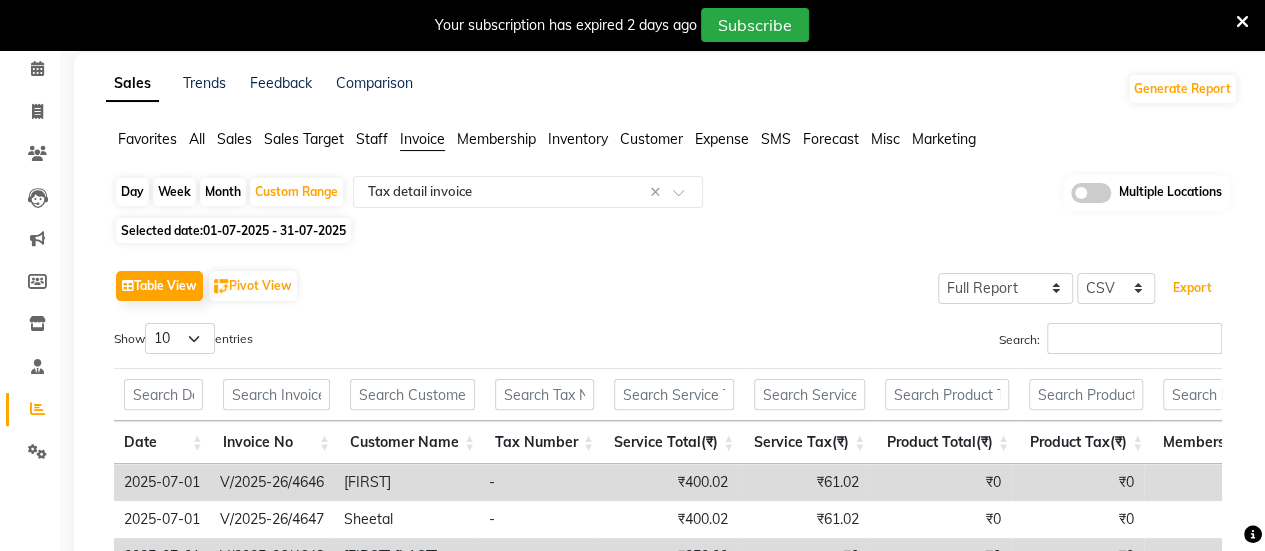 scroll, scrollTop: 0, scrollLeft: 0, axis: both 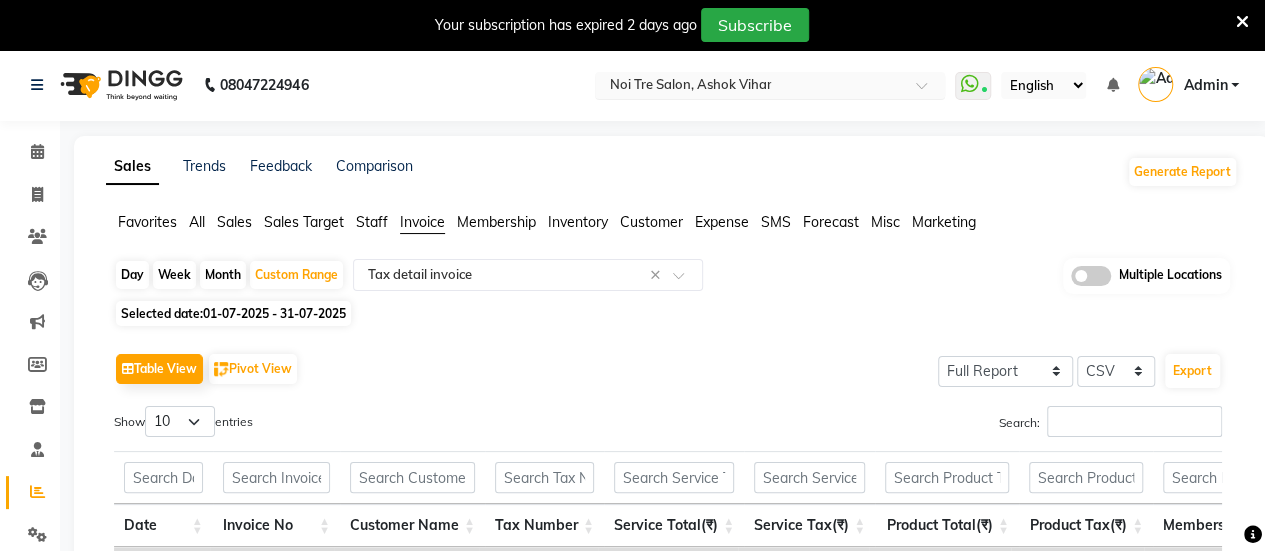 click on "Select Location ×  Noi Tre Salon, Ashok Vihar" at bounding box center [770, 85] 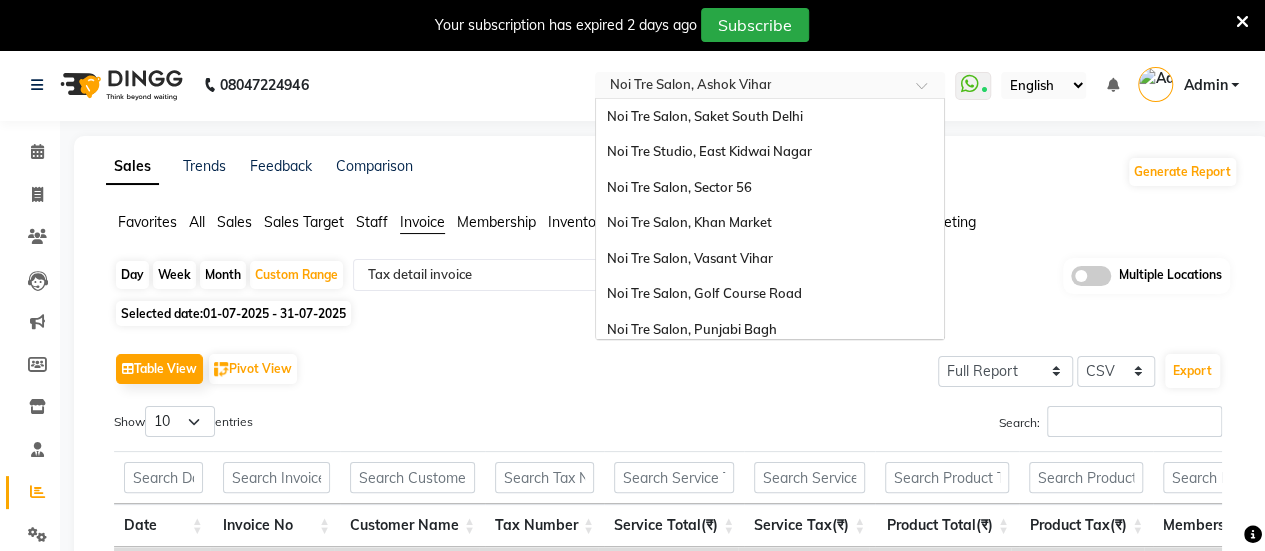 scroll, scrollTop: 186, scrollLeft: 0, axis: vertical 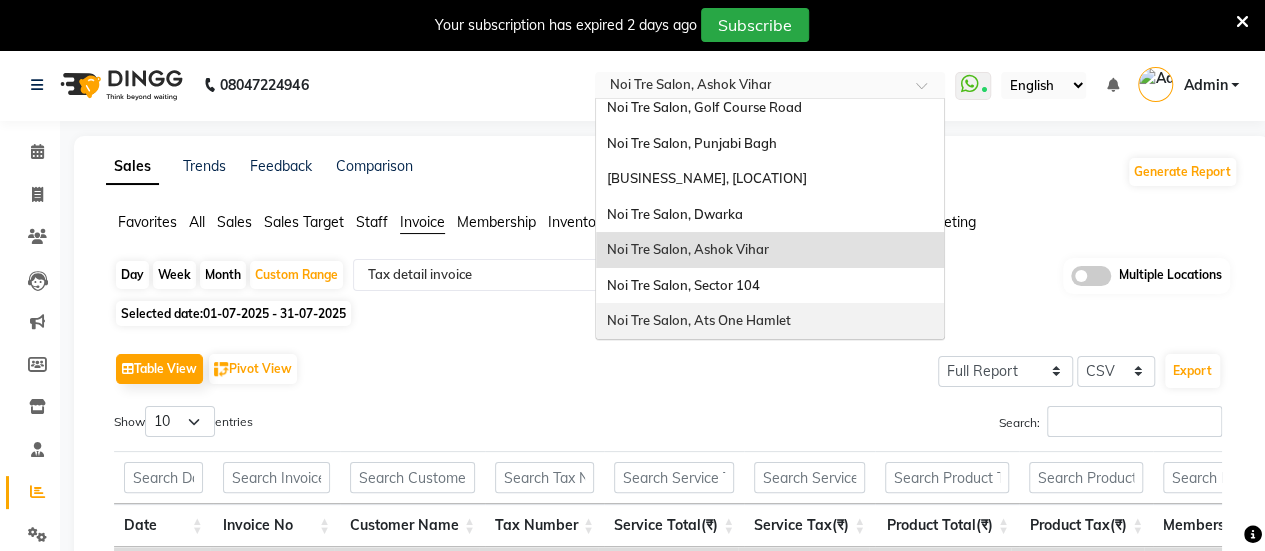 click on "Noi Tre Salon, Ats One Hamlet" at bounding box center (770, 321) 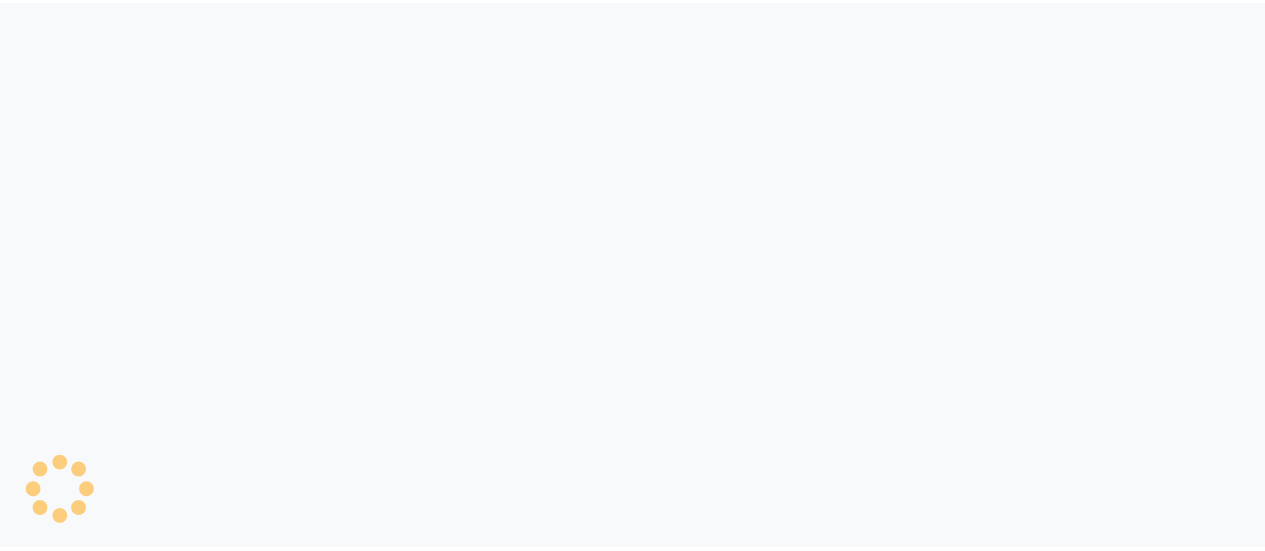 scroll, scrollTop: 0, scrollLeft: 0, axis: both 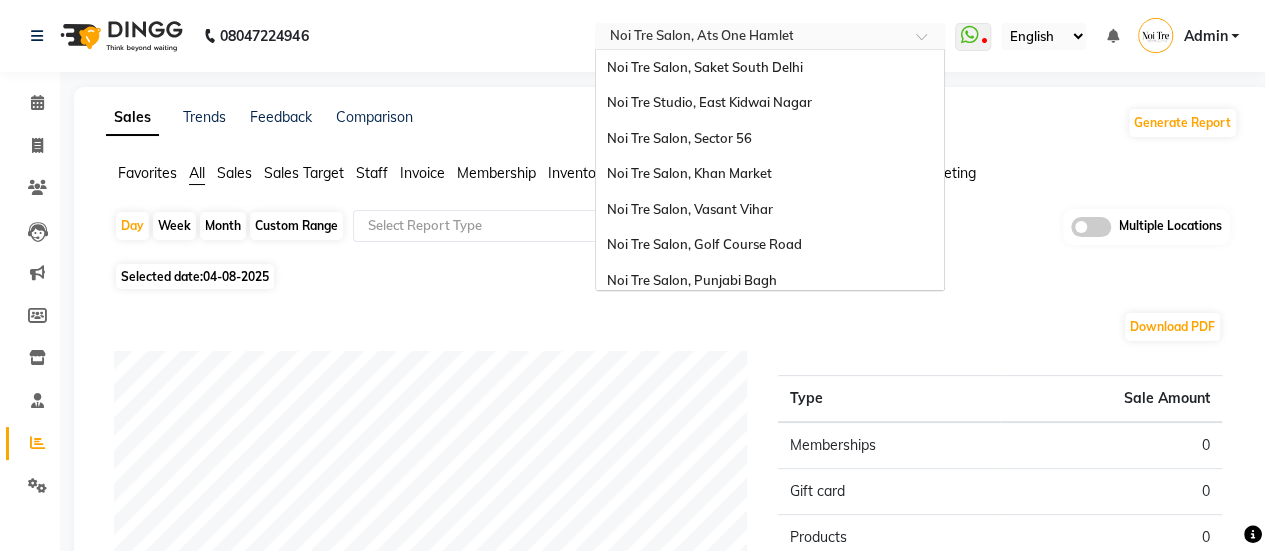 click at bounding box center (750, 38) 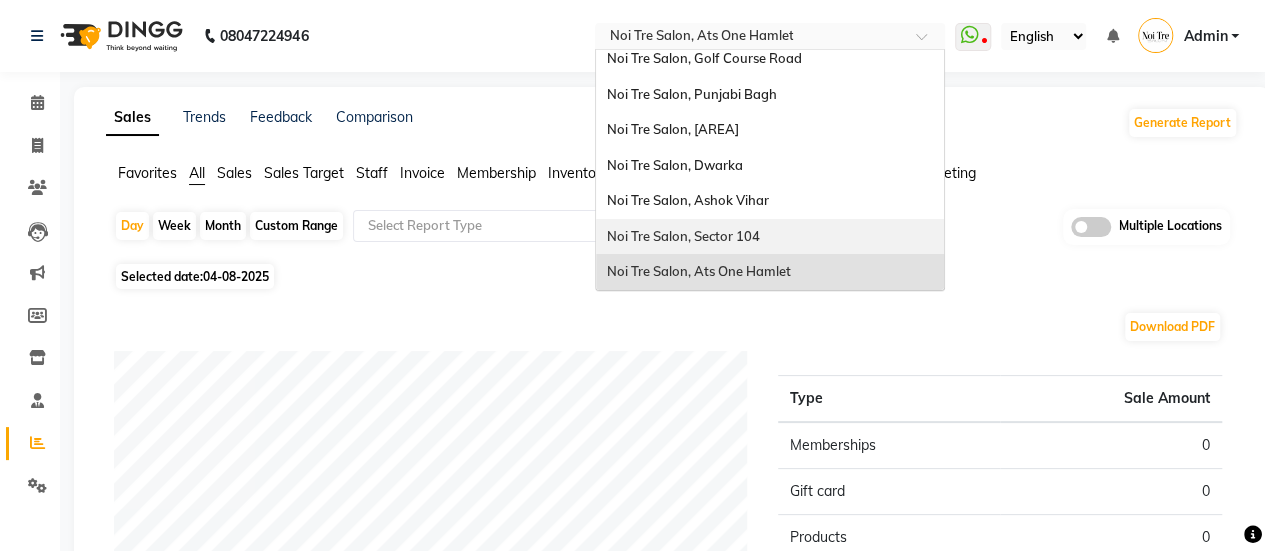 click on "Noi Tre Salon, Sector 104" at bounding box center [770, 237] 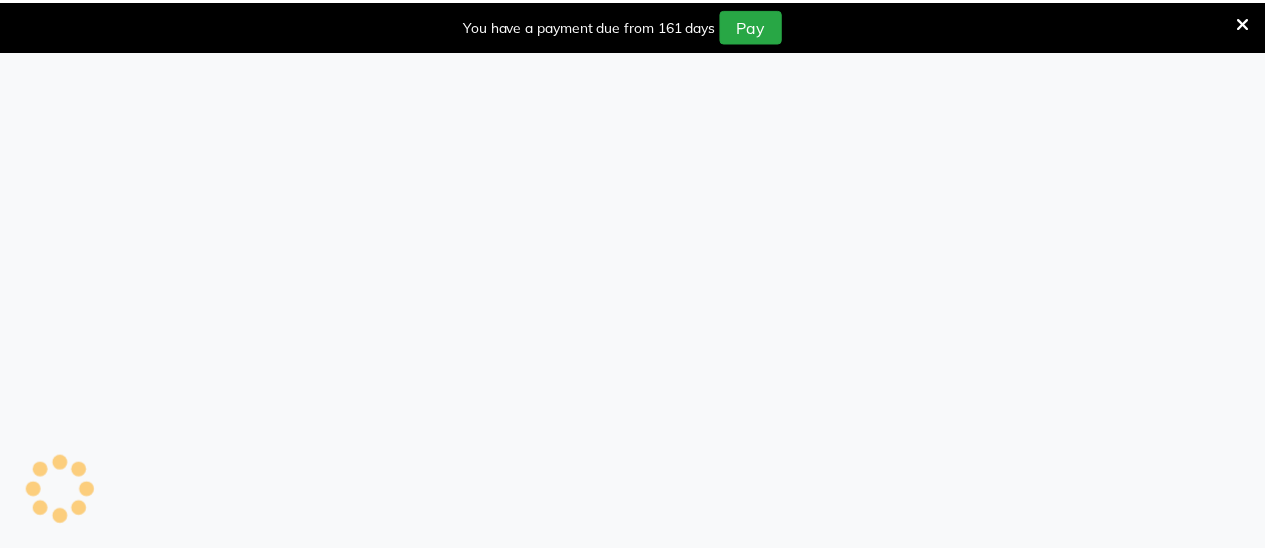 scroll, scrollTop: 0, scrollLeft: 0, axis: both 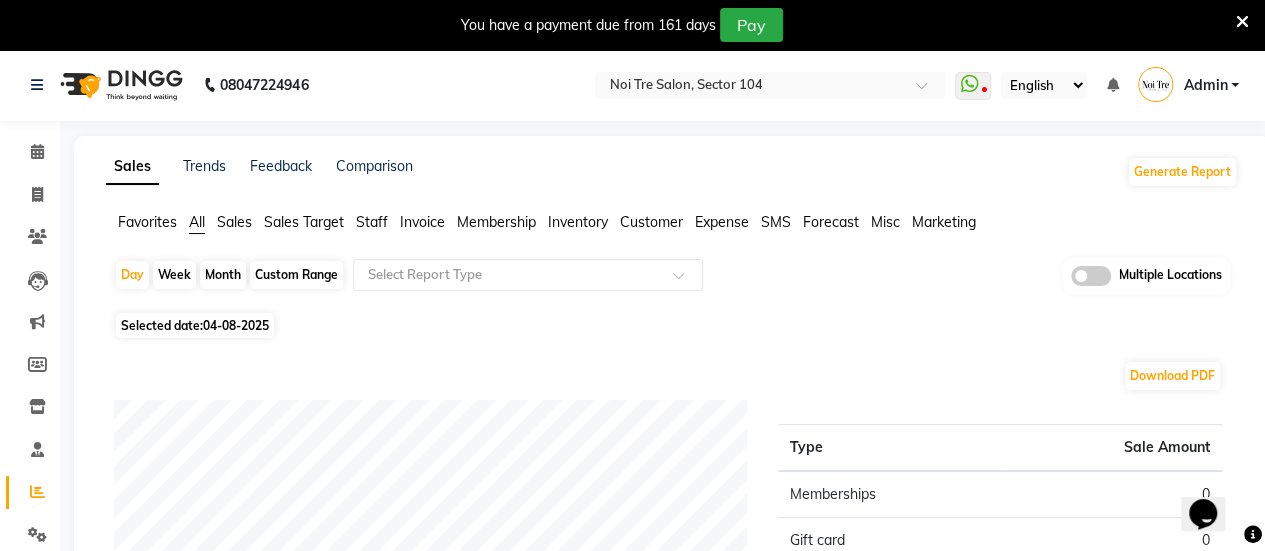 click on "Invoice" 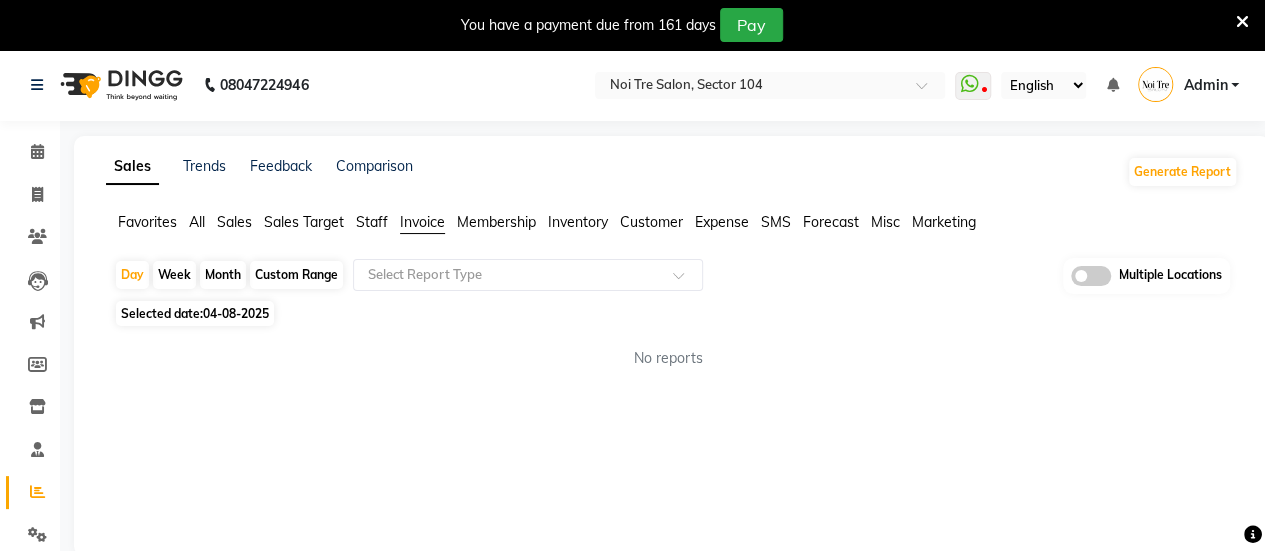 click on "Custom Range" 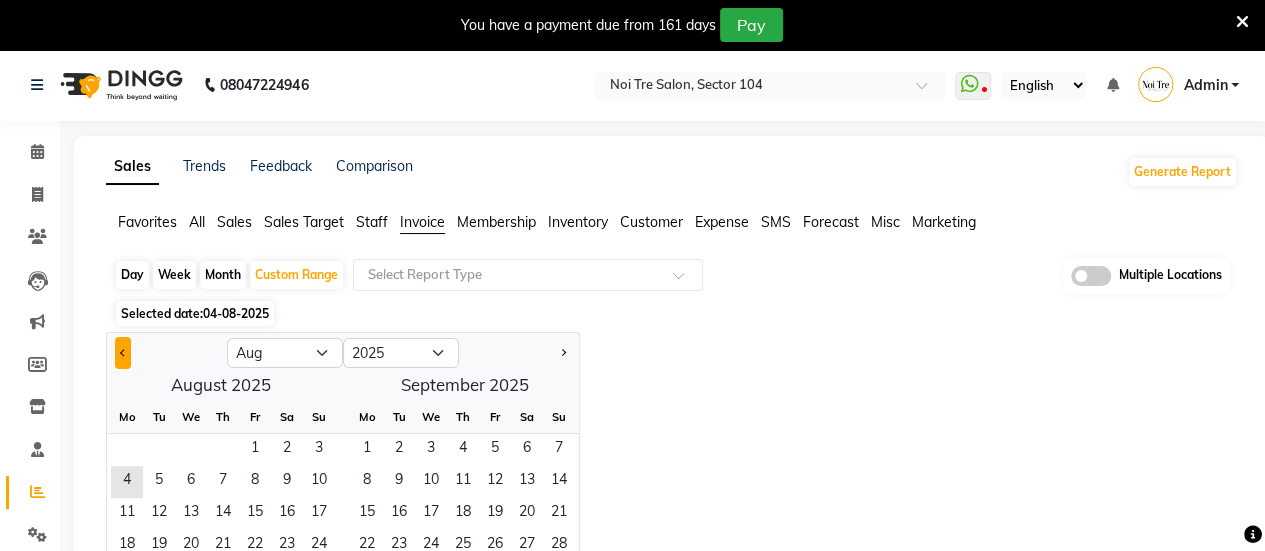click 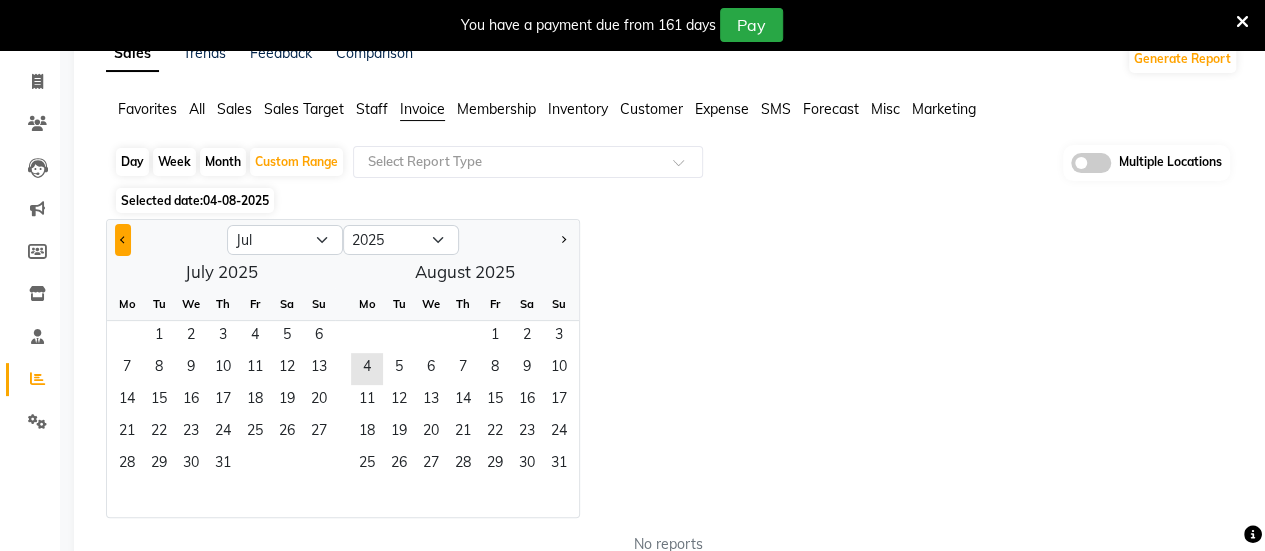 scroll, scrollTop: 122, scrollLeft: 0, axis: vertical 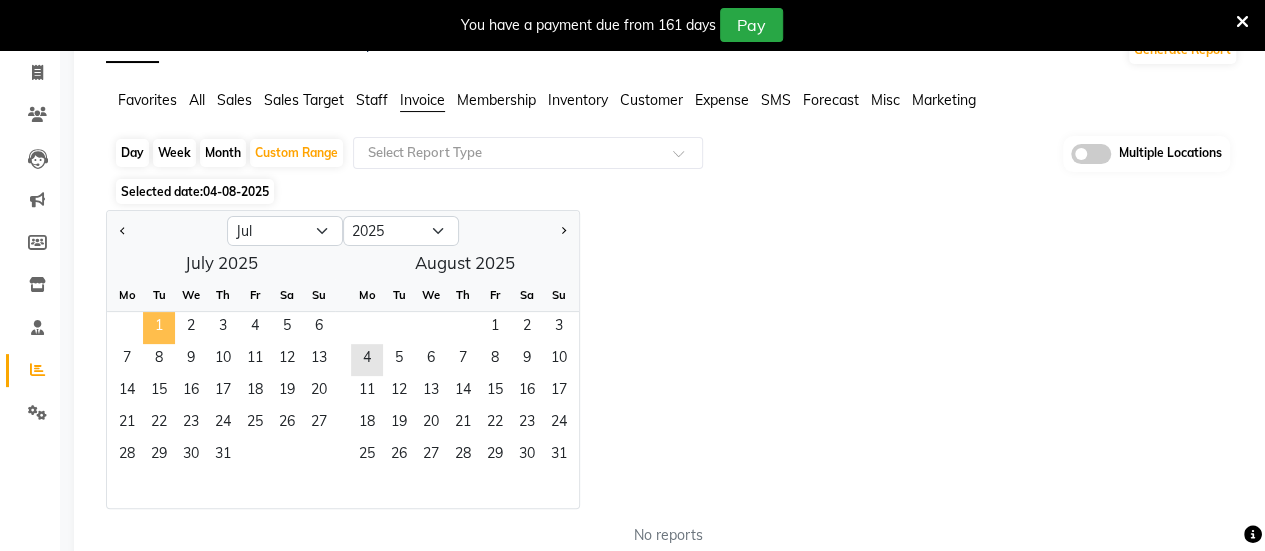 click on "1" 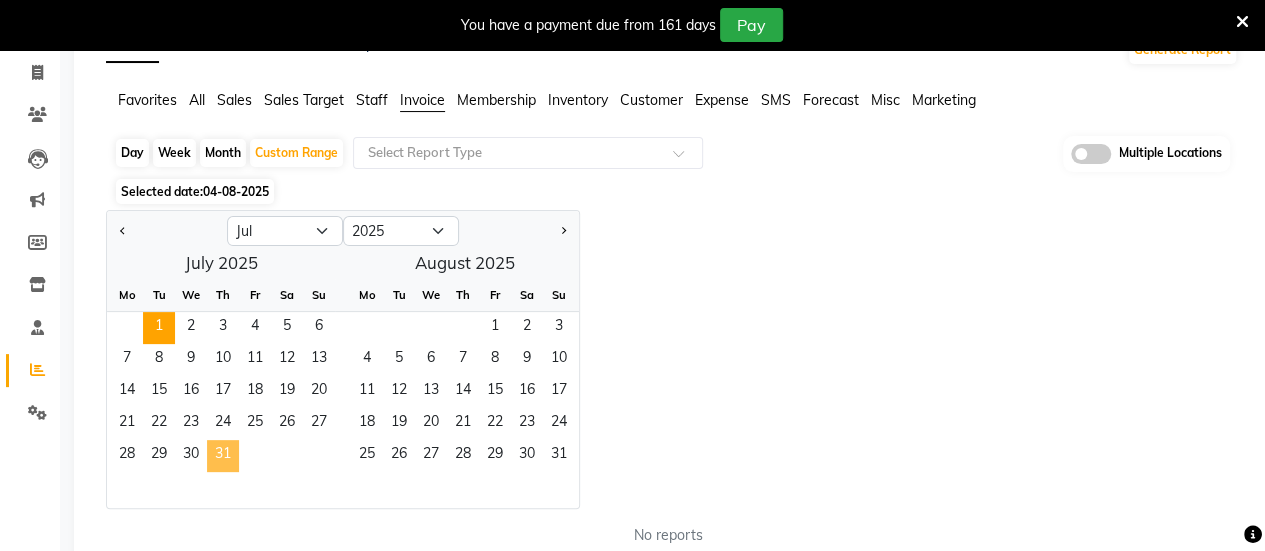 click on "31" 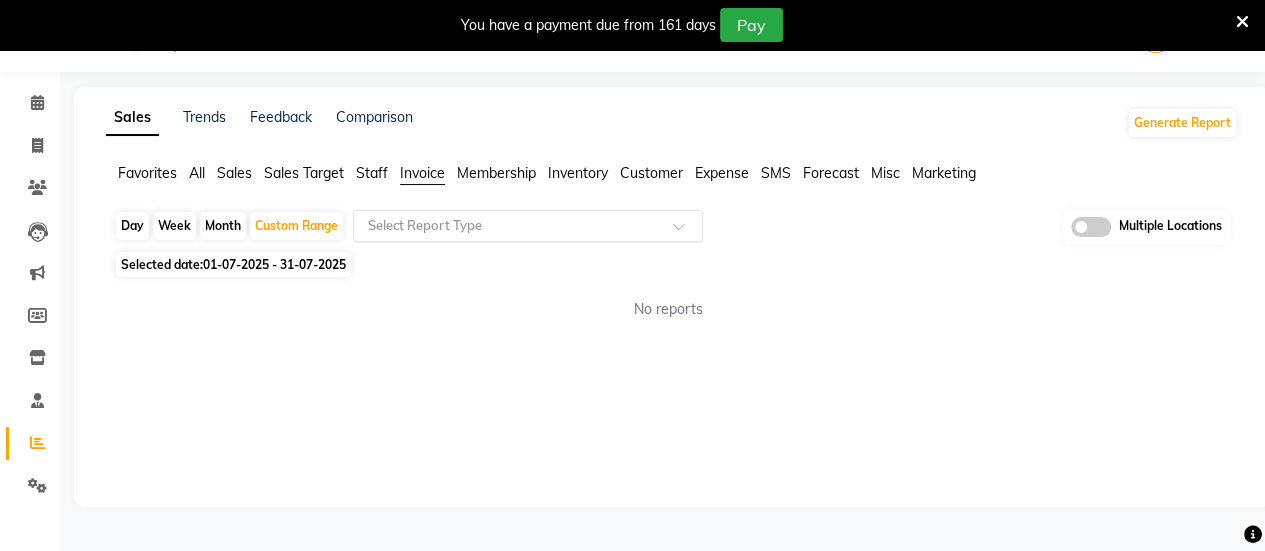 click on "Select Report Type" 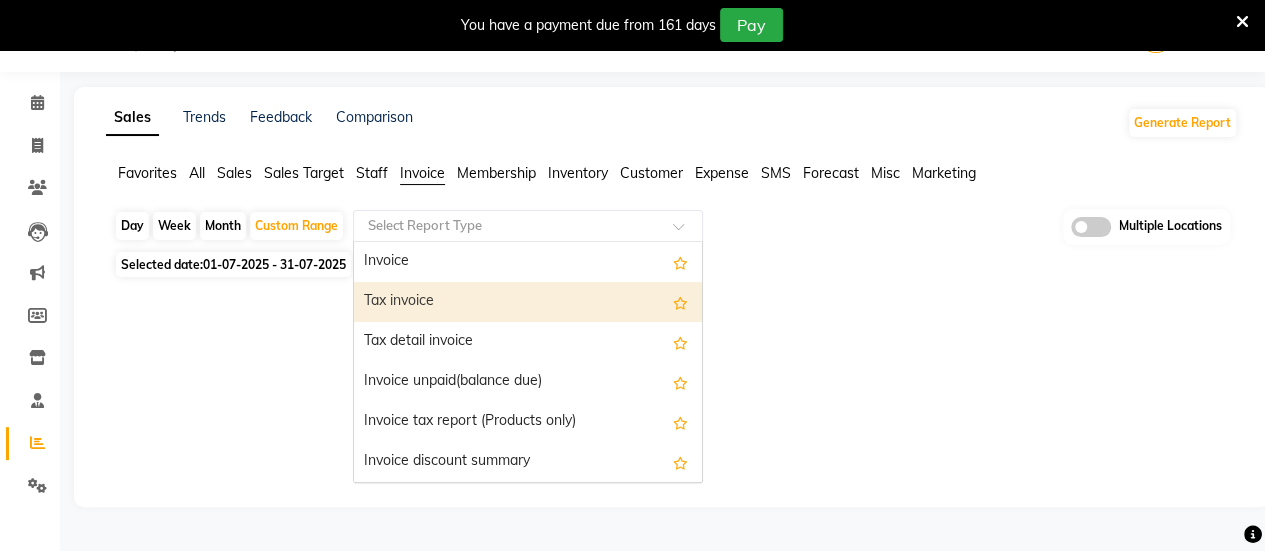 click on "Tax invoice" at bounding box center (528, 302) 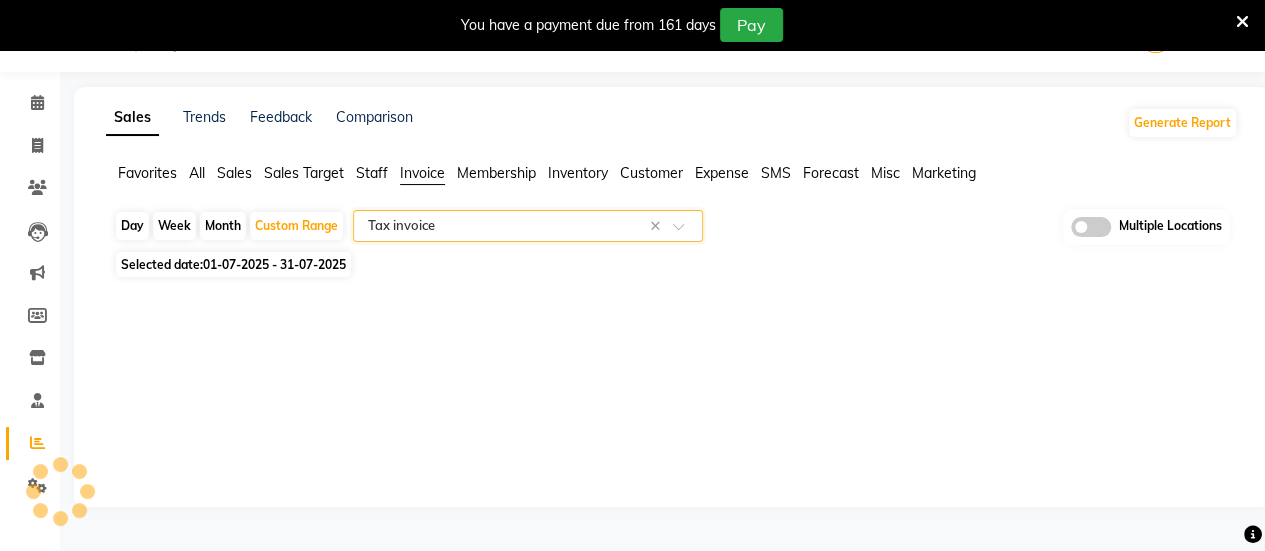 select on "full_report" 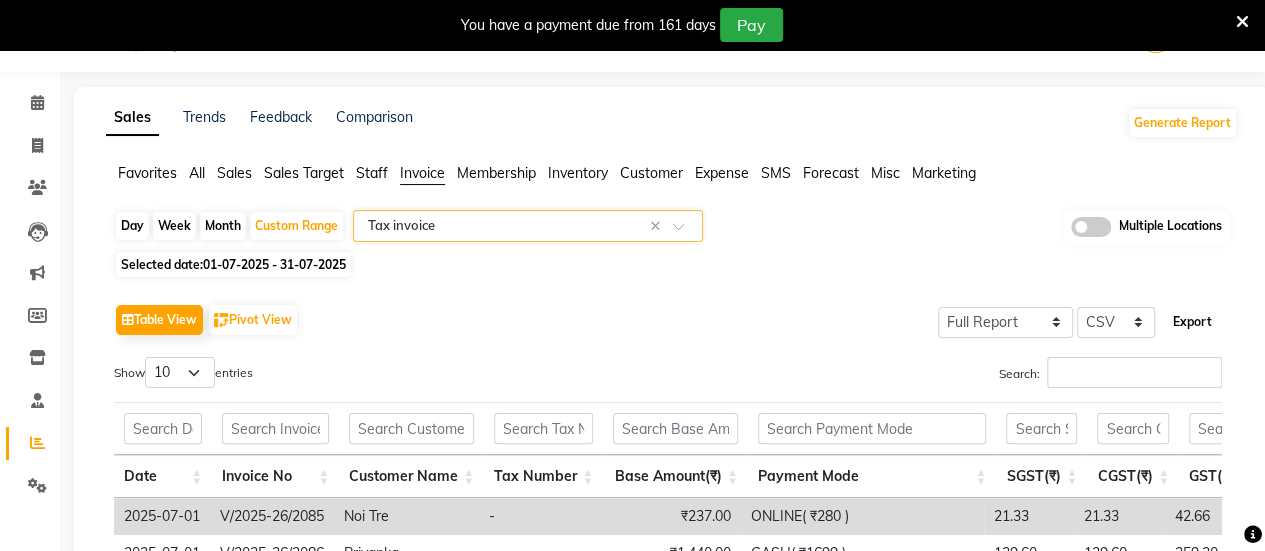 click on "Export" 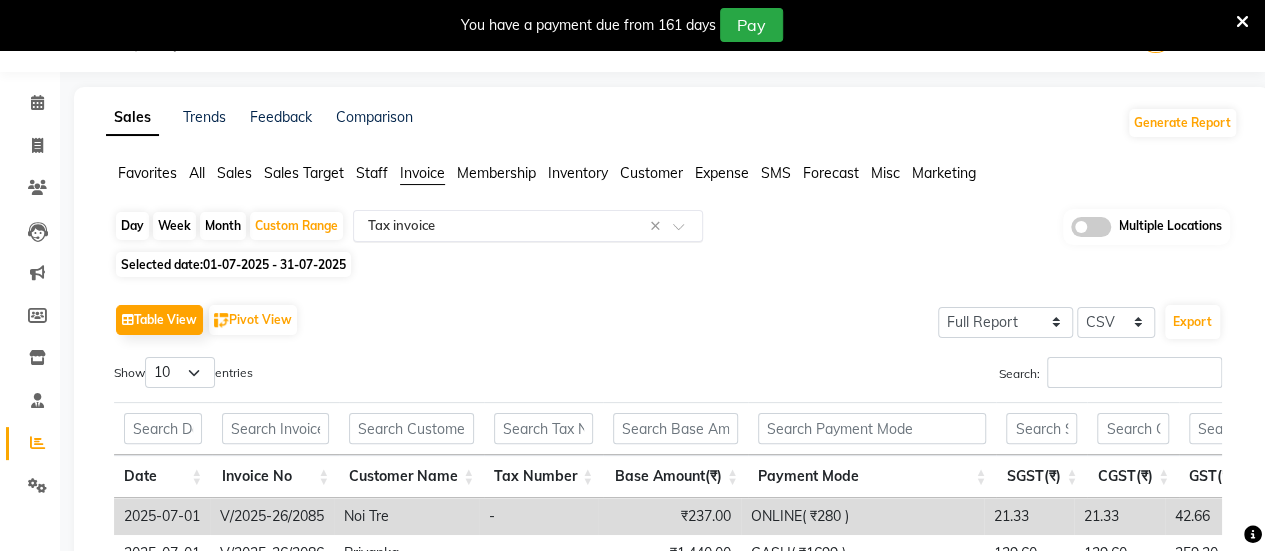 click 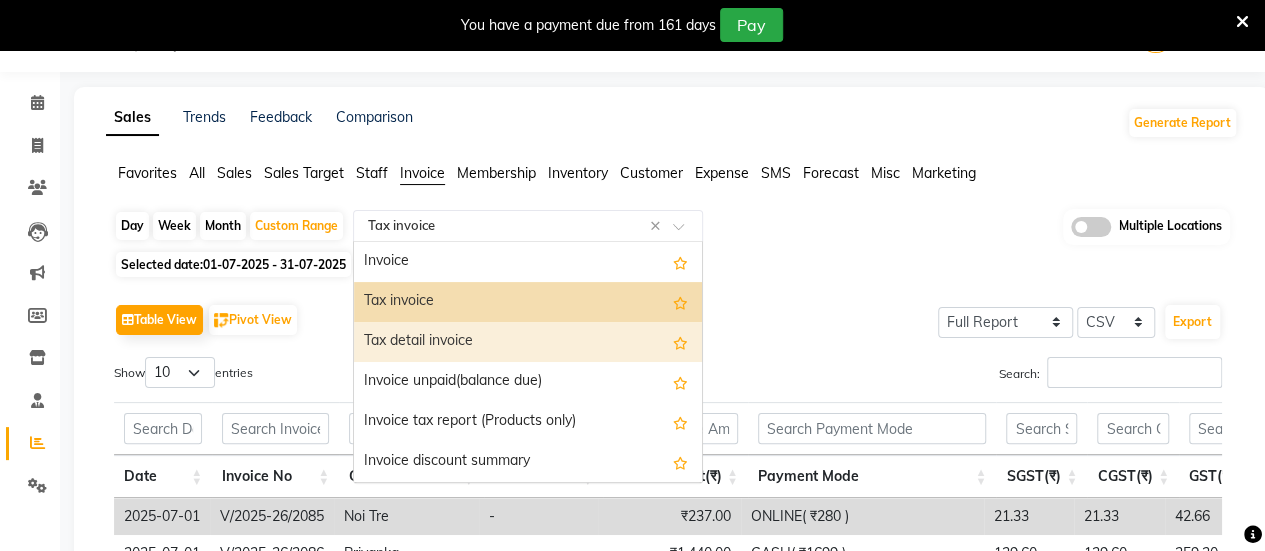 click on "Tax detail invoice" at bounding box center (528, 342) 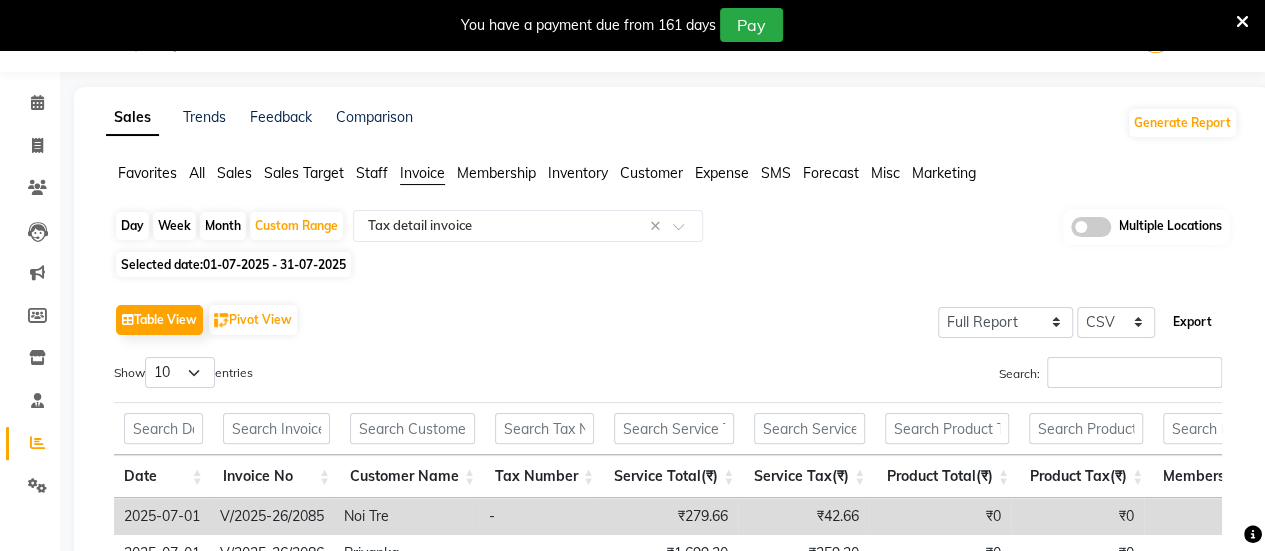click on "Export" 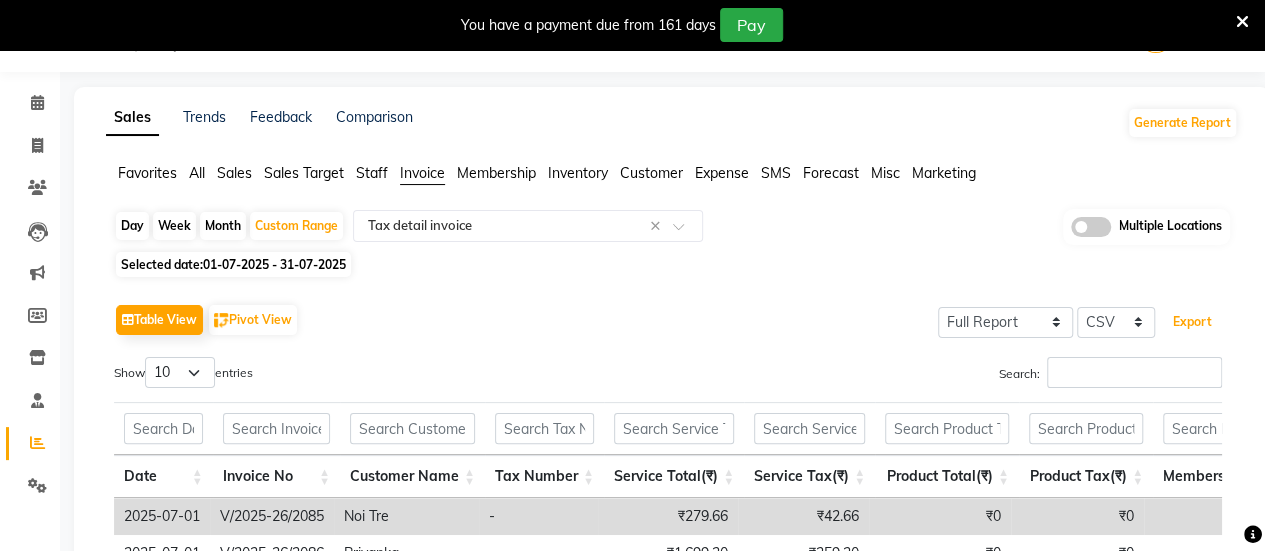 scroll, scrollTop: 0, scrollLeft: 0, axis: both 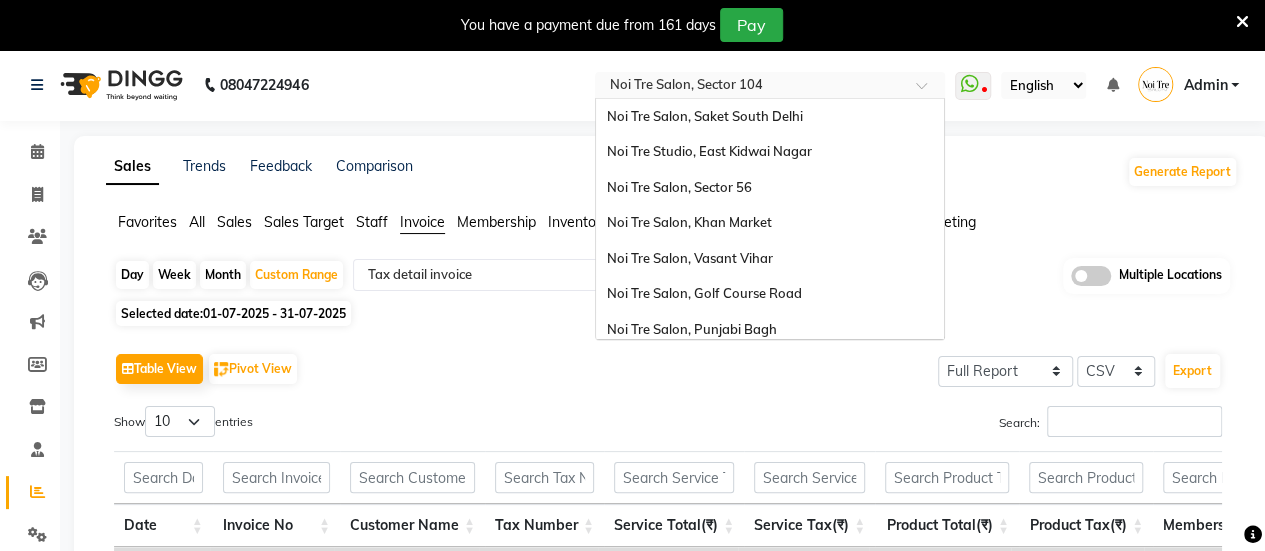 click at bounding box center (750, 87) 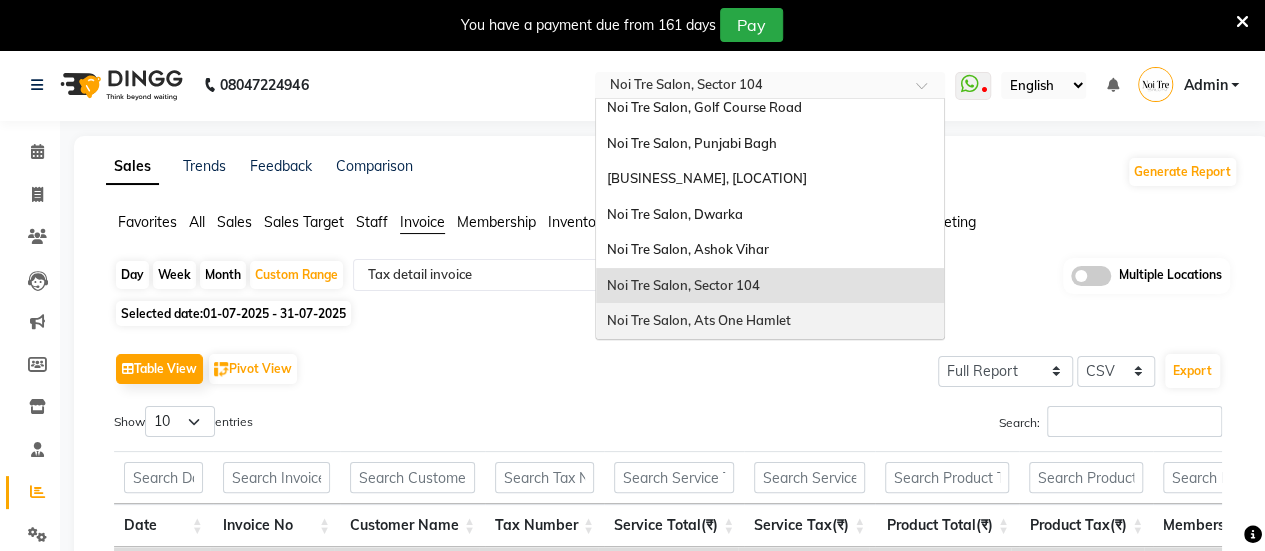 click on "Noi Tre Salon, Ats One Hamlet" at bounding box center [698, 320] 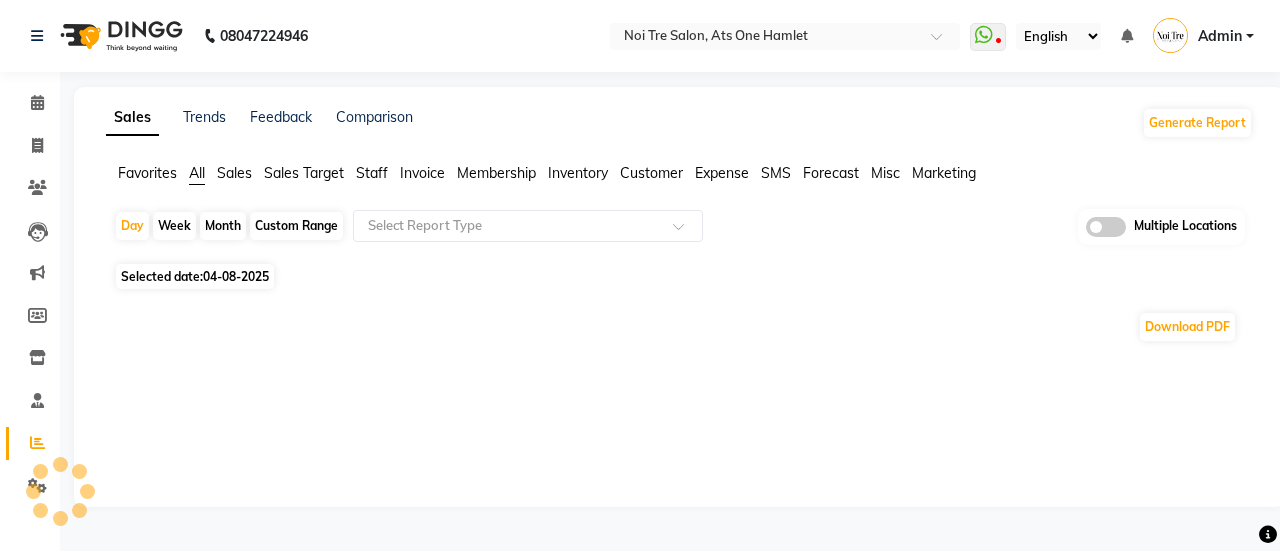 scroll, scrollTop: 0, scrollLeft: 0, axis: both 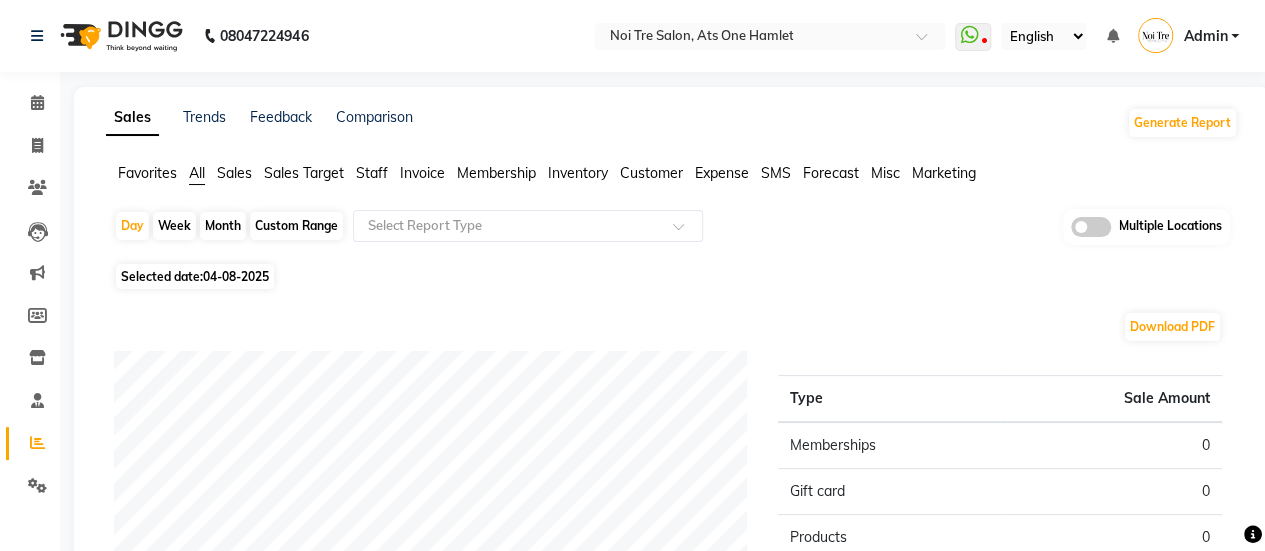 click on "Invoice" 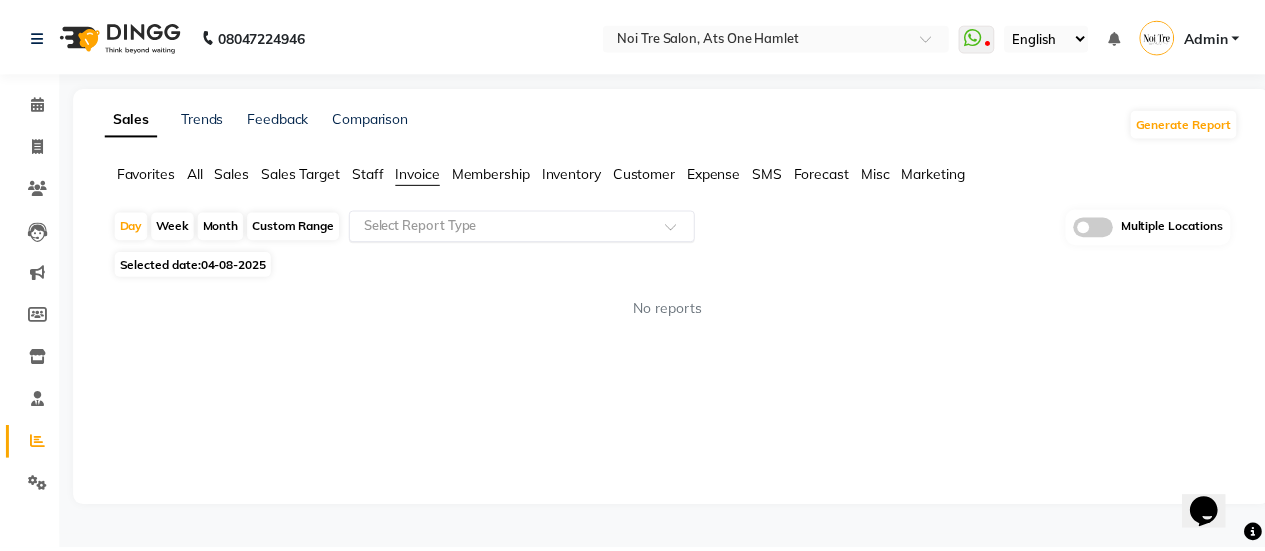 scroll, scrollTop: 0, scrollLeft: 0, axis: both 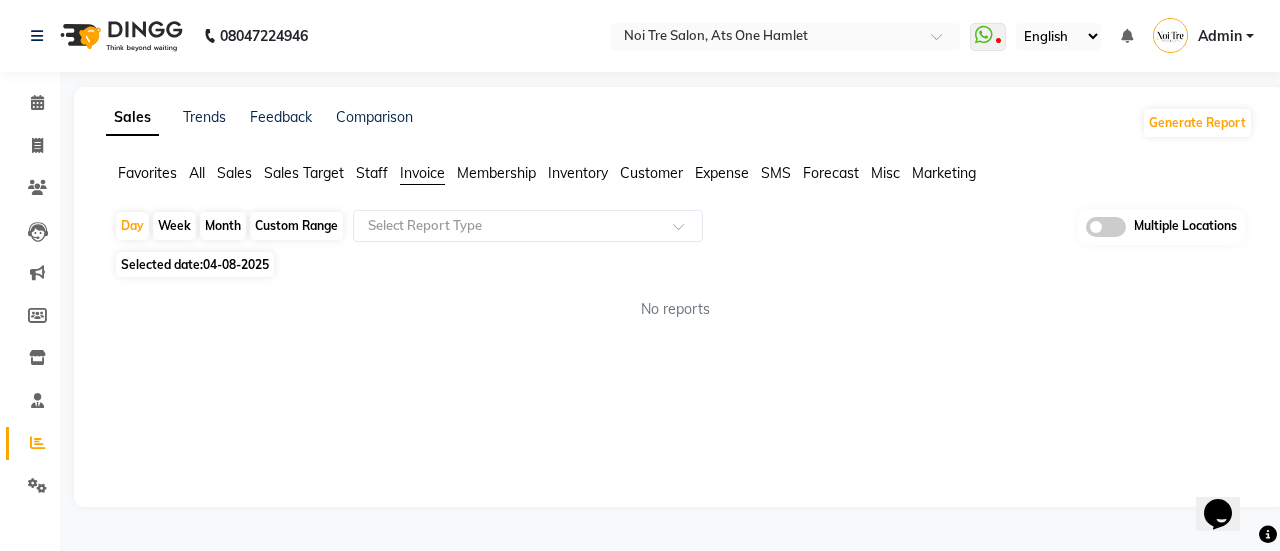 click on "Custom Range" 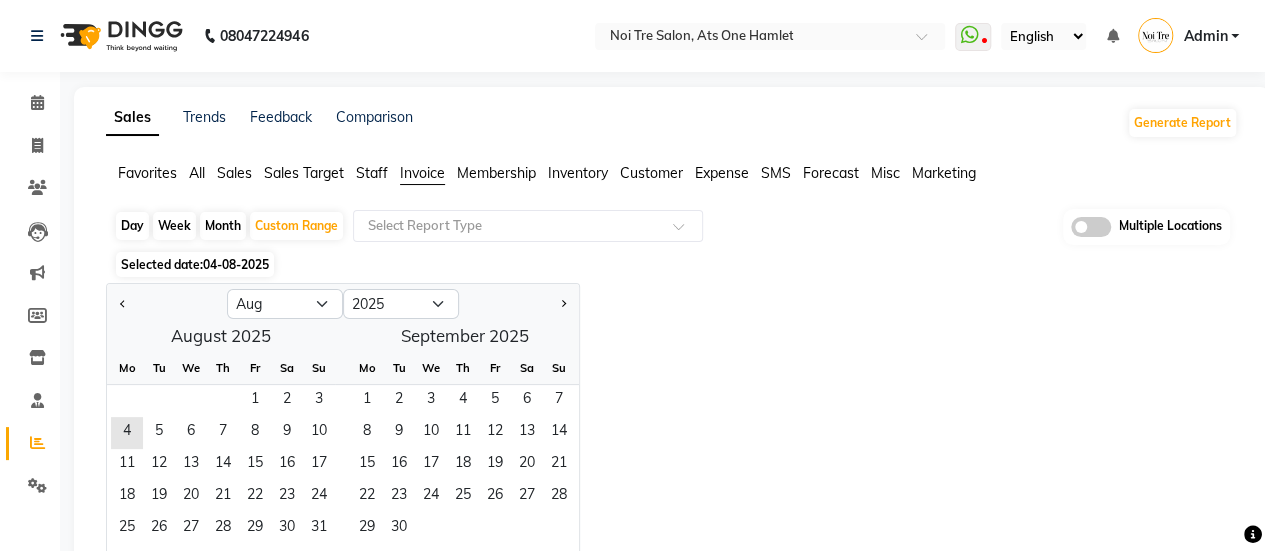 click 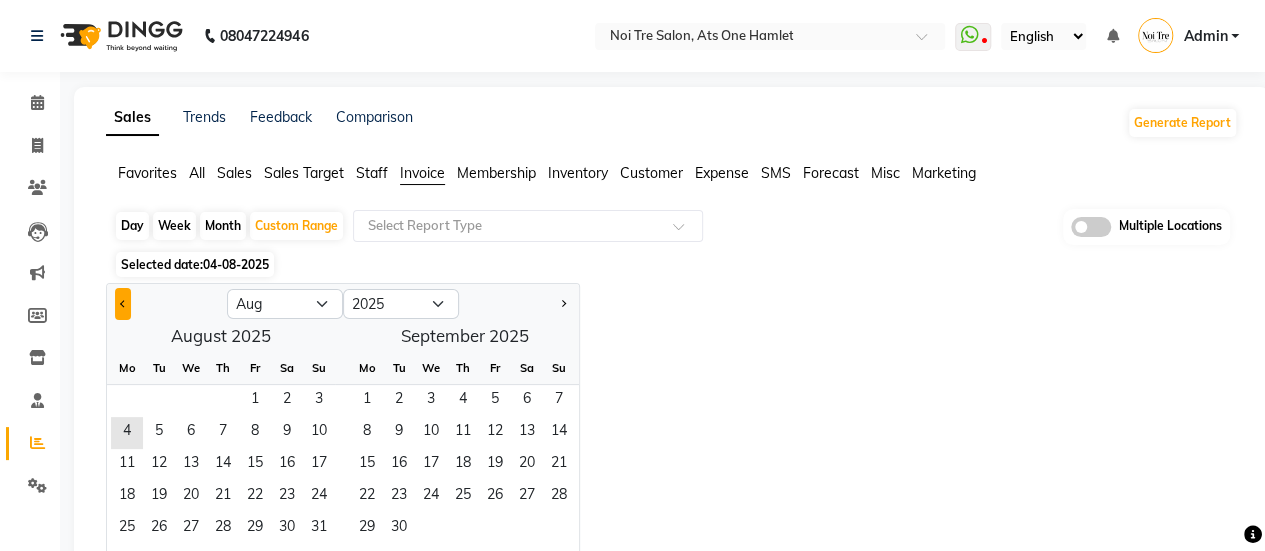 click 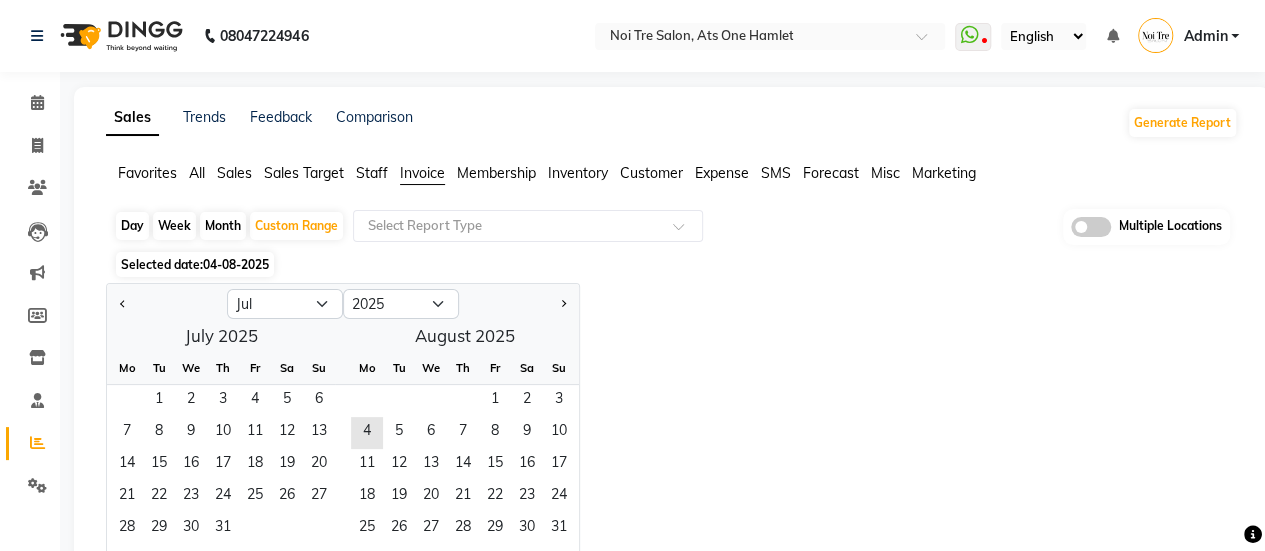 scroll, scrollTop: 132, scrollLeft: 0, axis: vertical 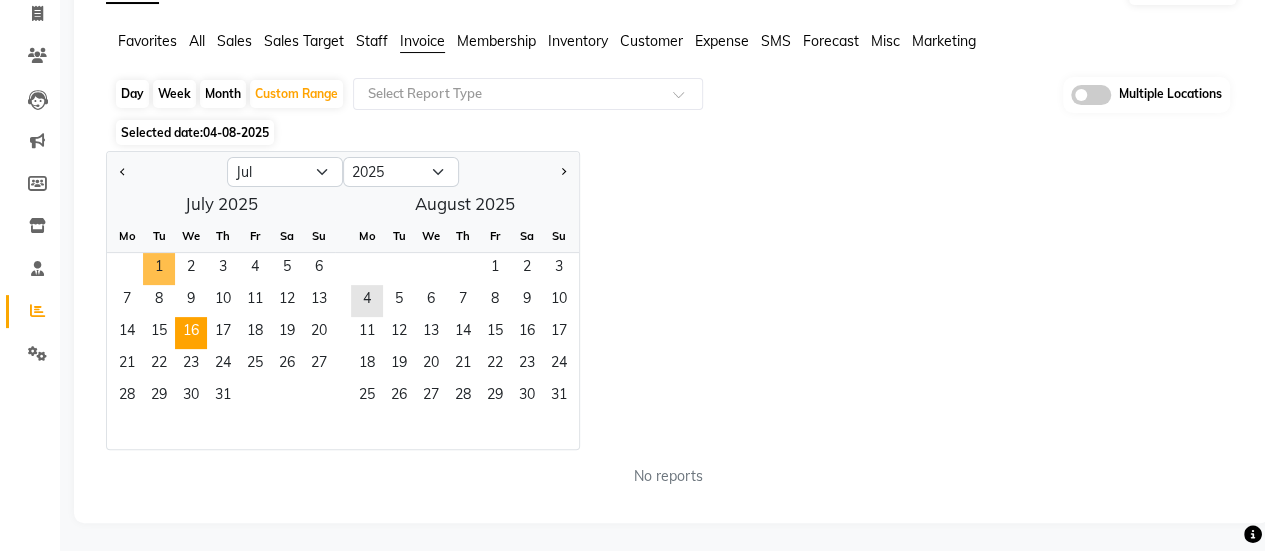 drag, startPoint x: 150, startPoint y: 271, endPoint x: 194, endPoint y: 325, distance: 69.656296 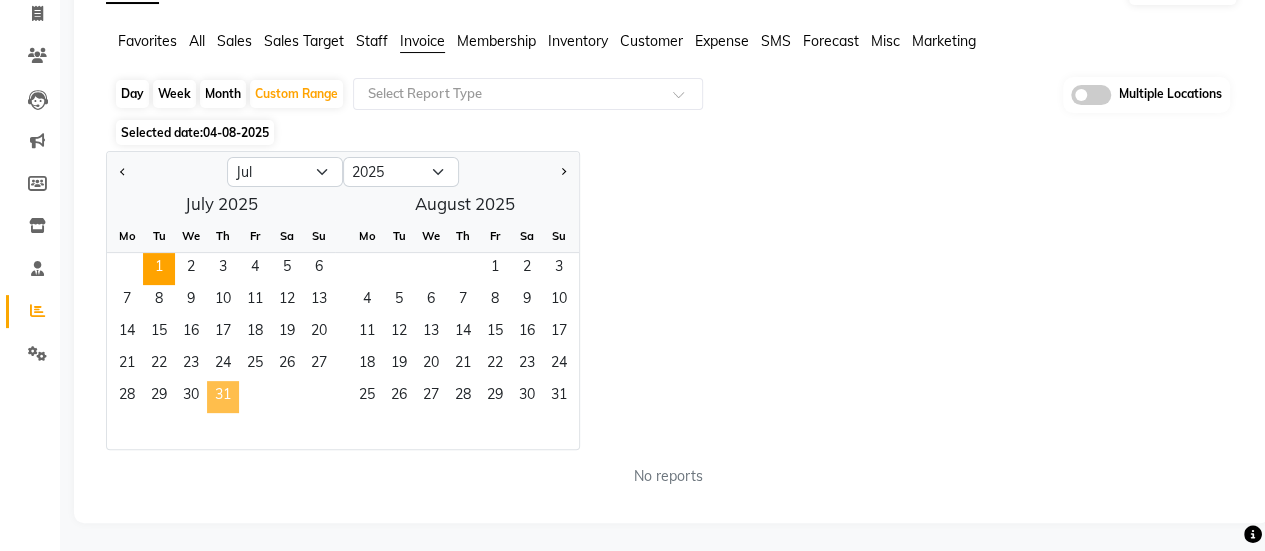 click on "31" 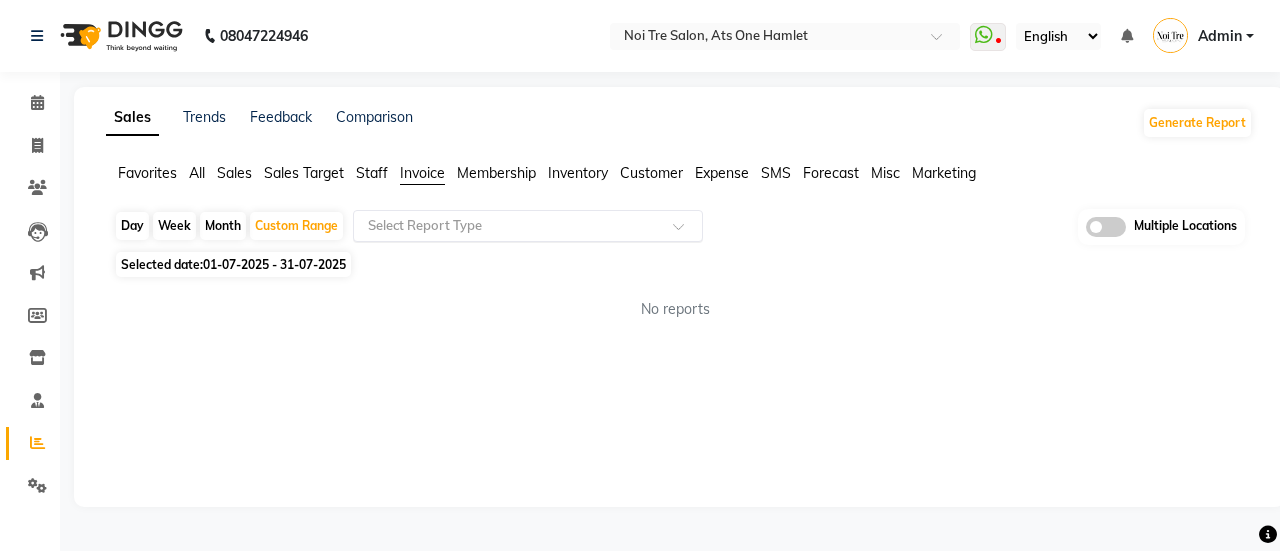 click 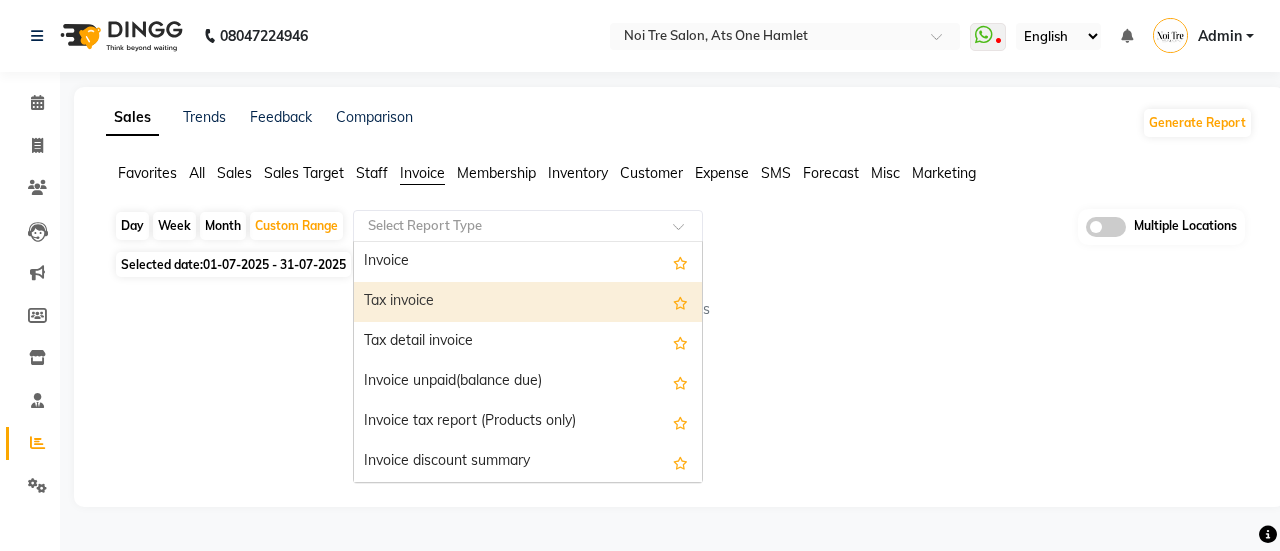 click on "Tax invoice" at bounding box center (528, 302) 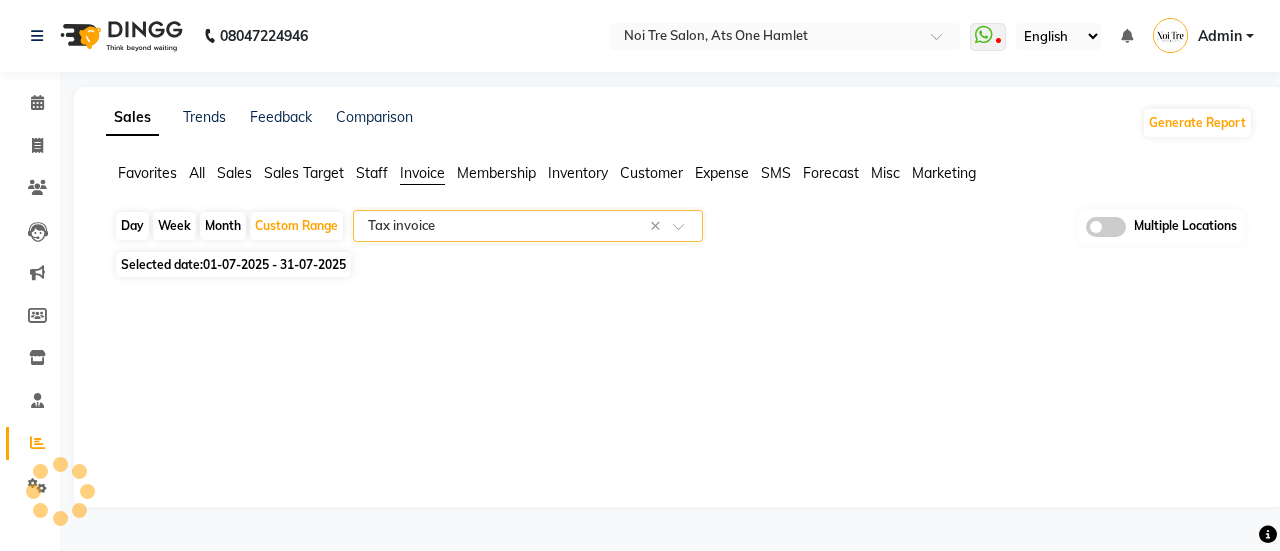select on "full_report" 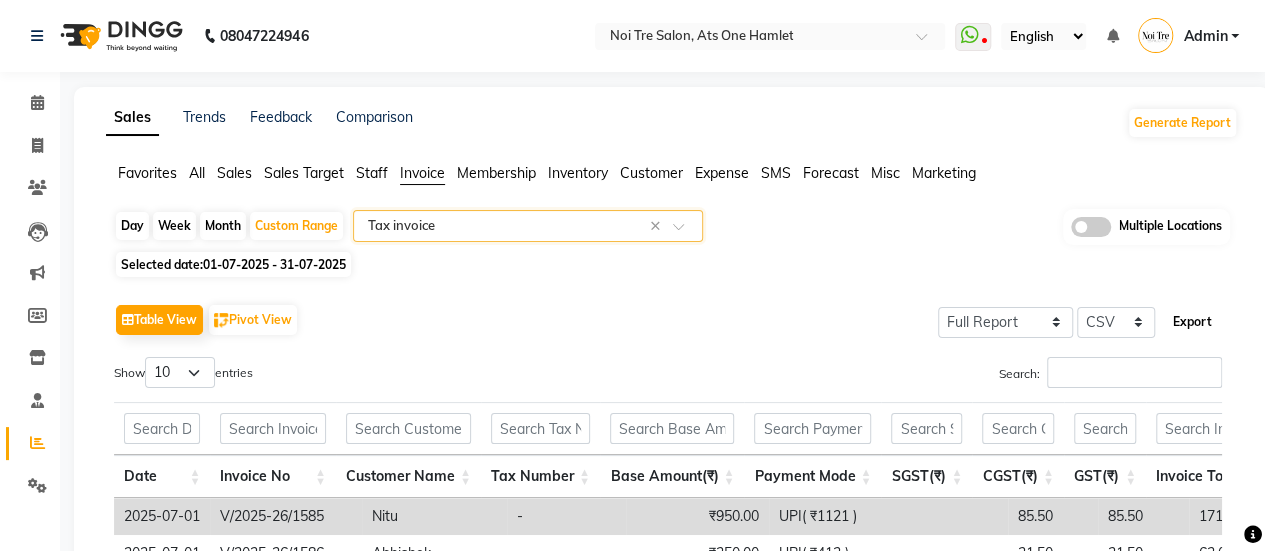 click on "Export" 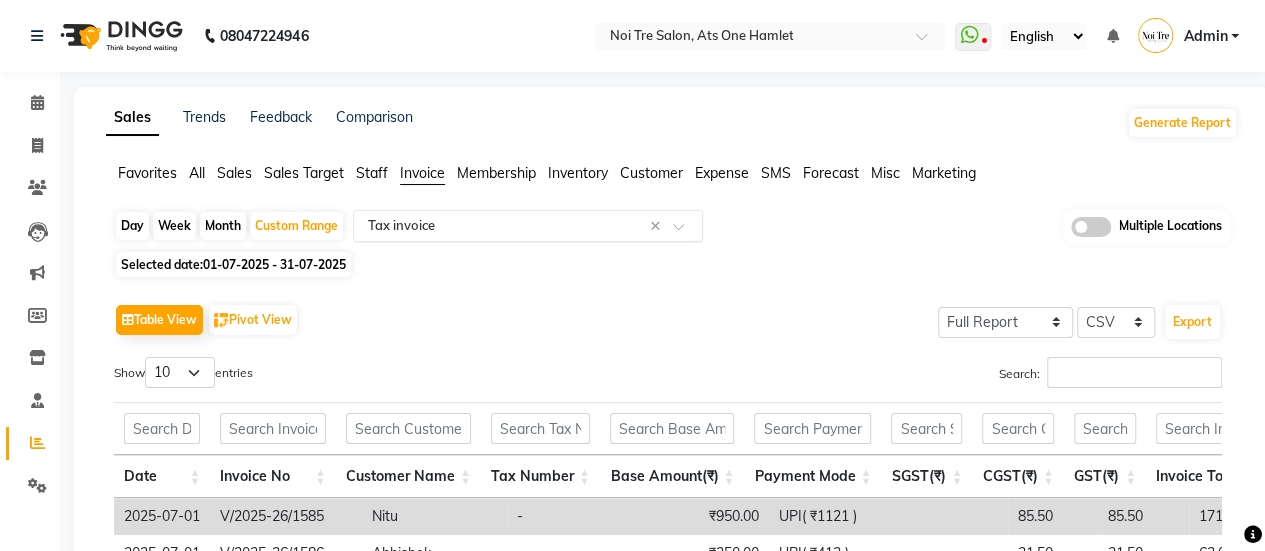 click 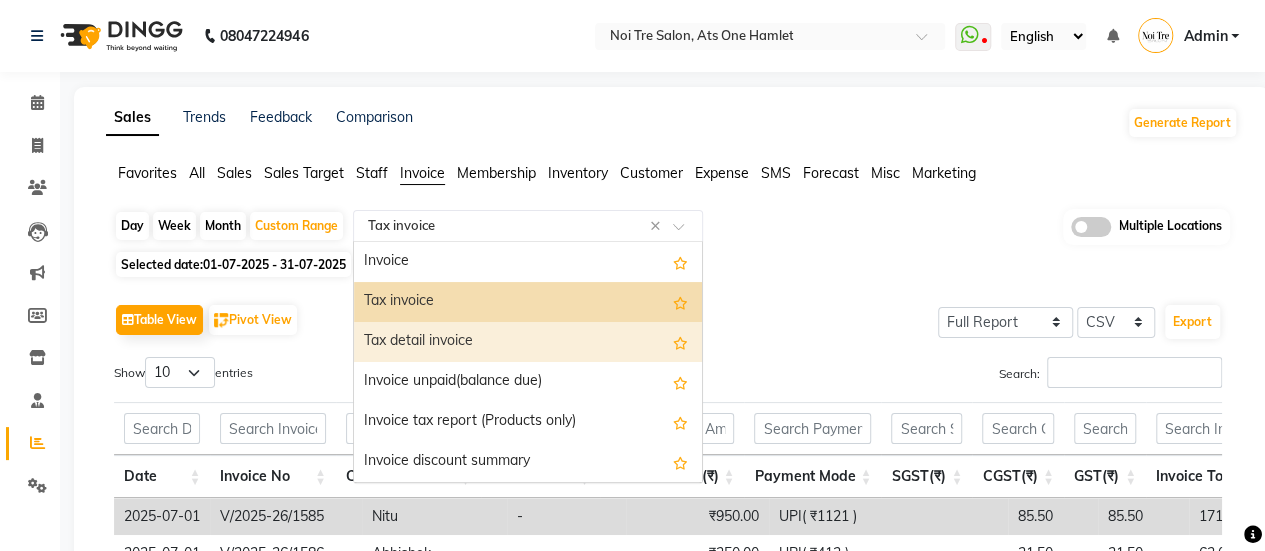 click on "Tax detail invoice" at bounding box center (528, 342) 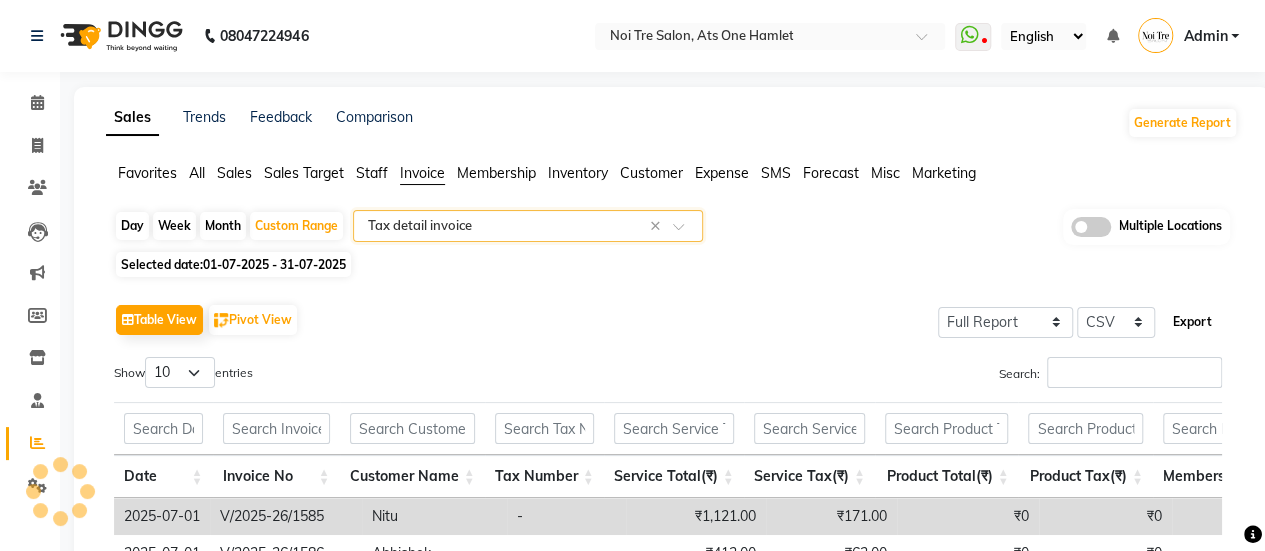 click on "Export" 